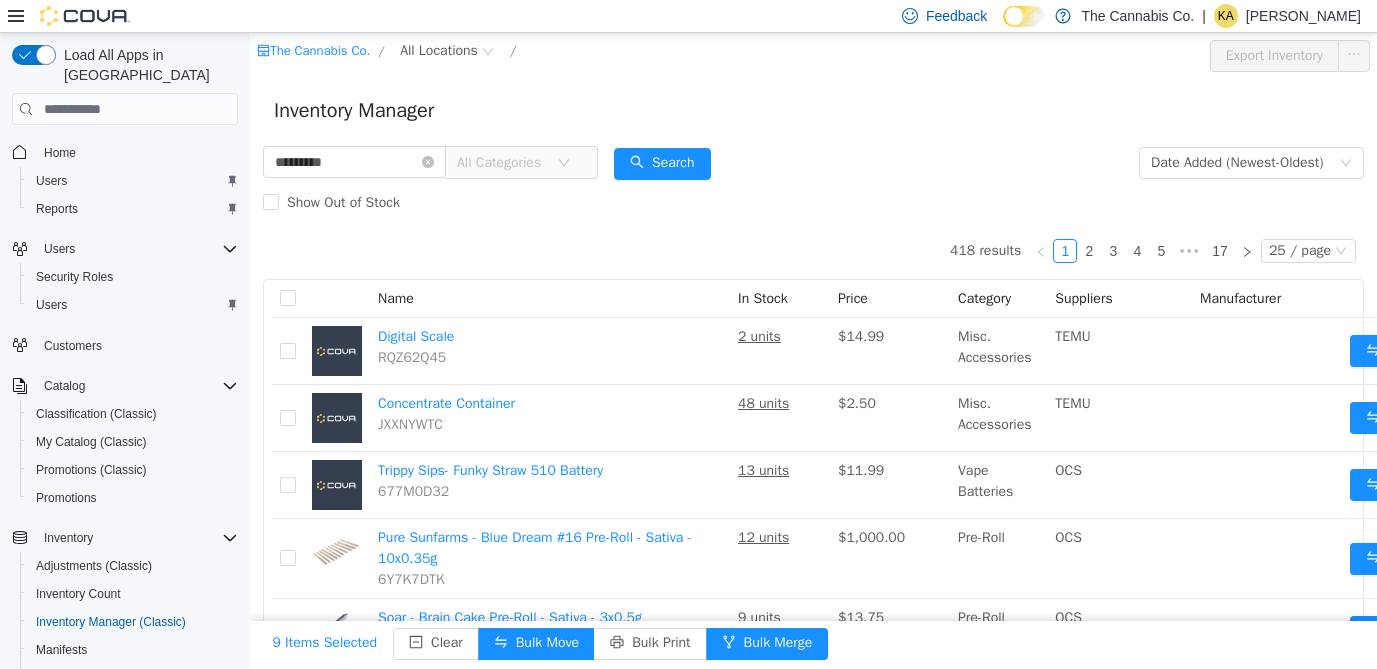 scroll, scrollTop: 0, scrollLeft: 0, axis: both 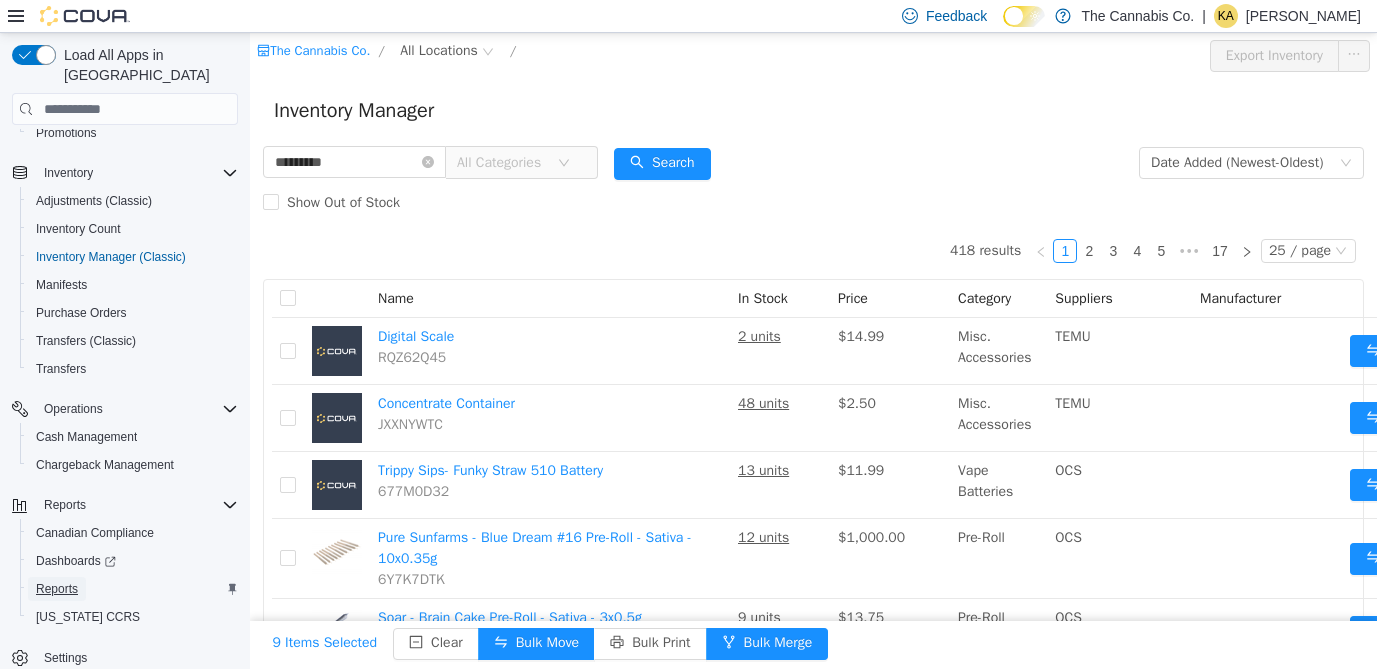 click on "Reports" at bounding box center (57, 589) 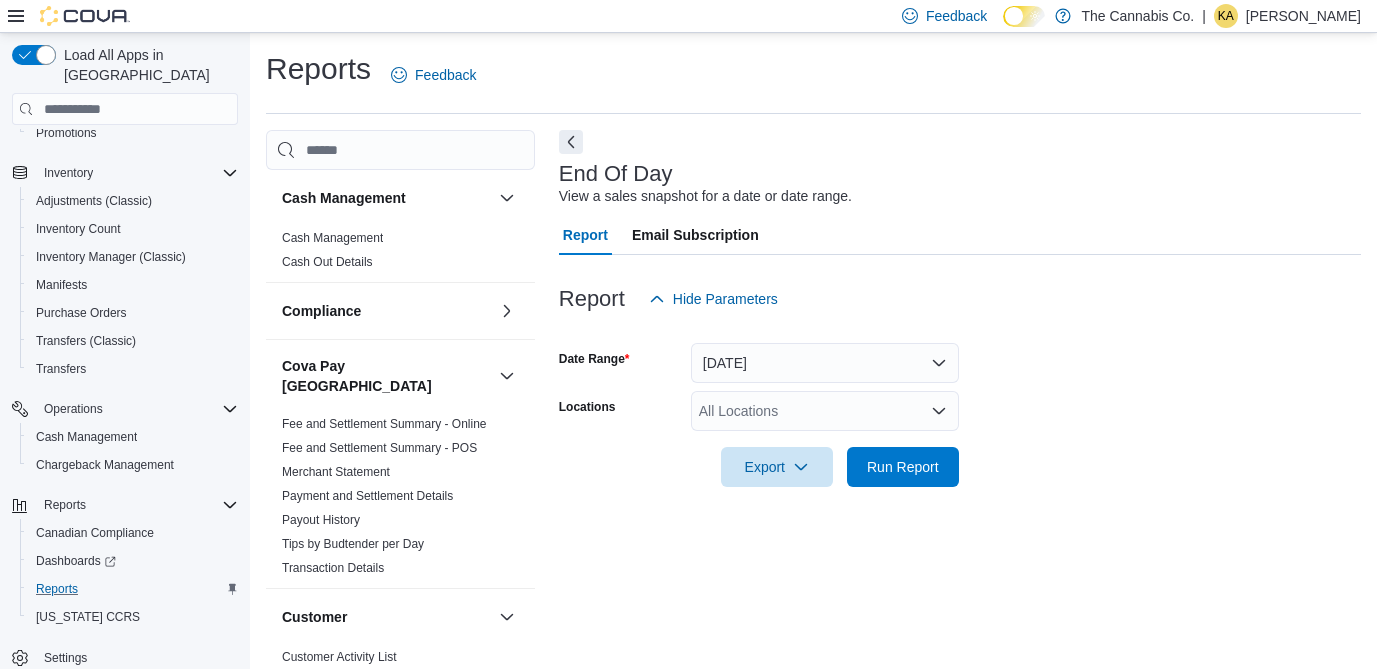 scroll, scrollTop: 19, scrollLeft: 0, axis: vertical 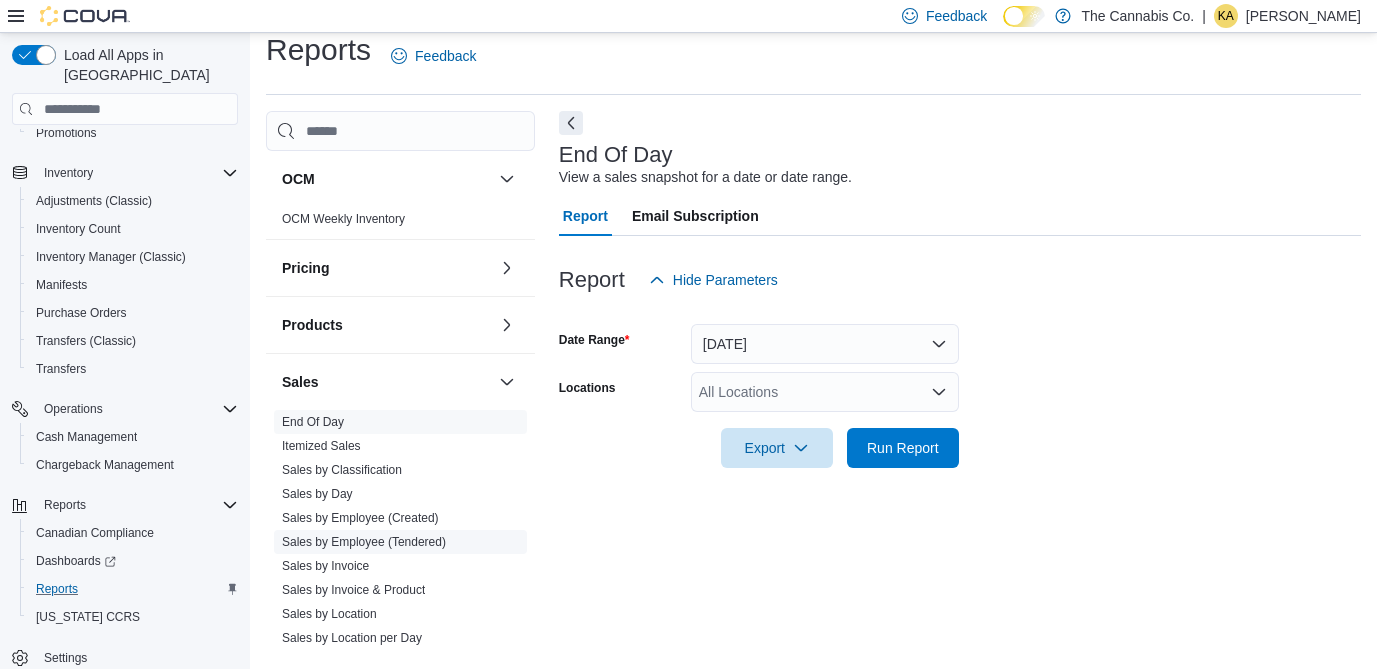 click on "Sales by Employee (Tendered)" at bounding box center (364, 542) 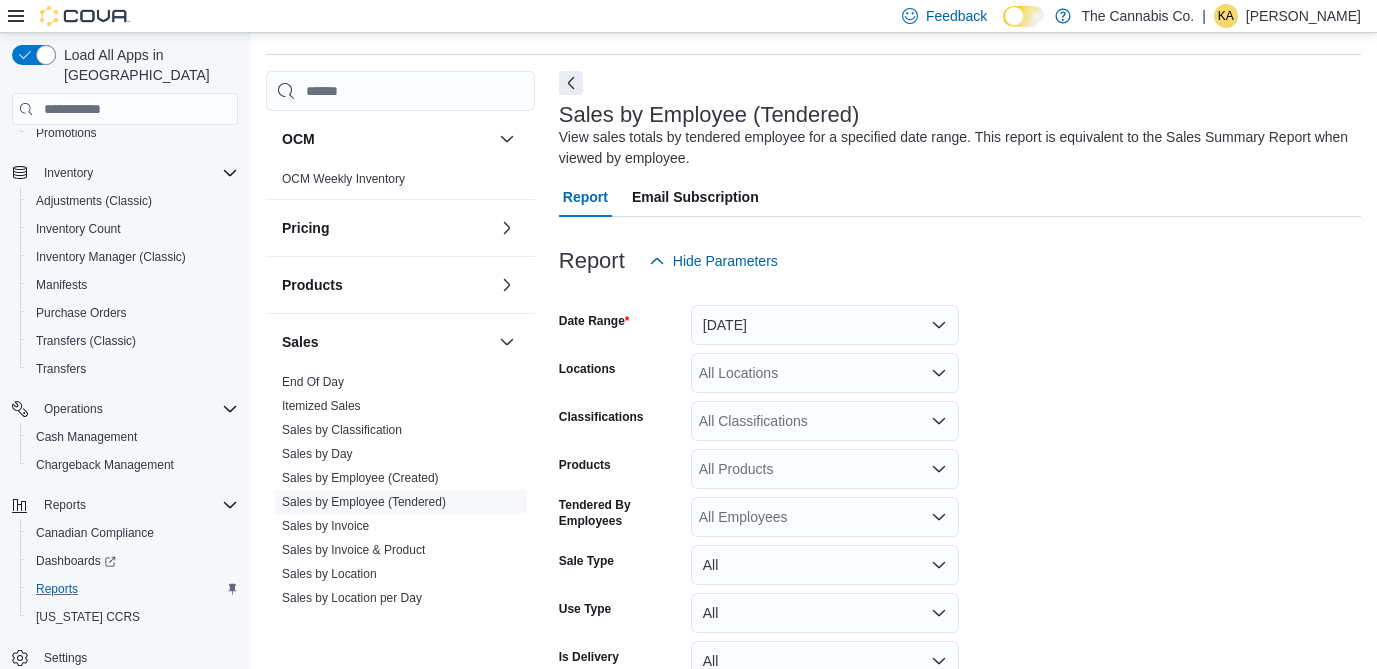 scroll, scrollTop: 67, scrollLeft: 0, axis: vertical 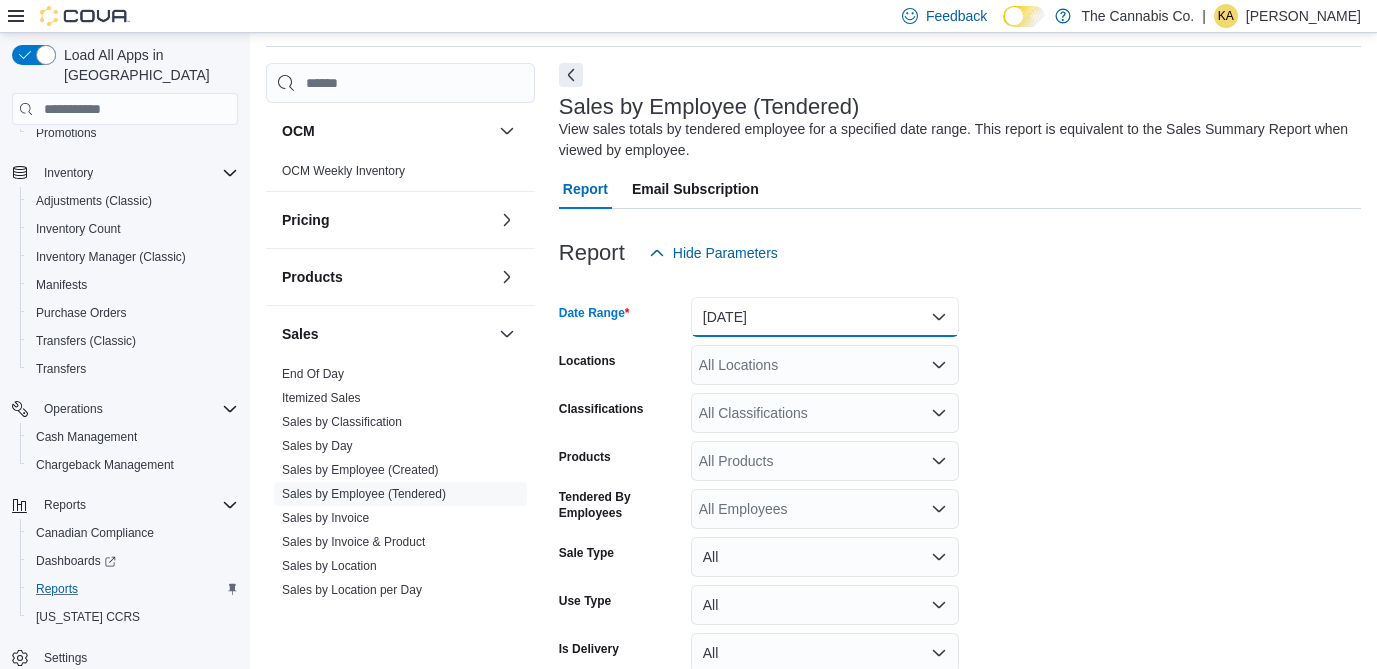click on "[DATE]" at bounding box center (825, 317) 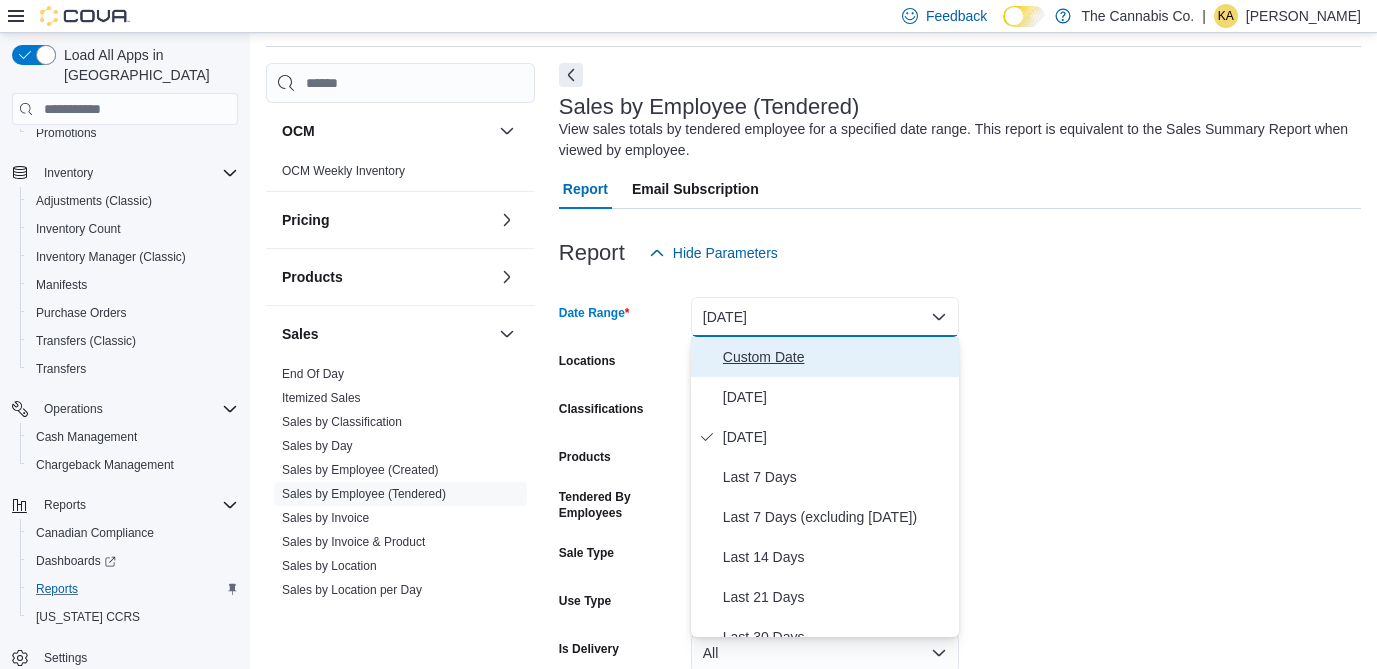 click on "Custom Date" at bounding box center (825, 357) 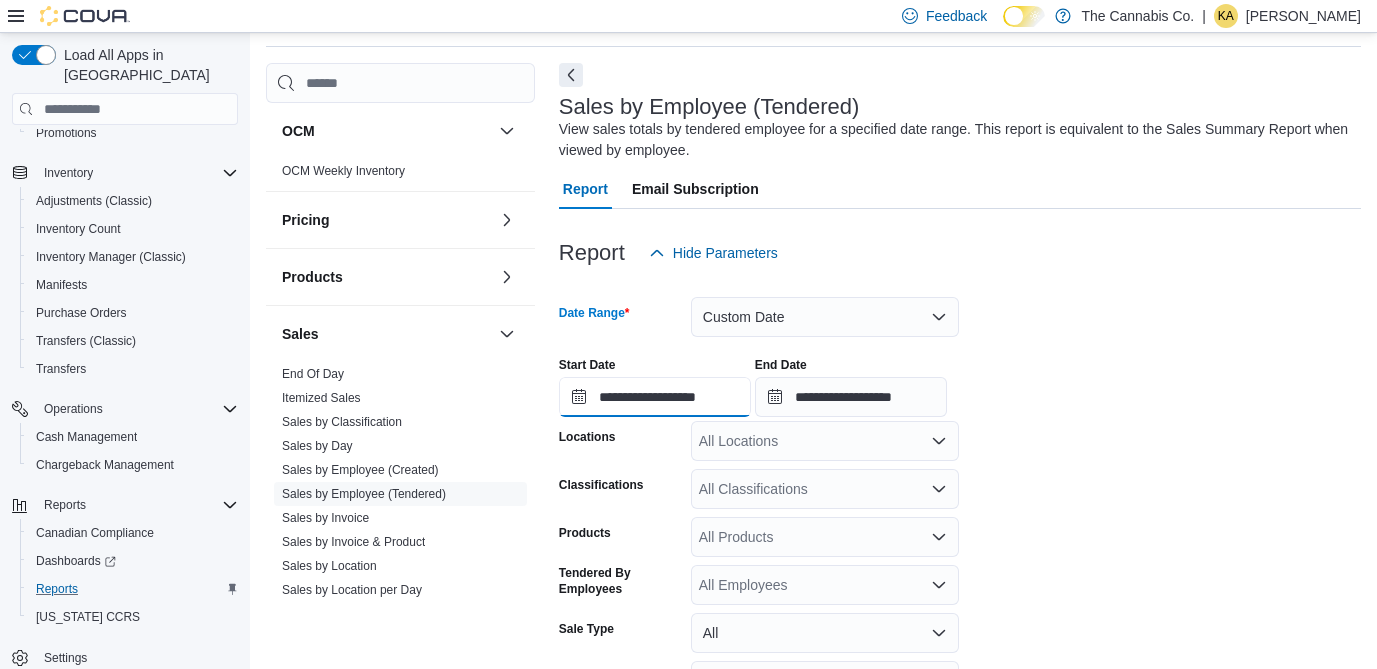 click on "**********" at bounding box center [655, 397] 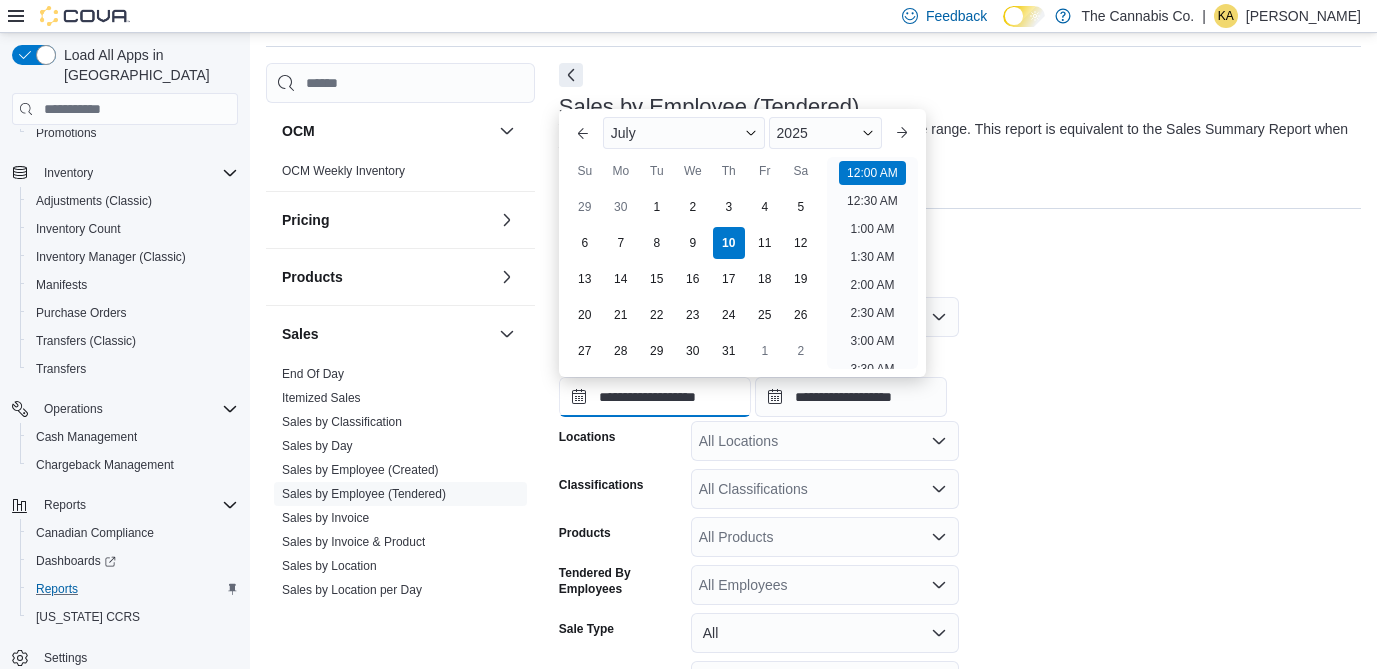 scroll, scrollTop: 62, scrollLeft: 0, axis: vertical 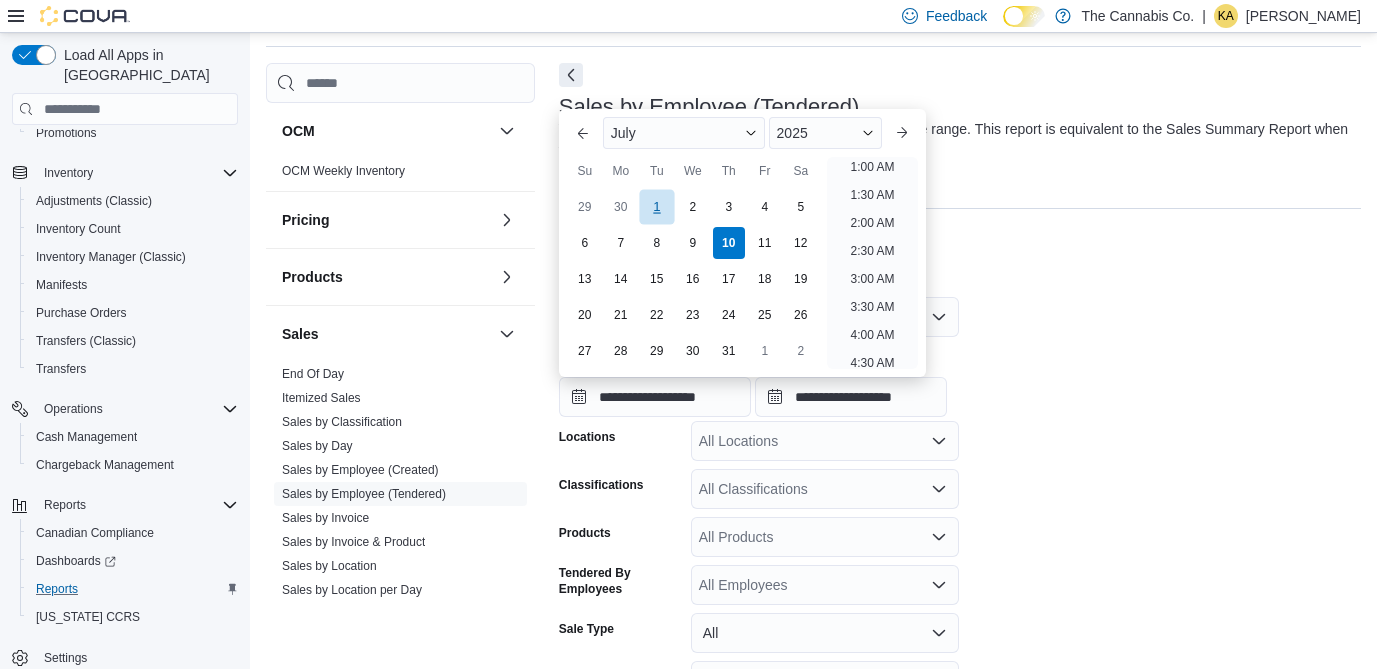 click on "1" at bounding box center [656, 207] 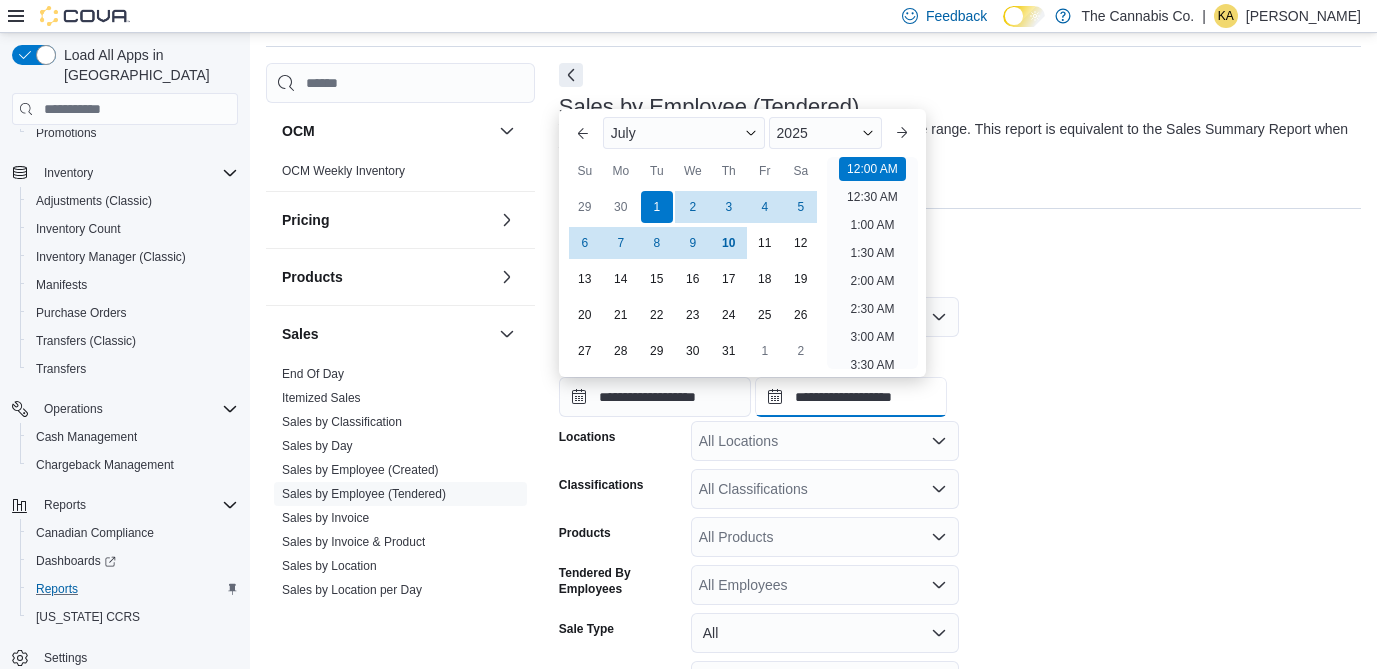 click on "**********" at bounding box center [851, 397] 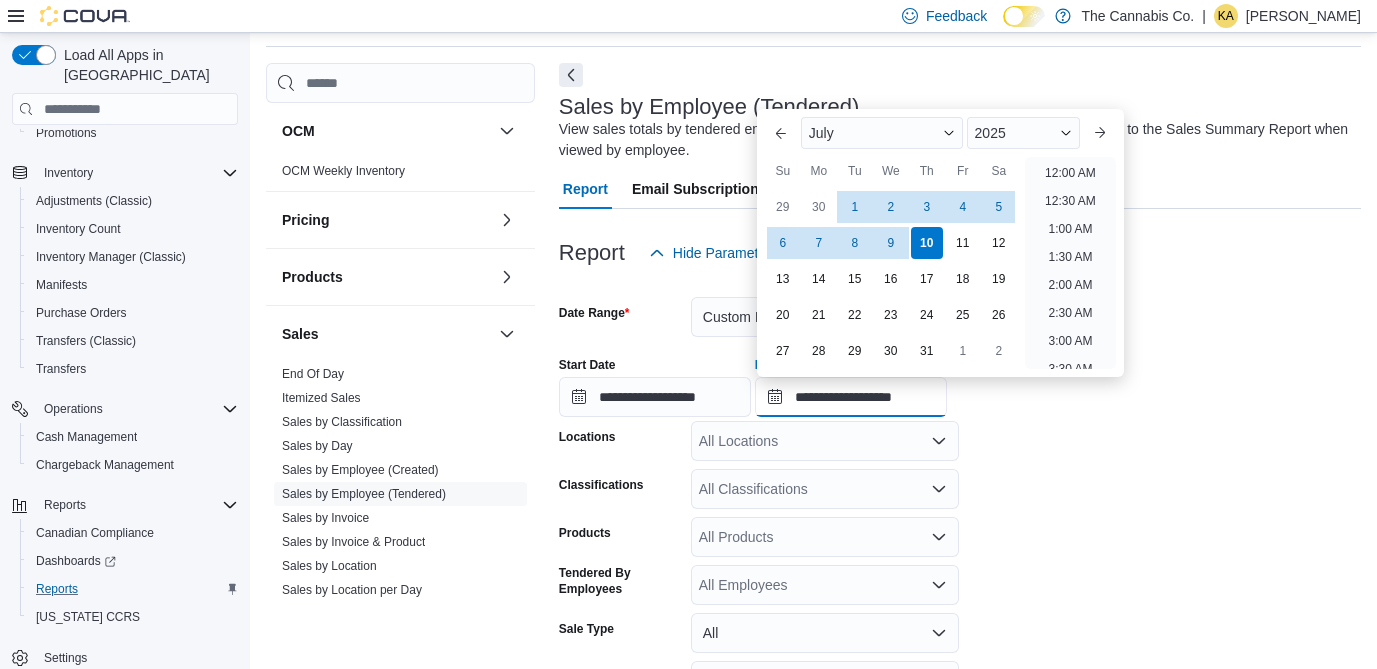 scroll, scrollTop: 1136, scrollLeft: 0, axis: vertical 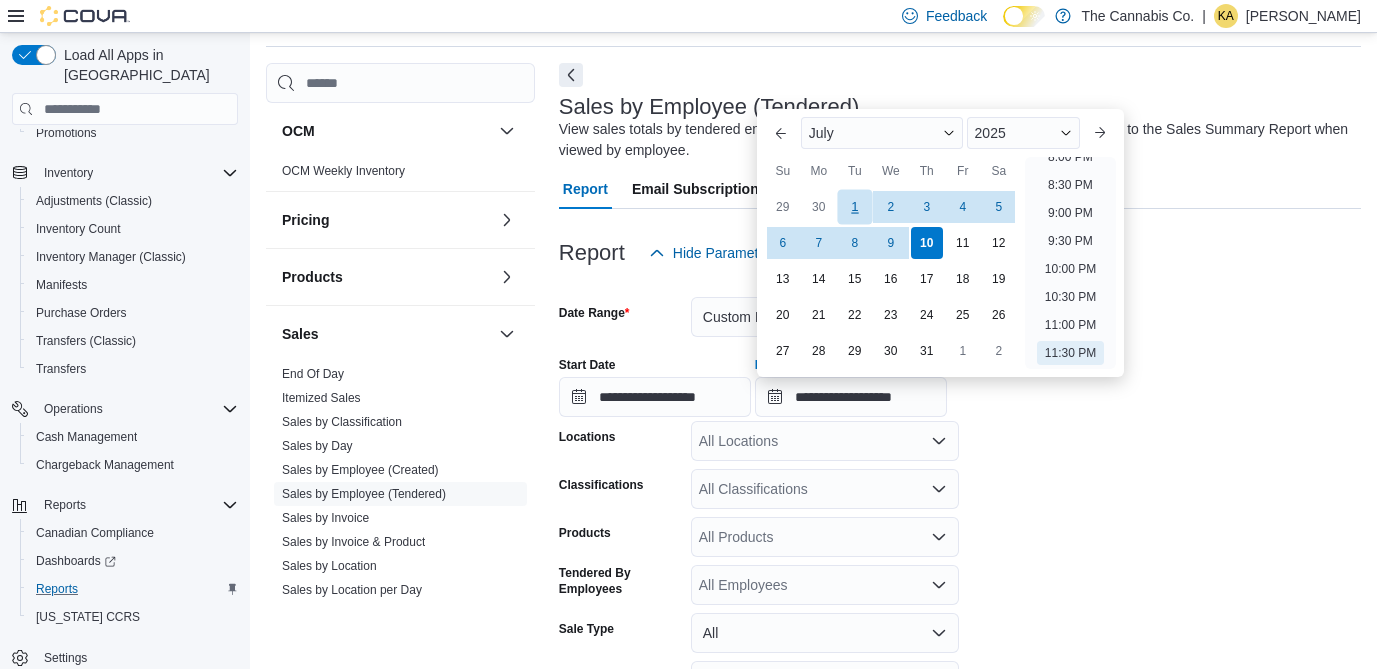 click on "1" at bounding box center [854, 207] 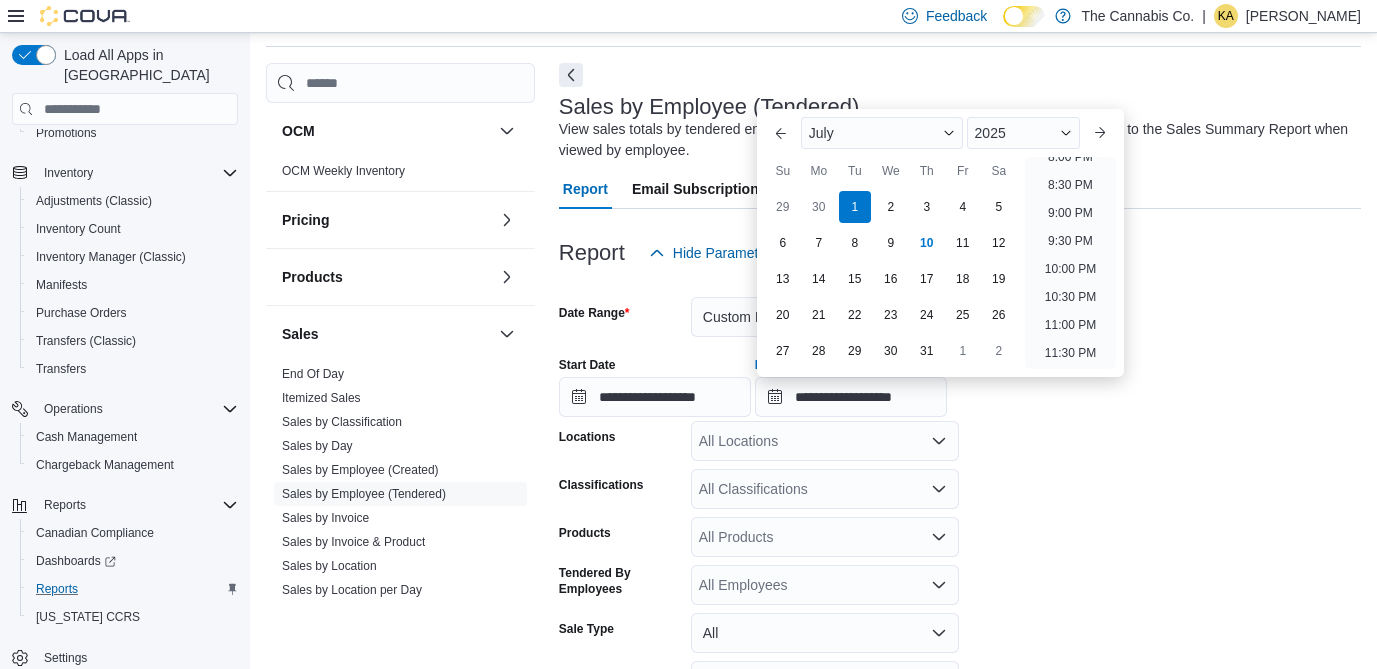 click on "**********" at bounding box center [960, 539] 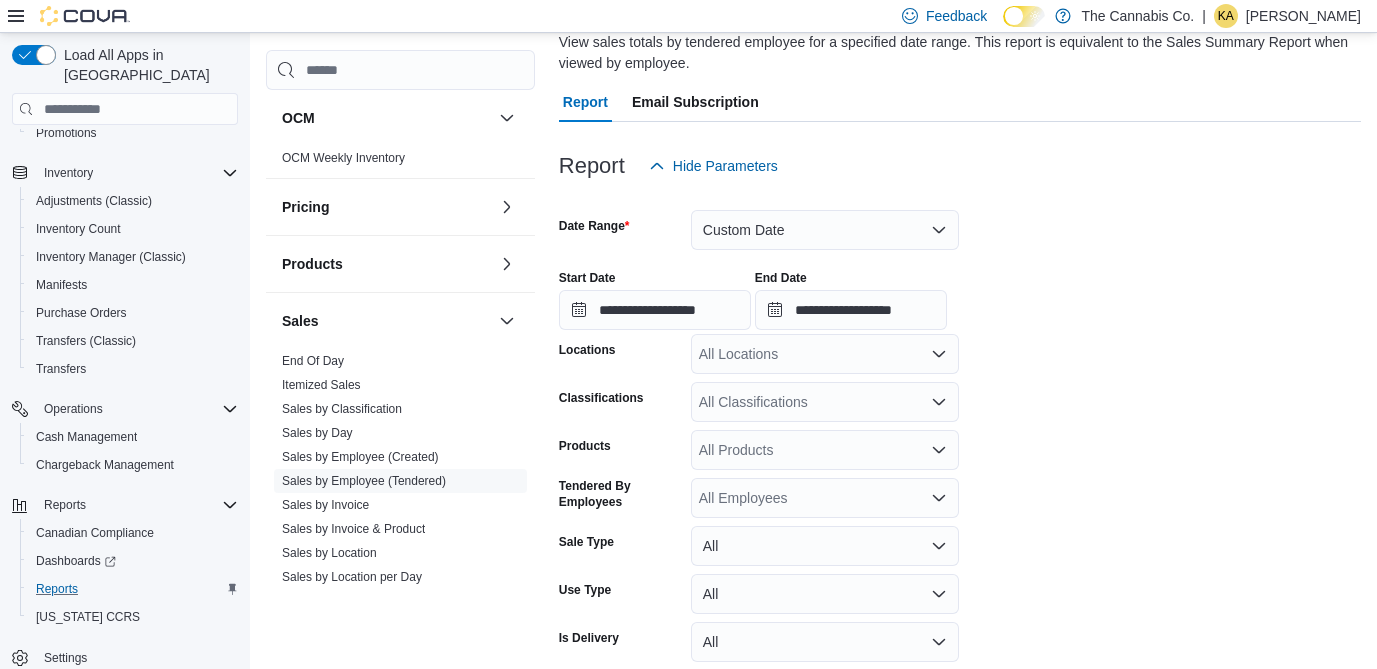 scroll, scrollTop: 243, scrollLeft: 0, axis: vertical 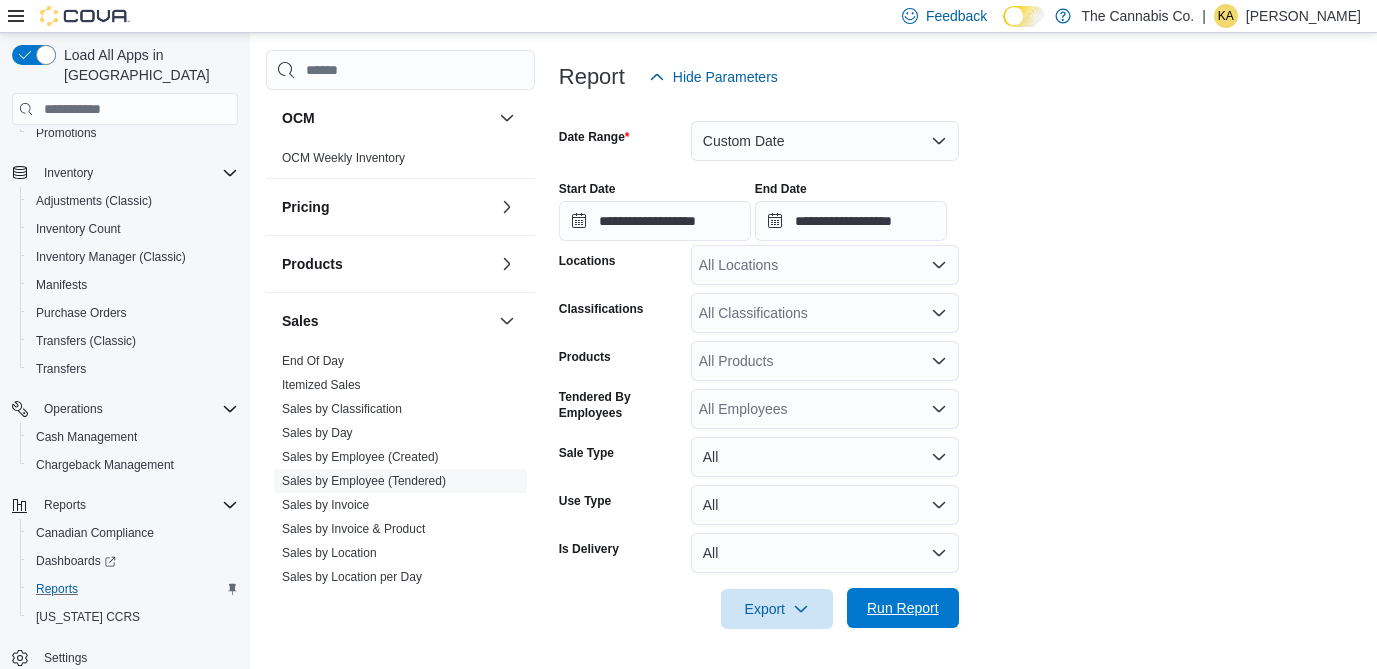click on "Run Report" at bounding box center [903, 608] 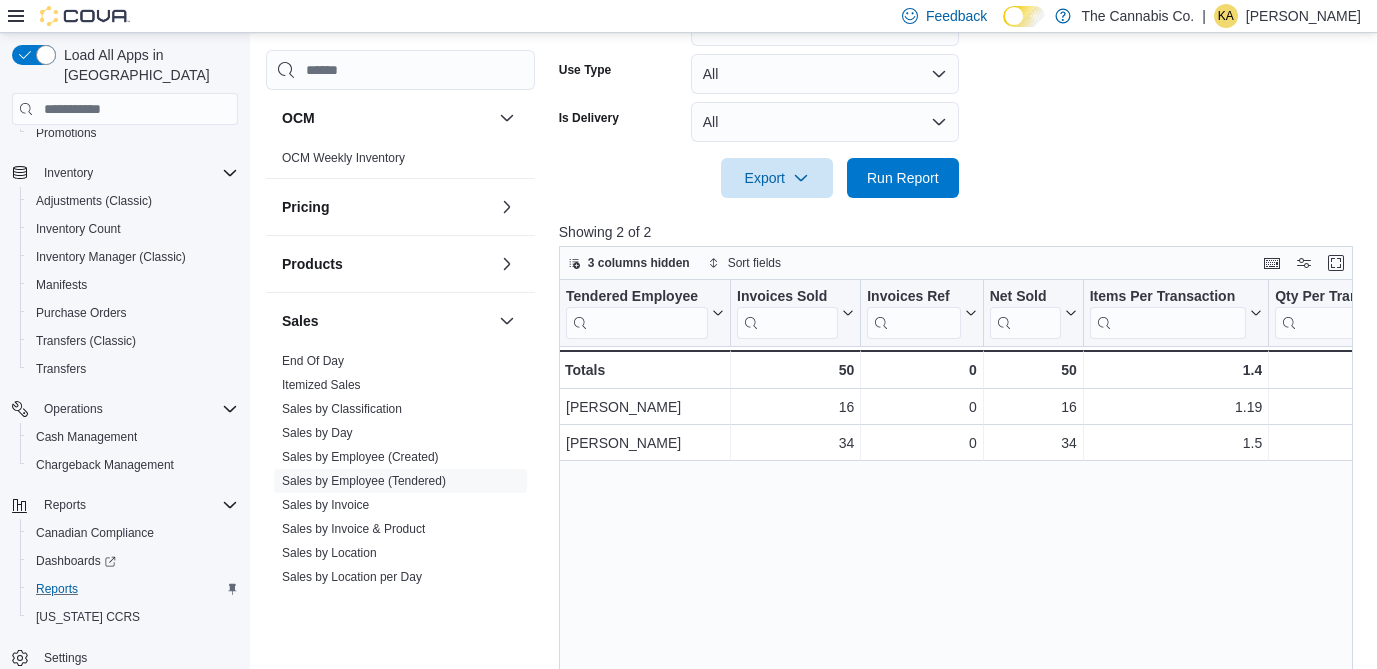 scroll, scrollTop: 679, scrollLeft: 0, axis: vertical 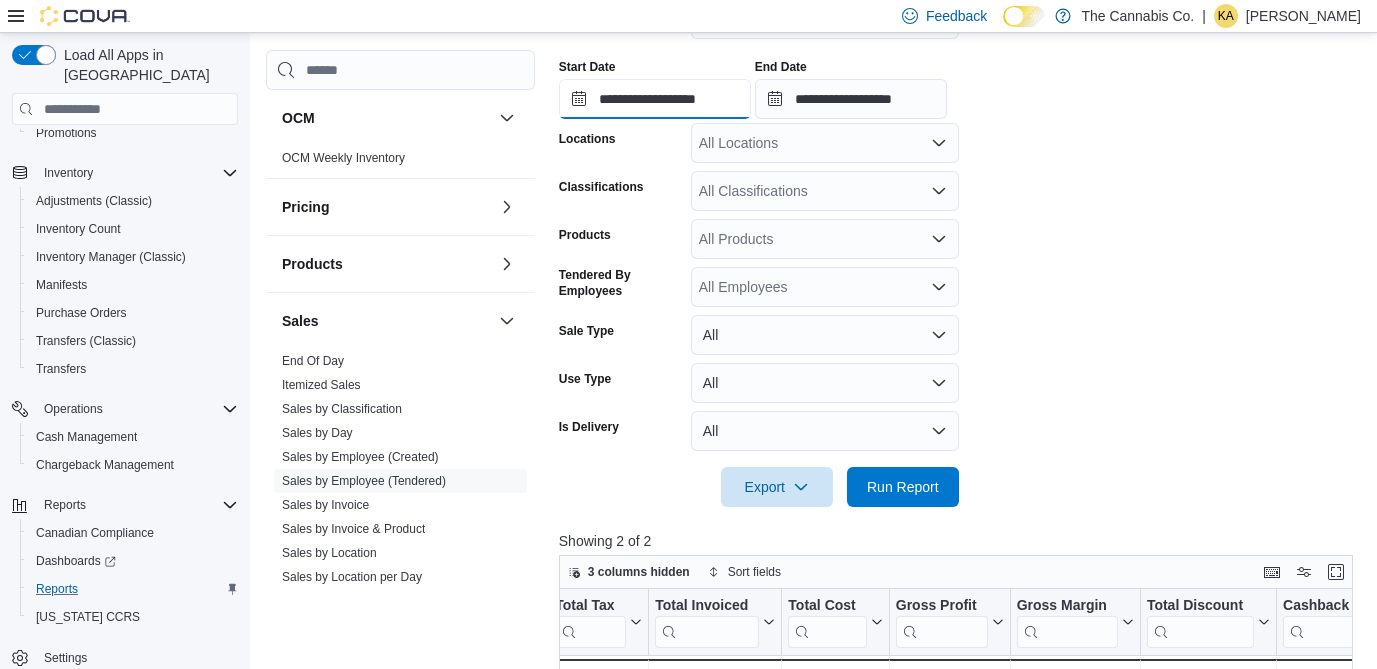 click on "**********" at bounding box center [655, 99] 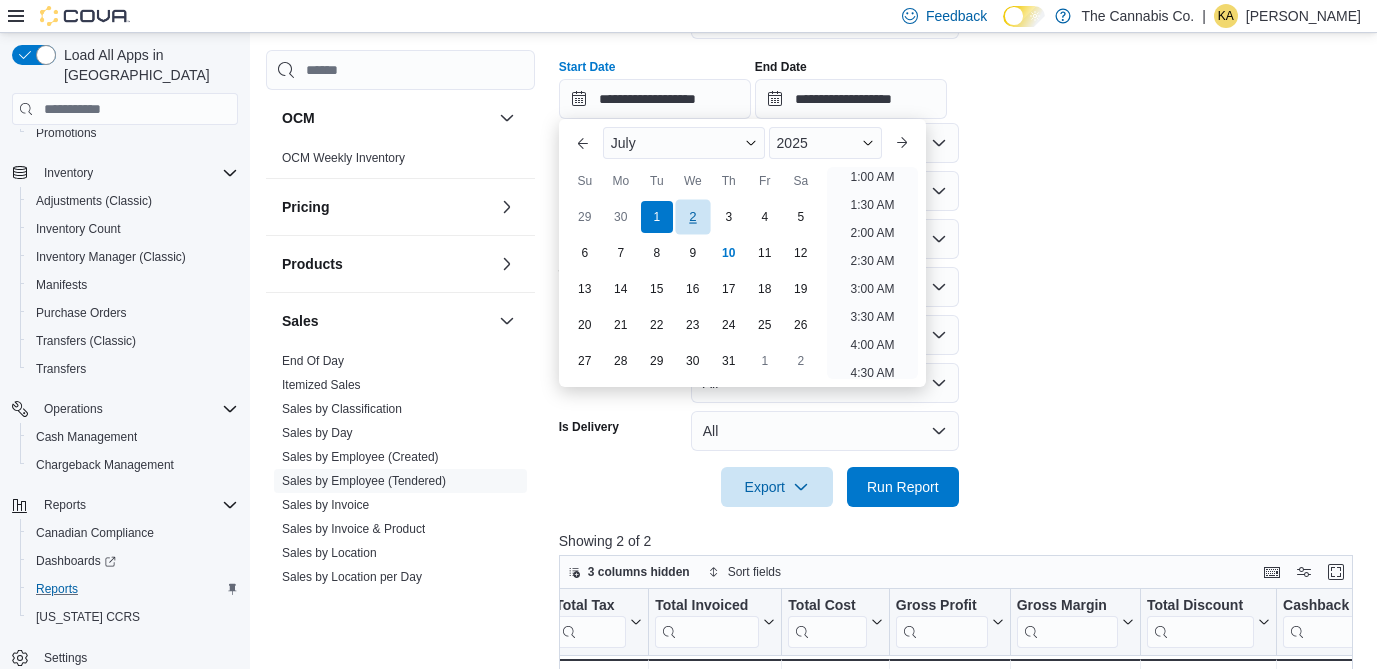 click on "2" at bounding box center [692, 217] 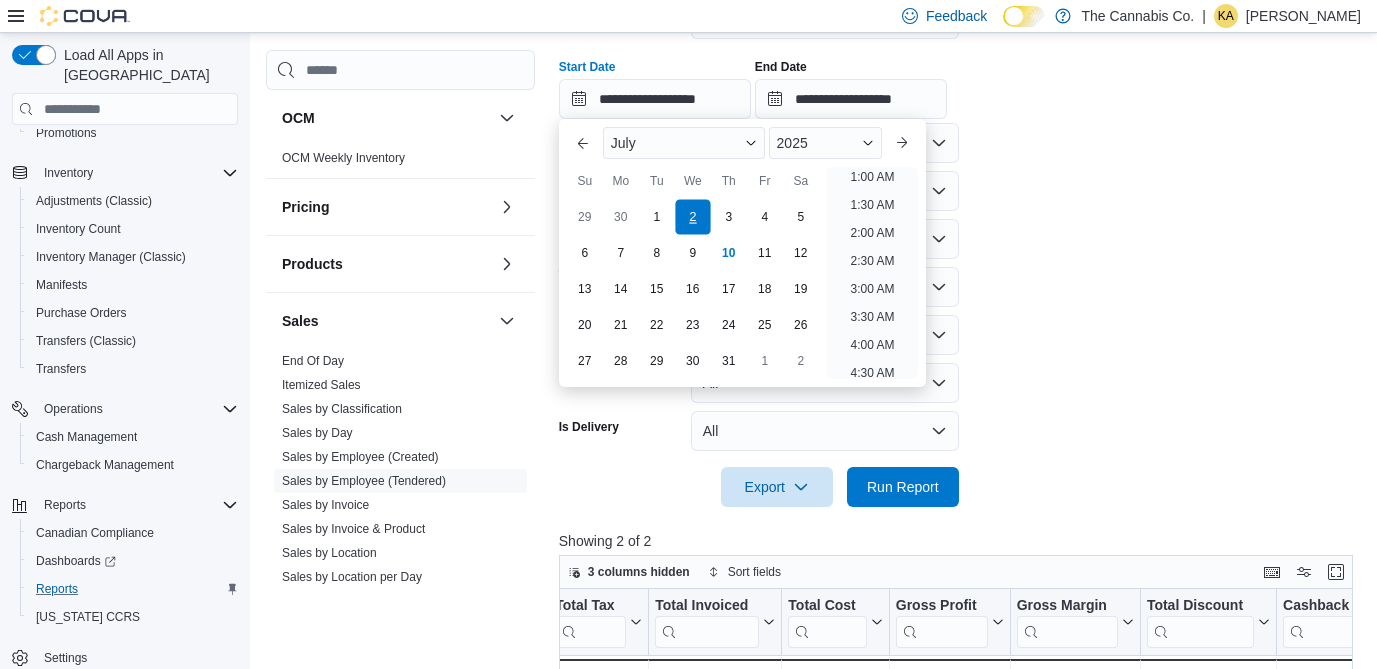 scroll, scrollTop: 4, scrollLeft: 0, axis: vertical 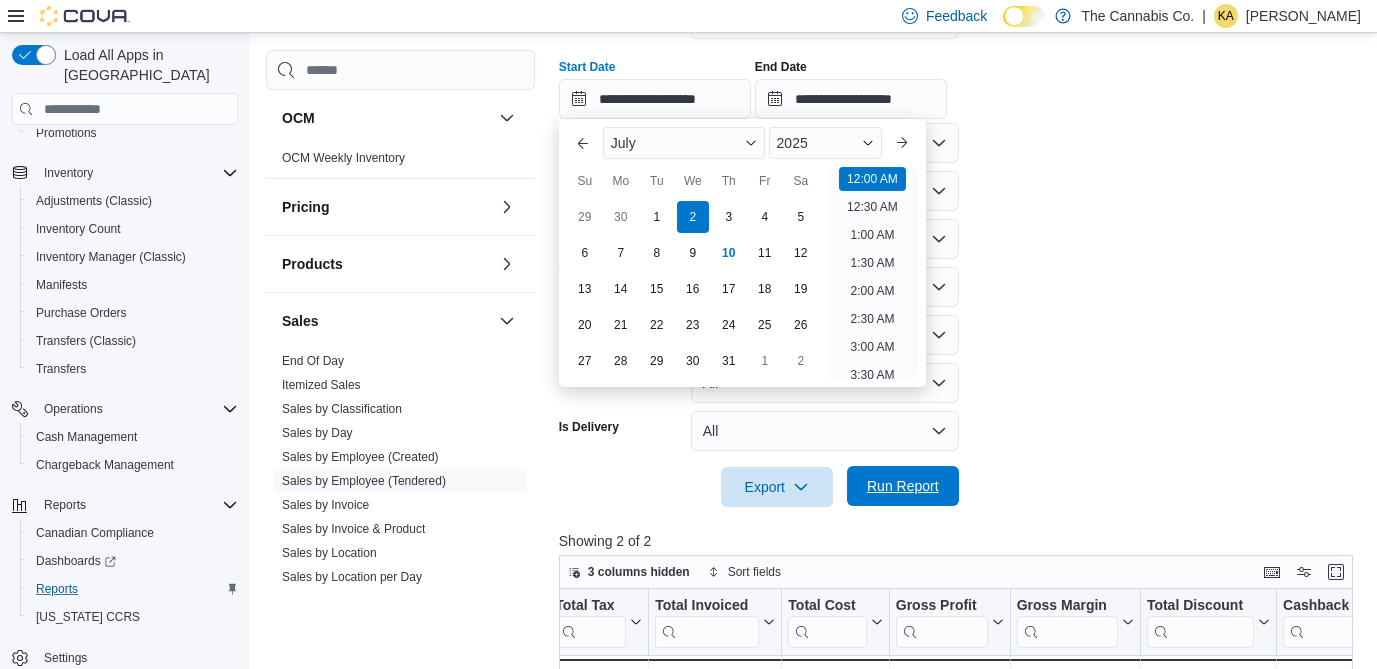click on "Run Report" at bounding box center [903, 486] 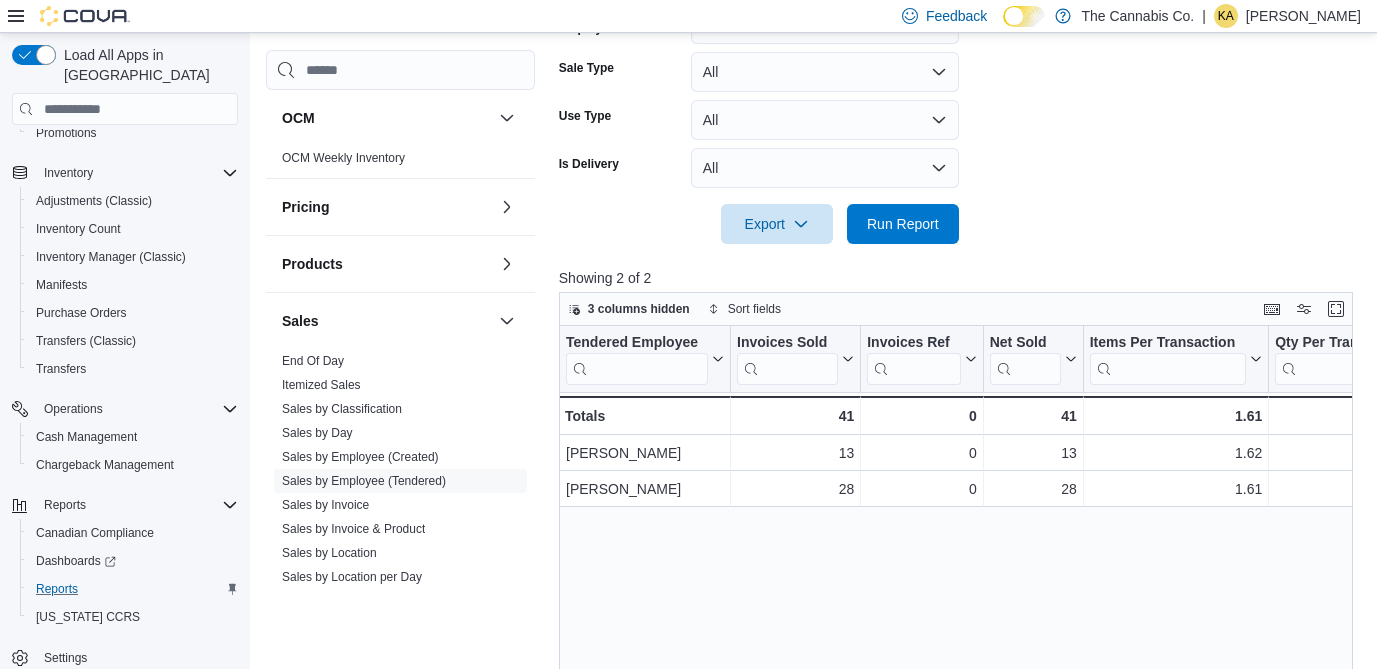scroll, scrollTop: 630, scrollLeft: 0, axis: vertical 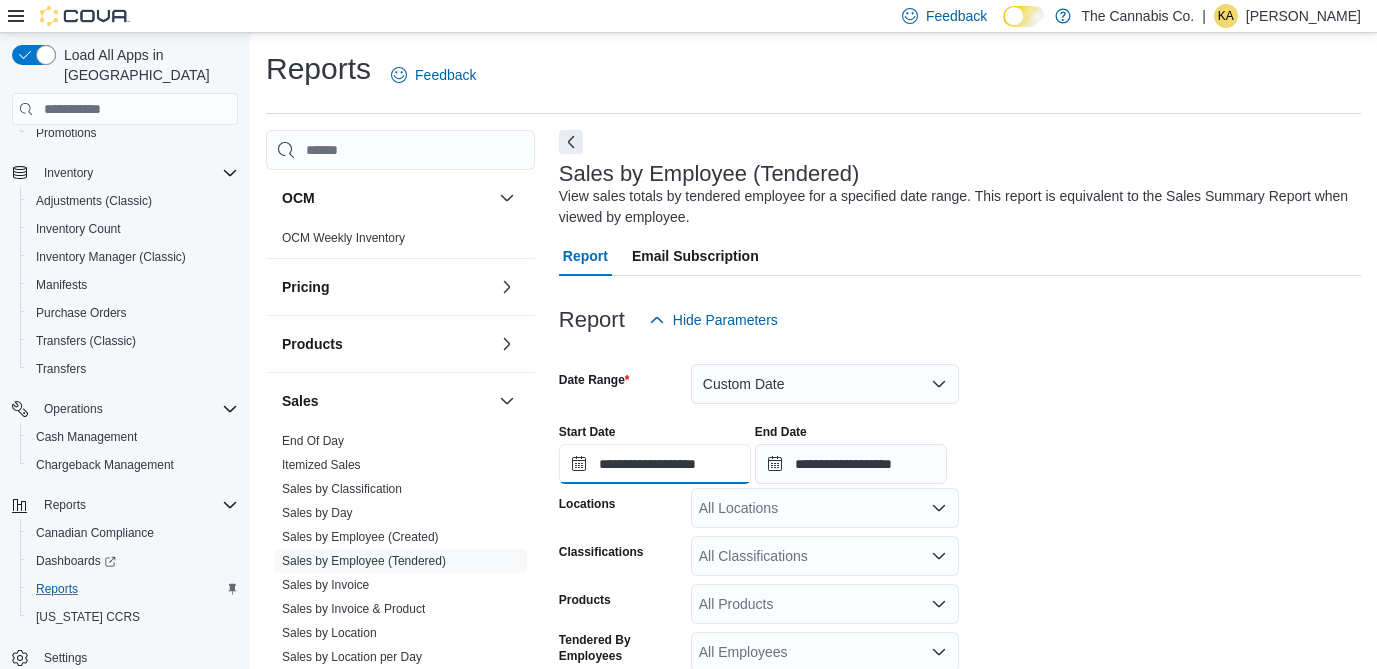 click on "**********" at bounding box center (655, 464) 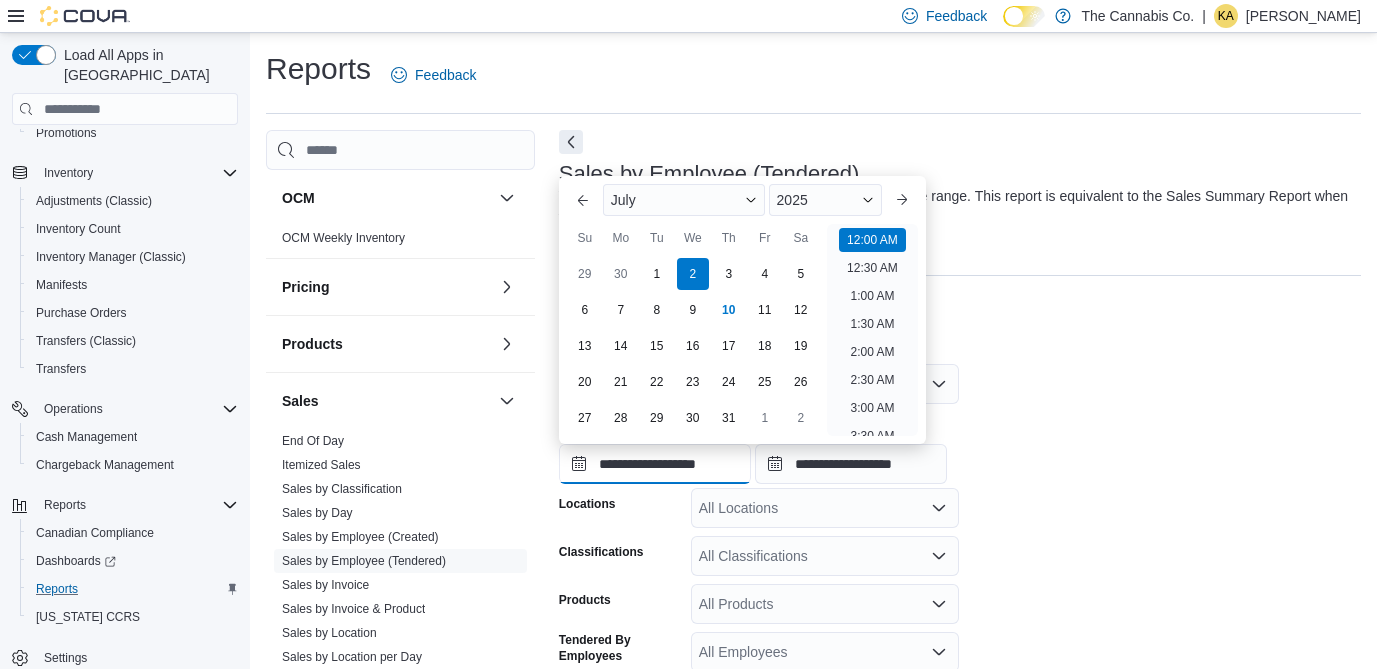 scroll, scrollTop: 62, scrollLeft: 0, axis: vertical 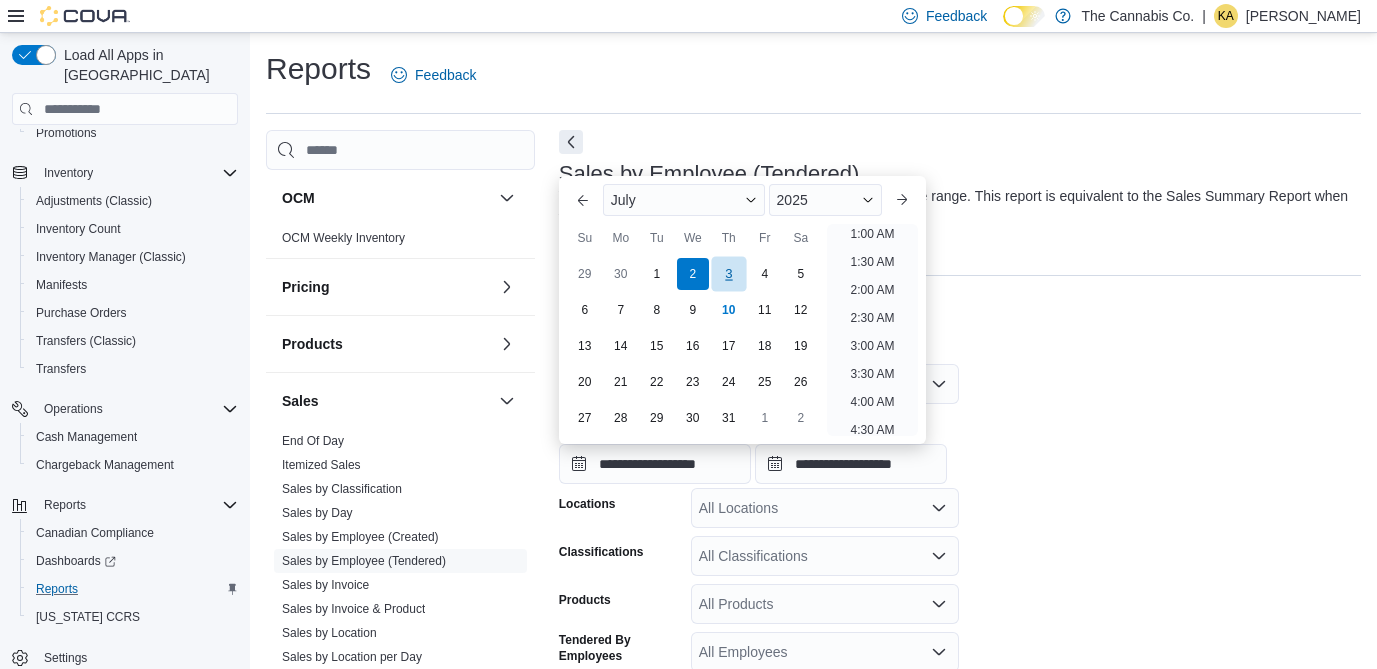 click on "3" at bounding box center [728, 274] 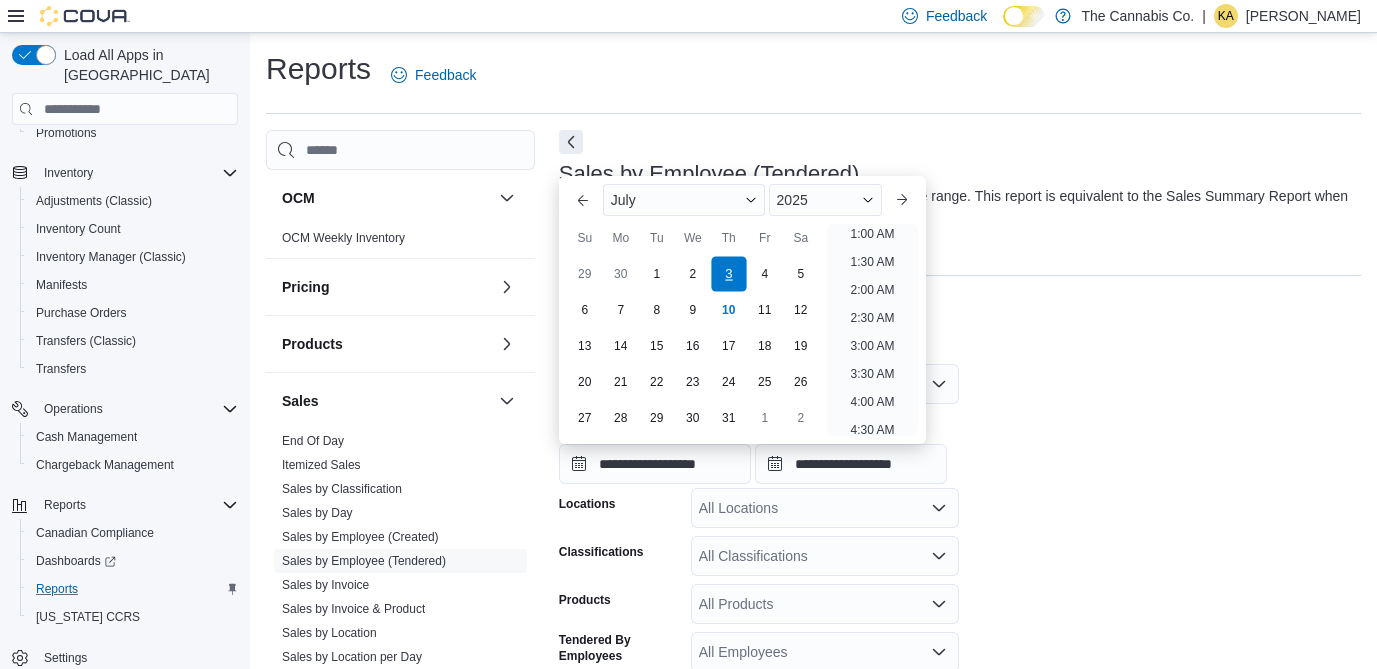 scroll, scrollTop: 4, scrollLeft: 0, axis: vertical 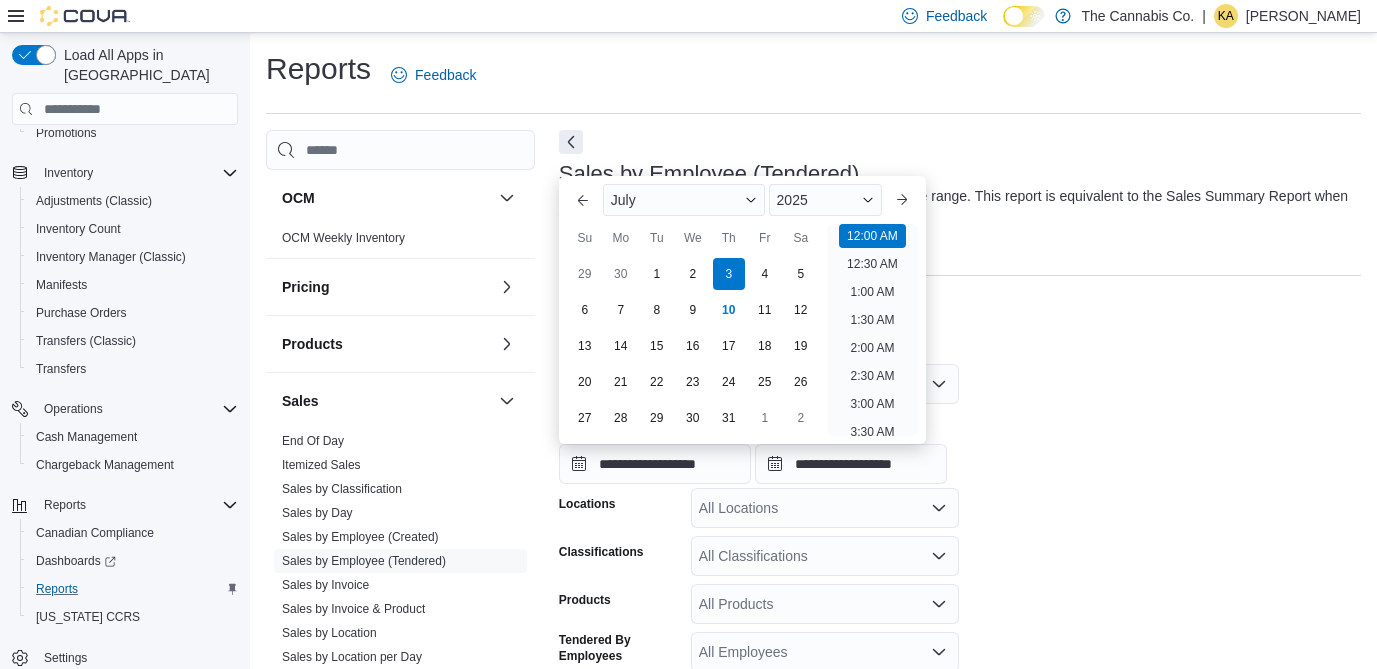 click on "**********" at bounding box center [960, 606] 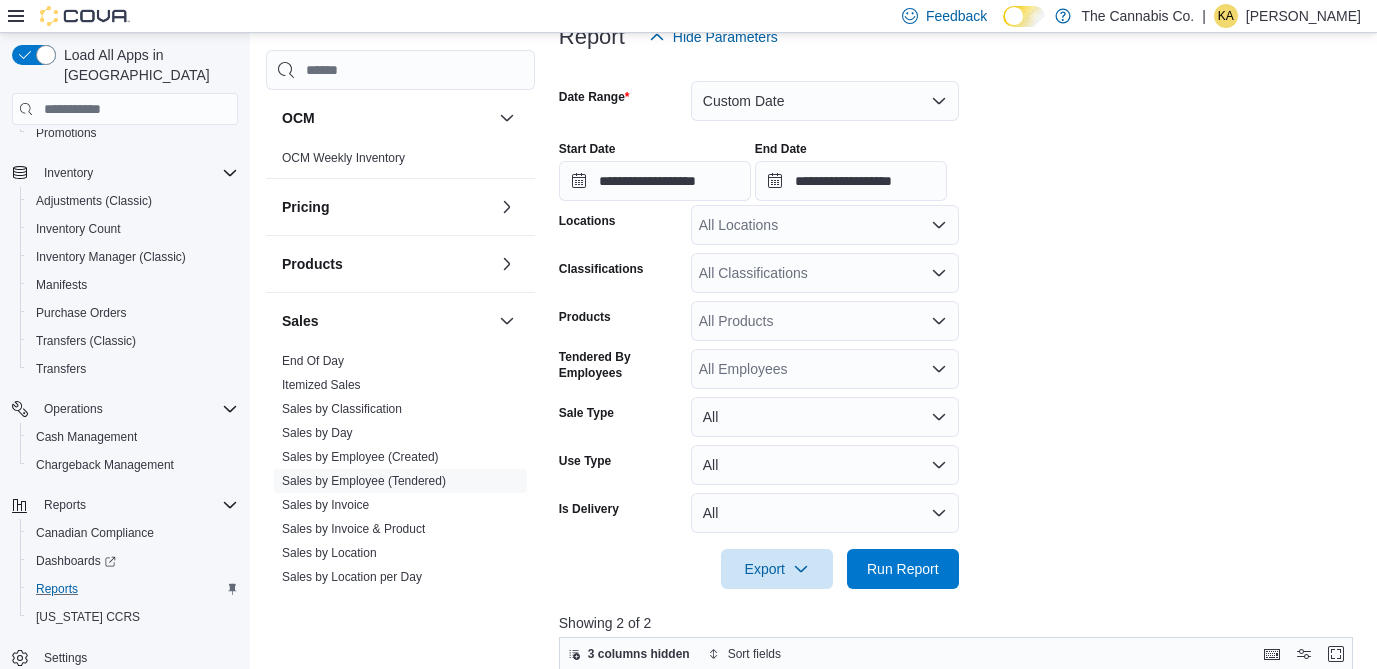 scroll, scrollTop: 288, scrollLeft: 0, axis: vertical 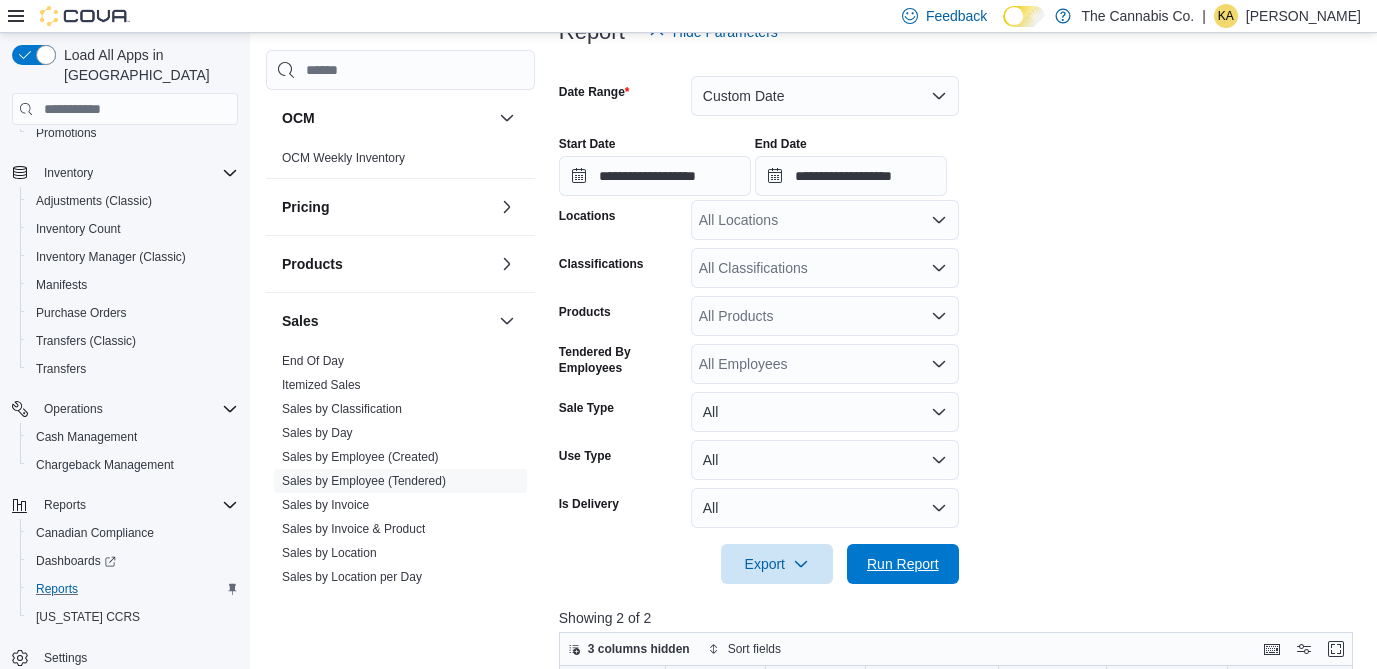 click on "Run Report" at bounding box center (903, 564) 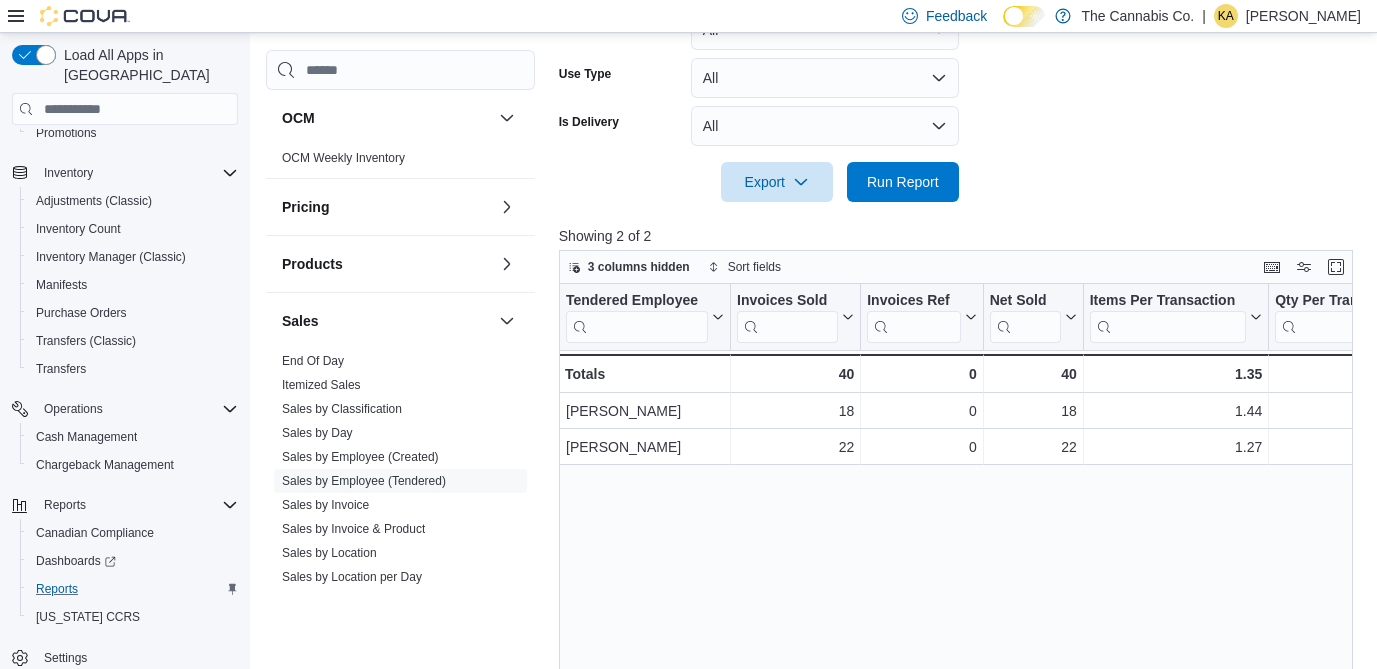 scroll, scrollTop: 696, scrollLeft: 0, axis: vertical 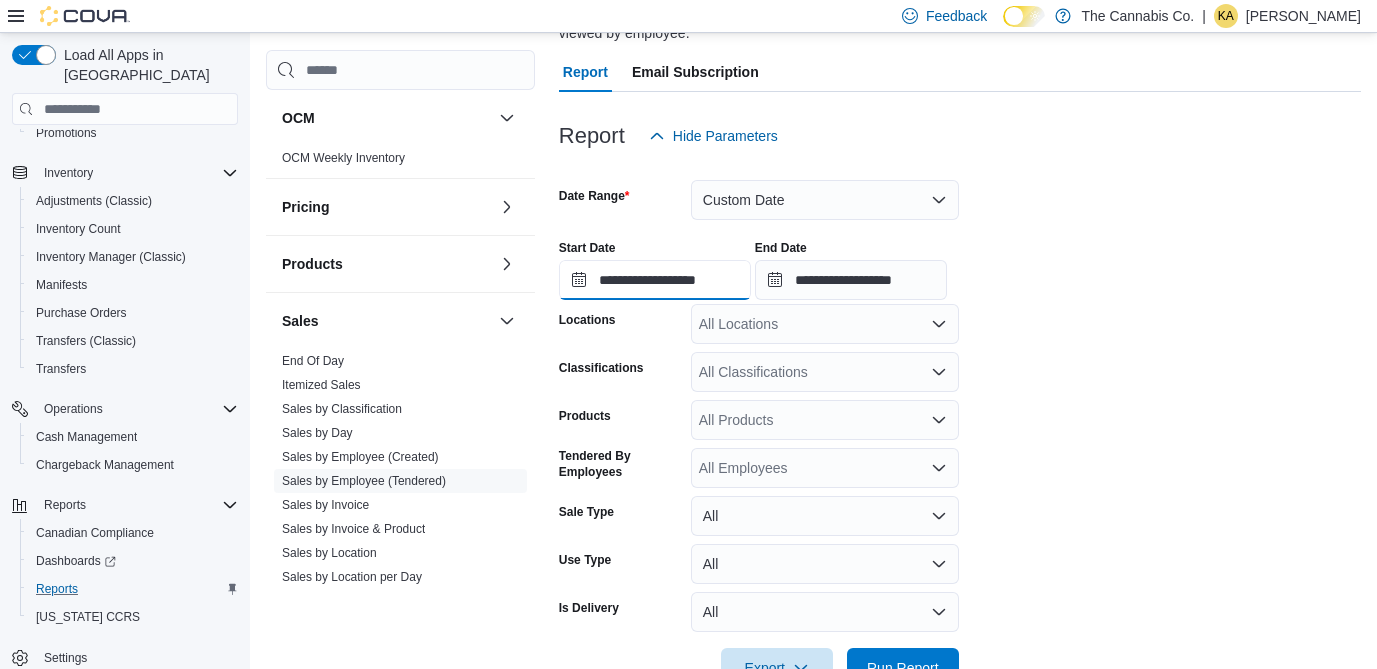 click on "**********" at bounding box center (655, 280) 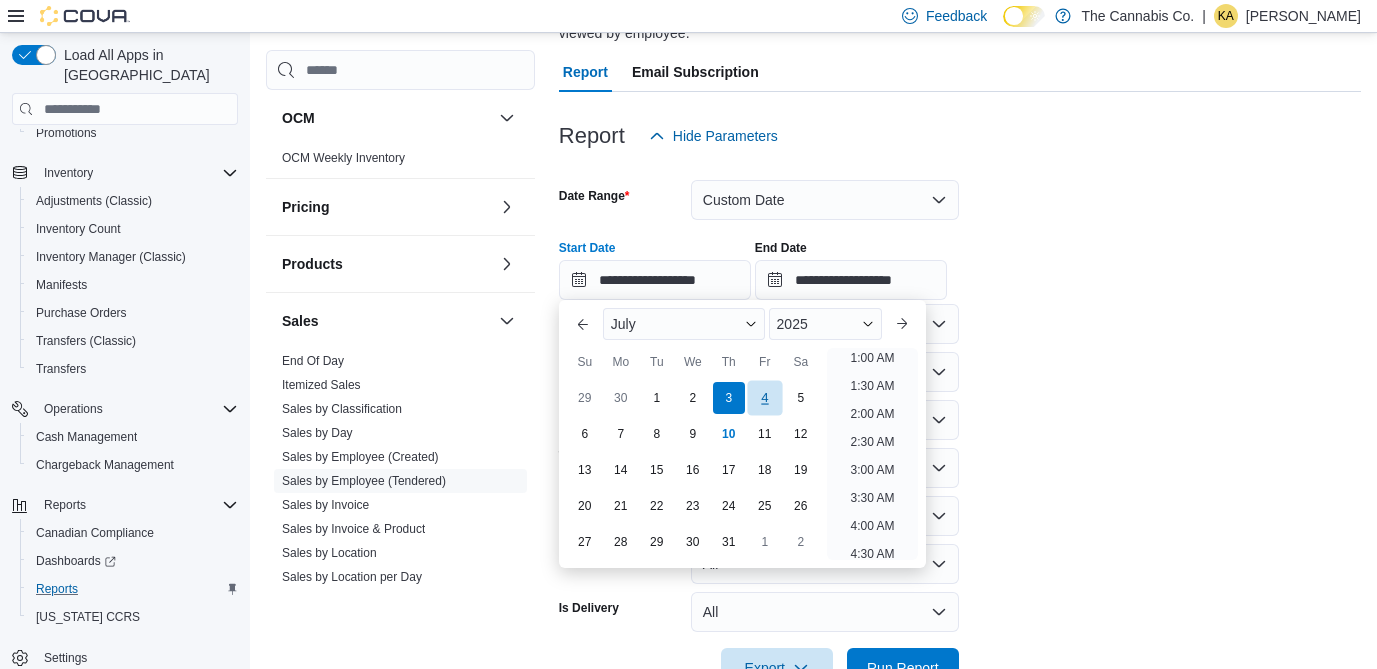 click on "4" at bounding box center [764, 398] 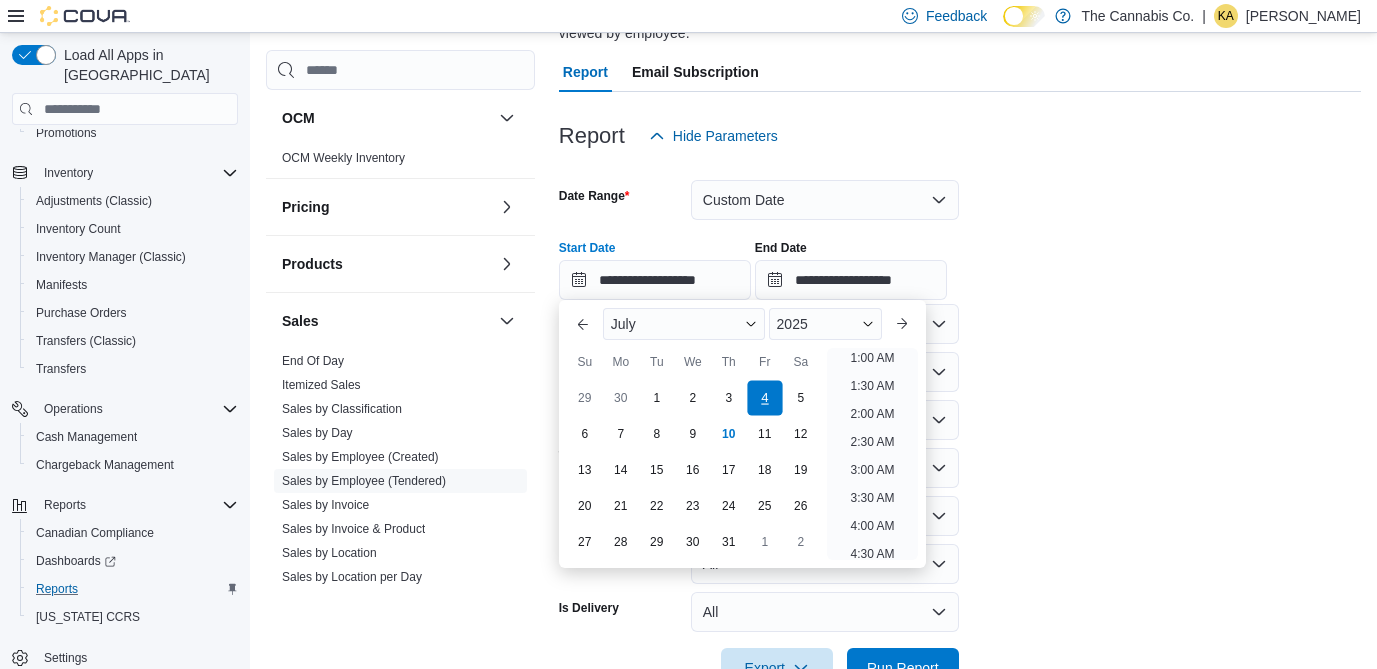 scroll, scrollTop: 4, scrollLeft: 0, axis: vertical 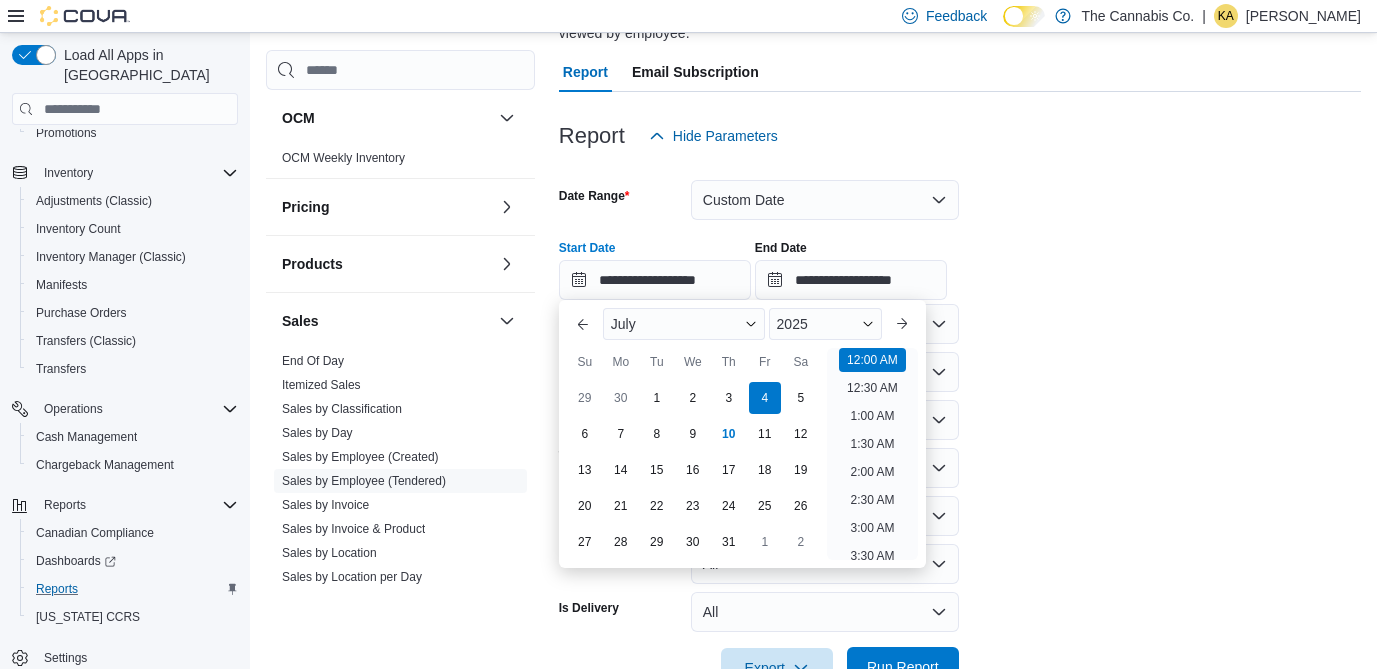 click on "Run Report" at bounding box center [903, 667] 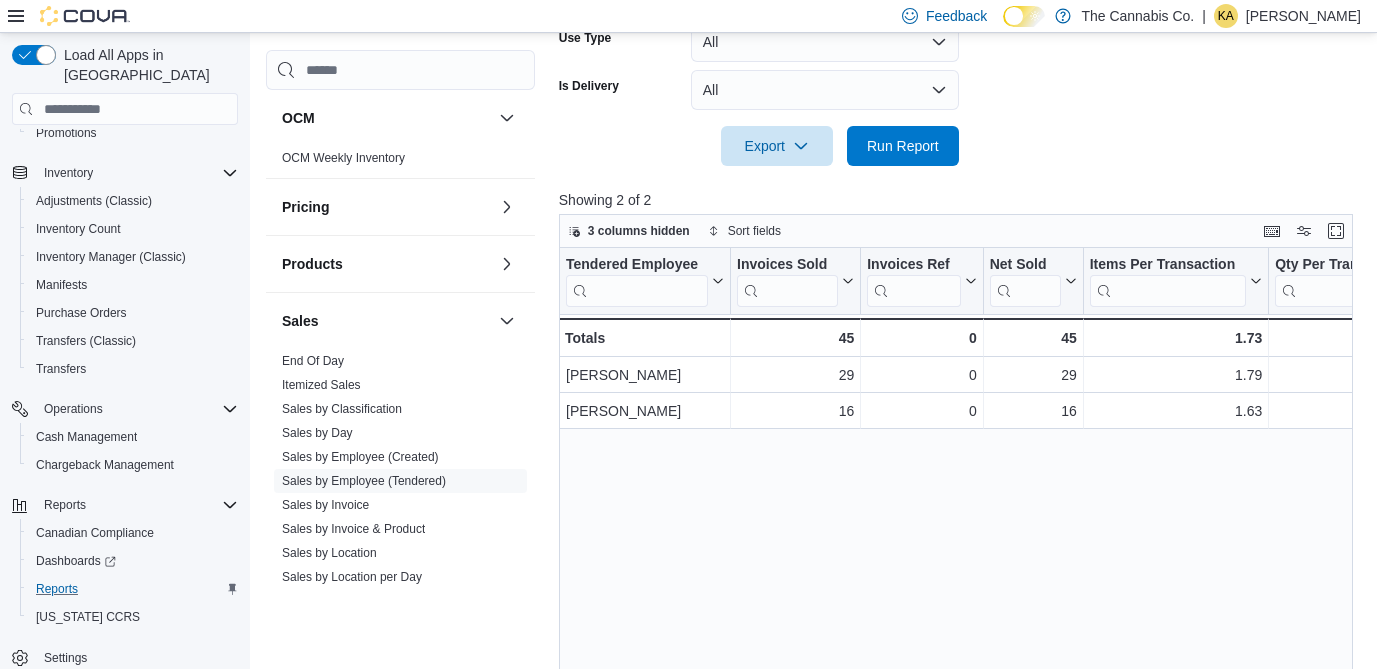 scroll, scrollTop: 802, scrollLeft: 0, axis: vertical 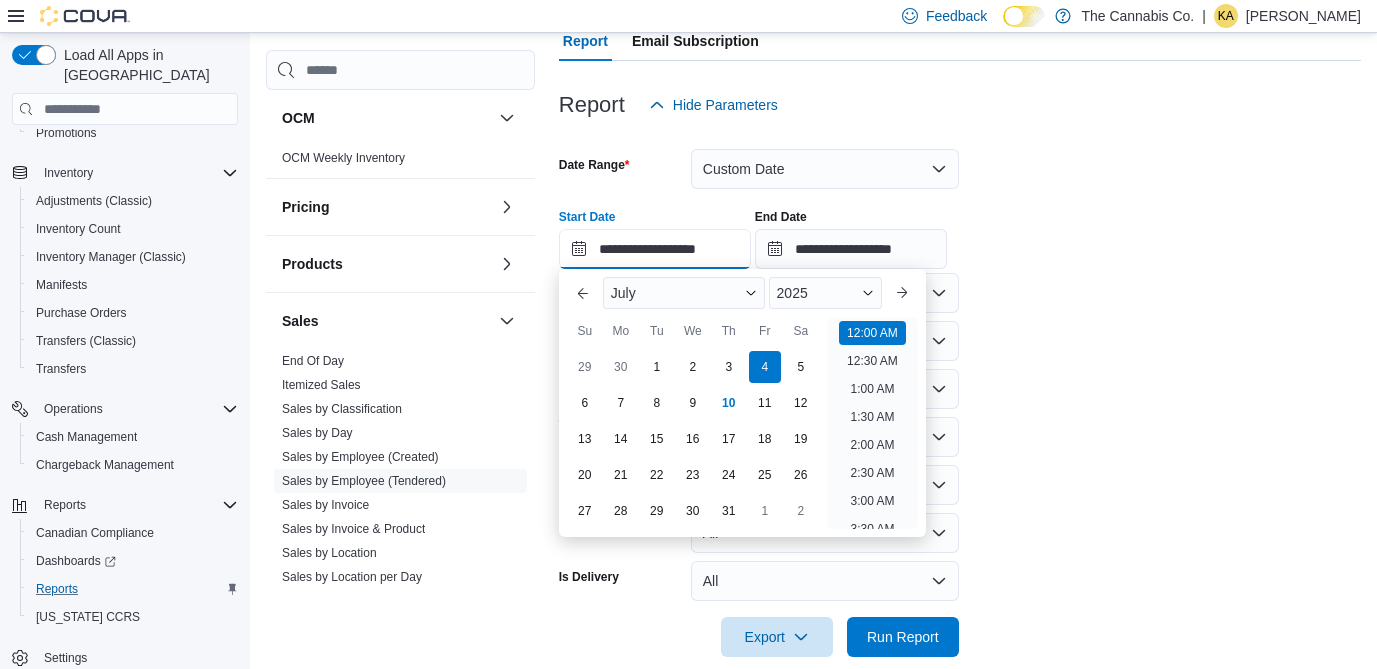 click on "**********" at bounding box center [655, 249] 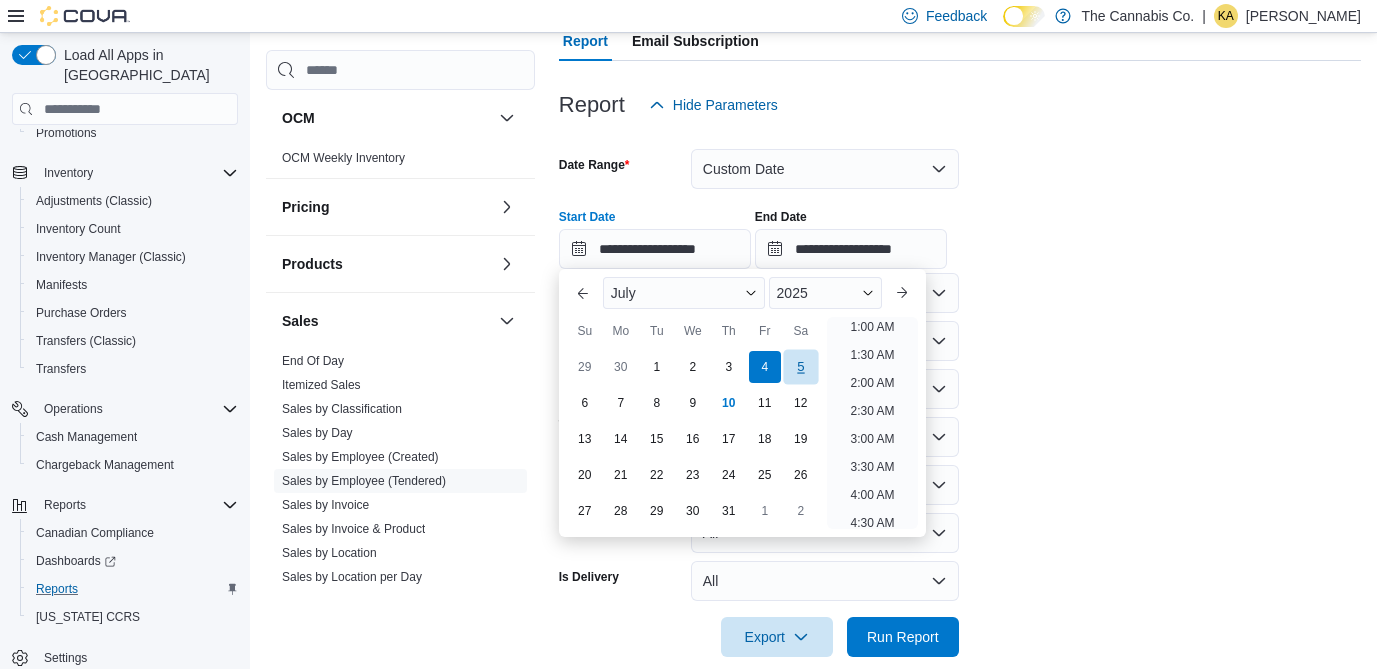 click on "5" at bounding box center [800, 367] 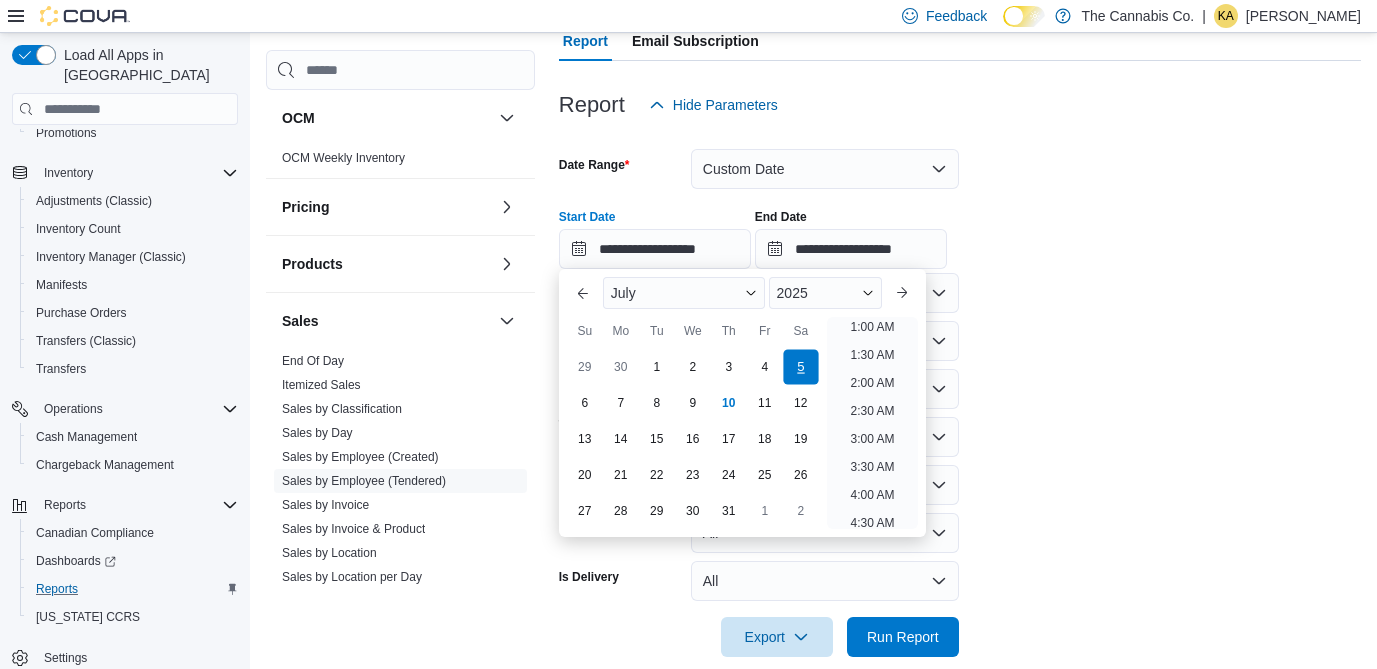 scroll, scrollTop: 4, scrollLeft: 0, axis: vertical 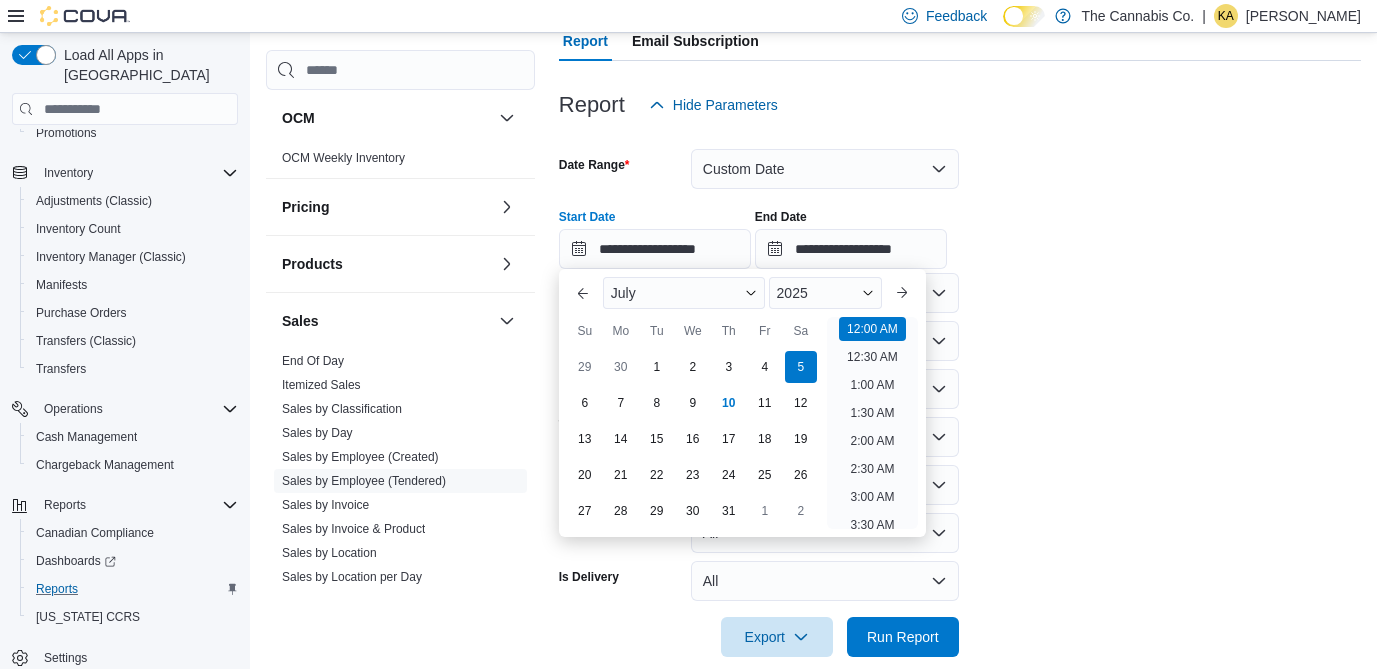 click on "**********" at bounding box center (960, 391) 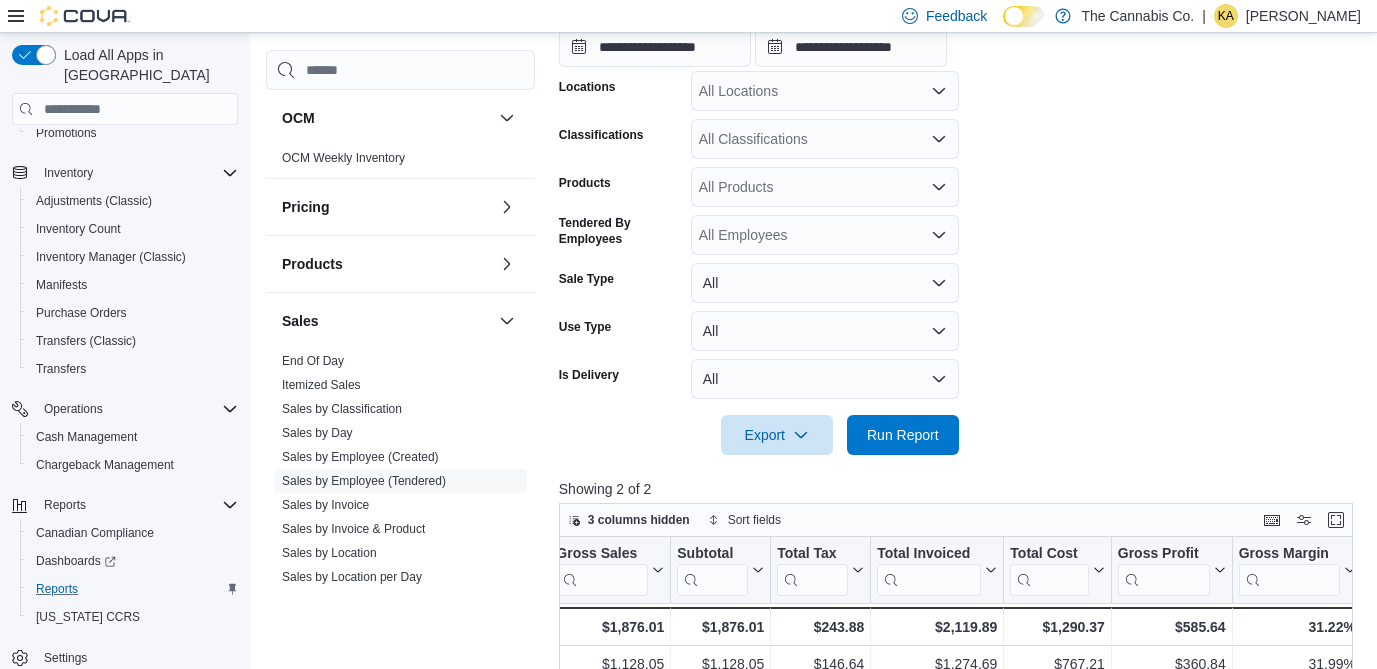 scroll, scrollTop: 424, scrollLeft: 0, axis: vertical 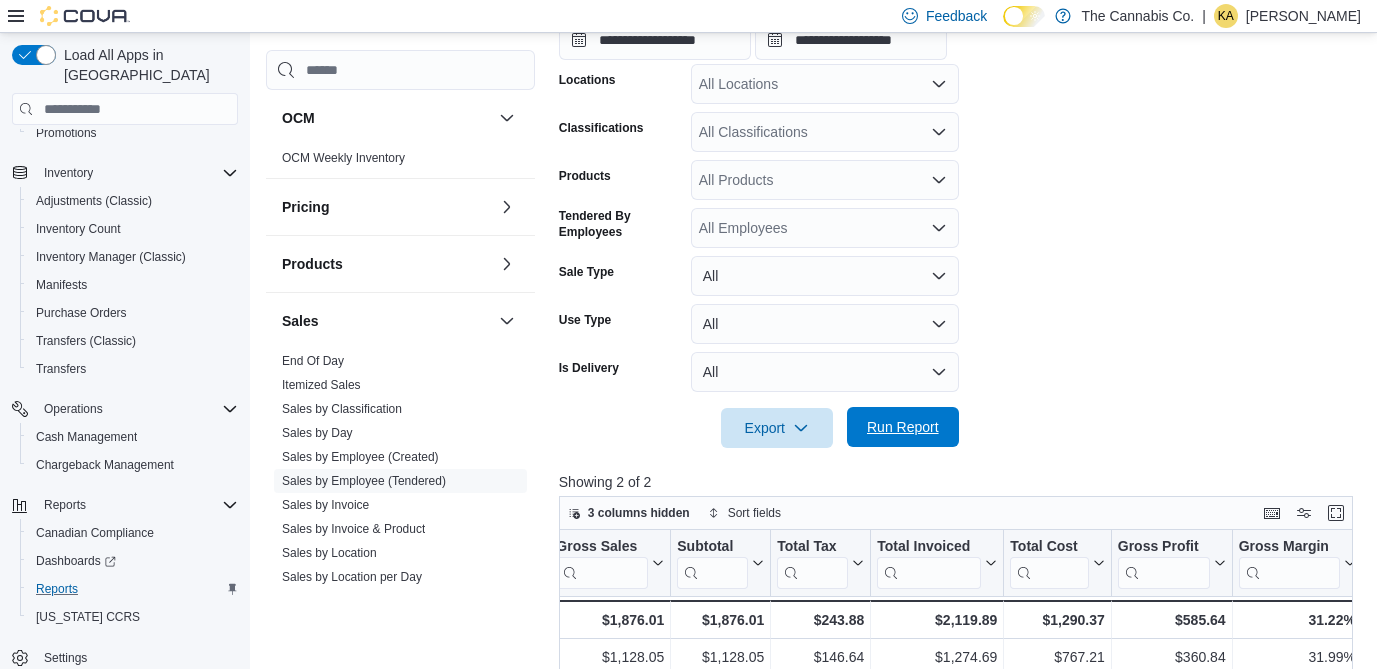 click on "Run Report" at bounding box center (903, 427) 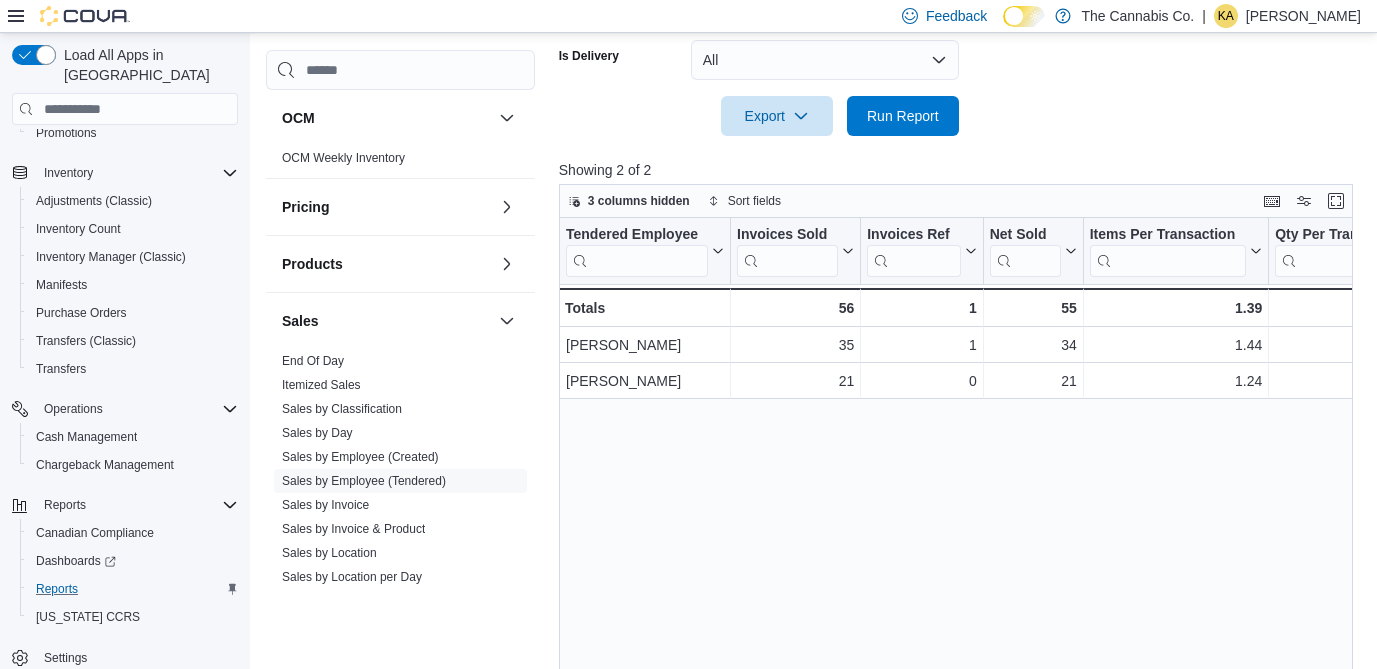 scroll, scrollTop: 744, scrollLeft: 0, axis: vertical 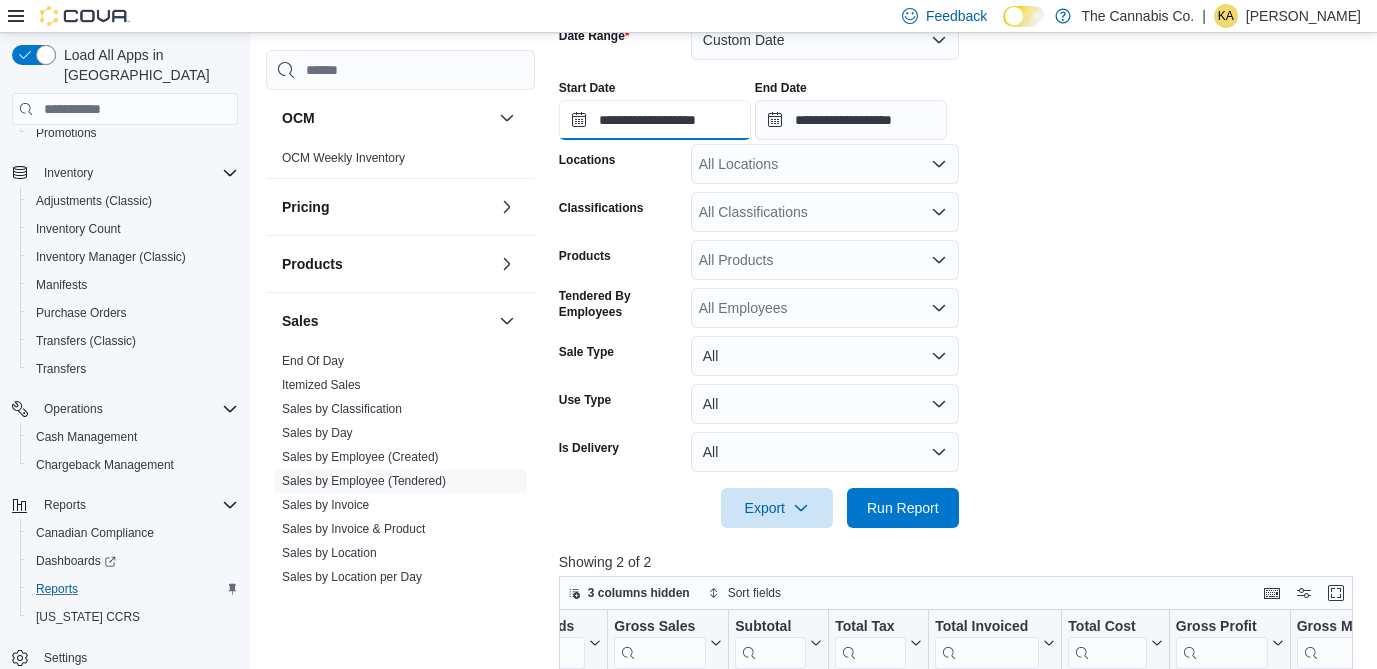 click on "**********" at bounding box center [655, 120] 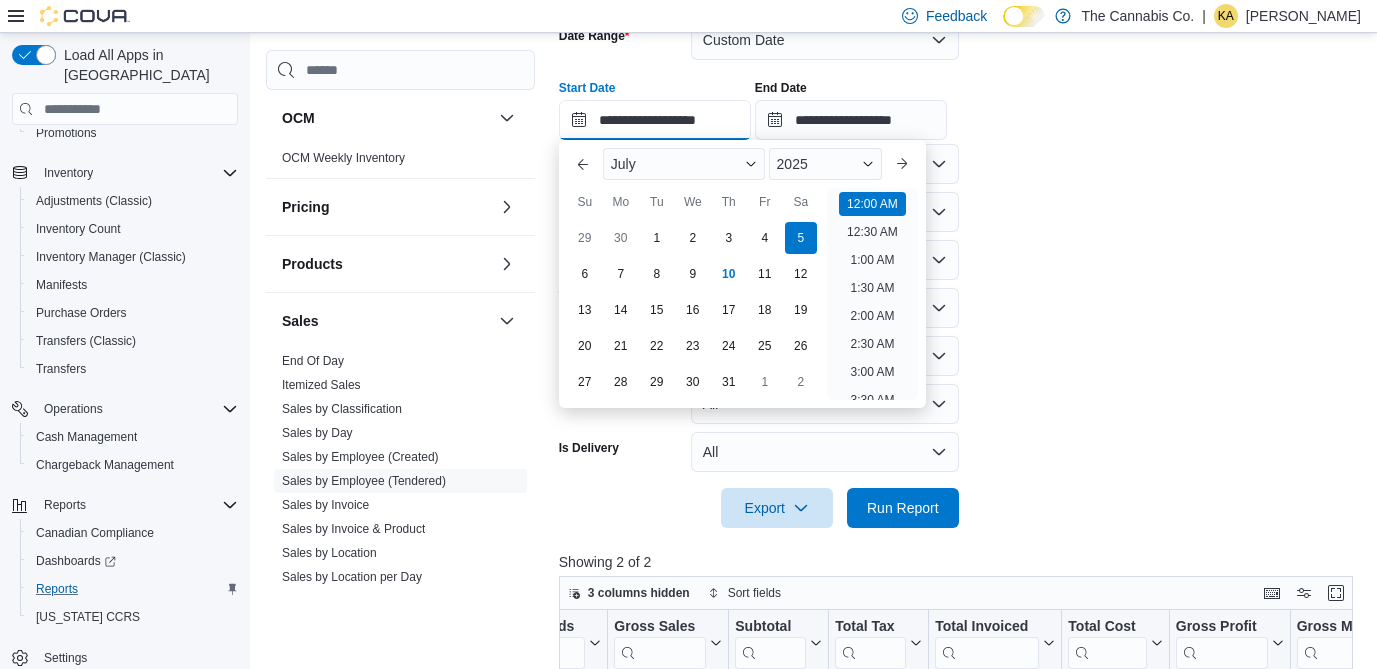 scroll, scrollTop: 62, scrollLeft: 0, axis: vertical 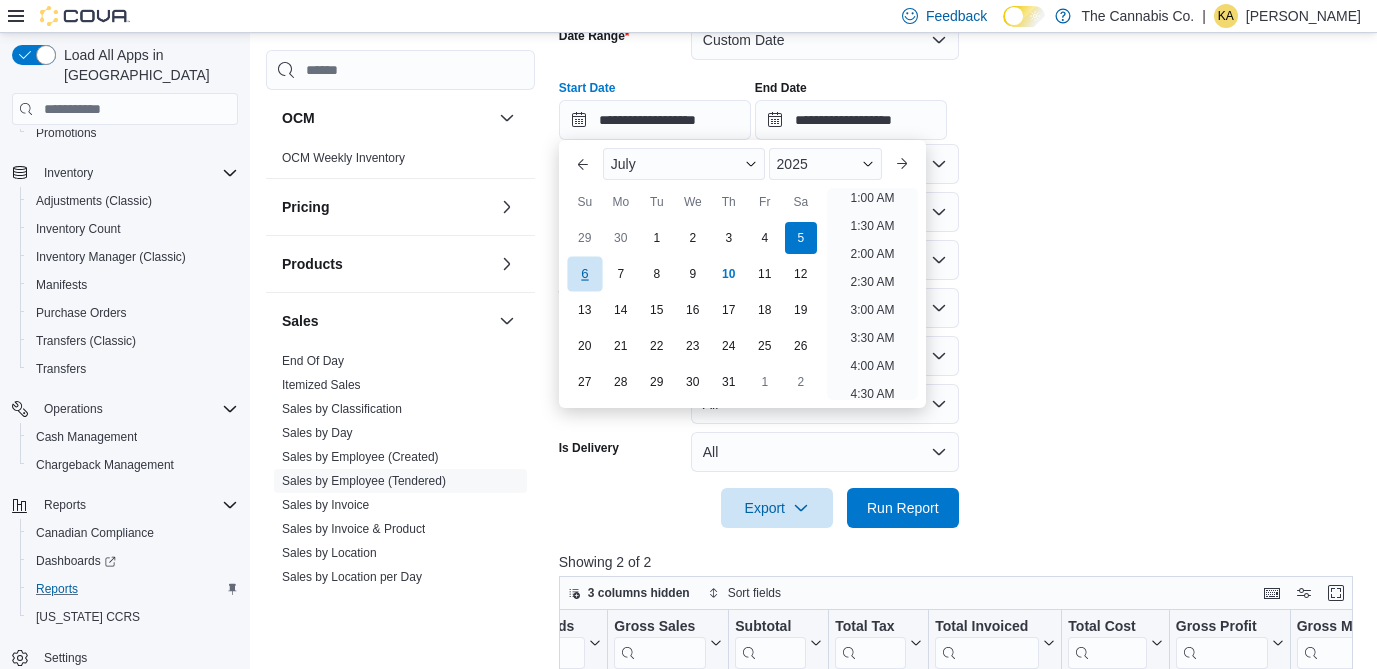 click on "6" at bounding box center (584, 274) 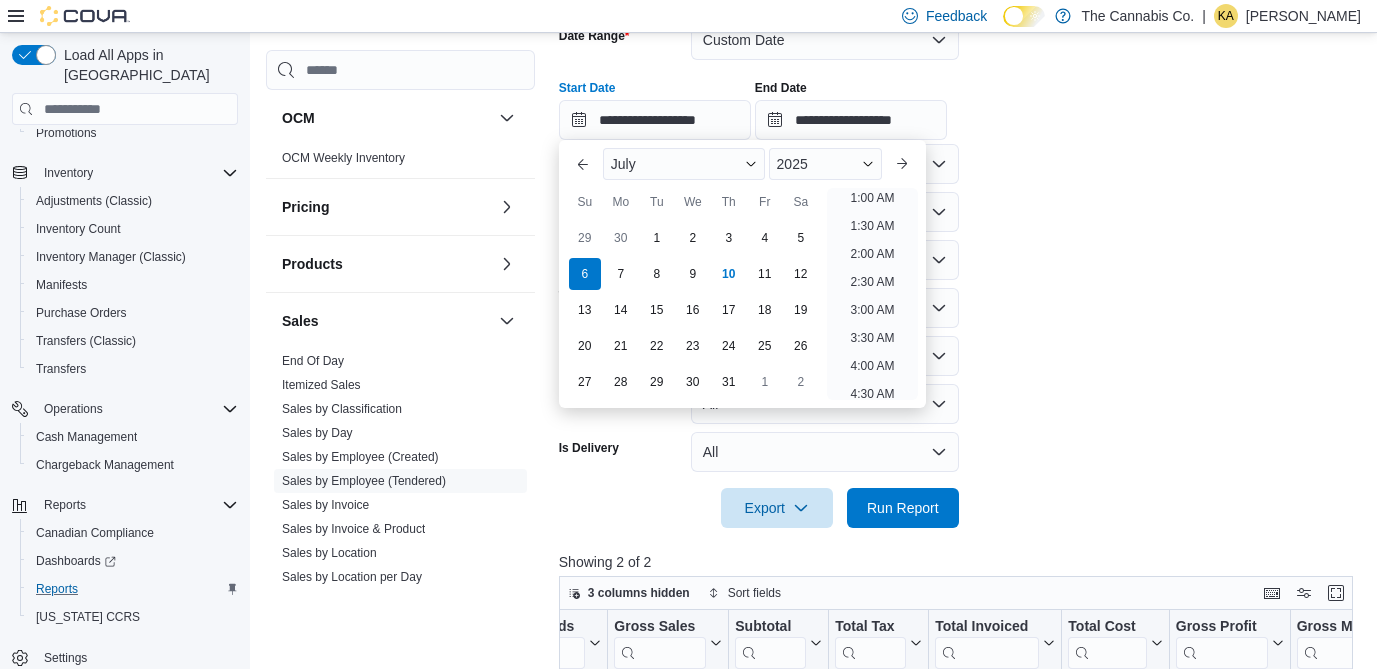 scroll, scrollTop: 4, scrollLeft: 0, axis: vertical 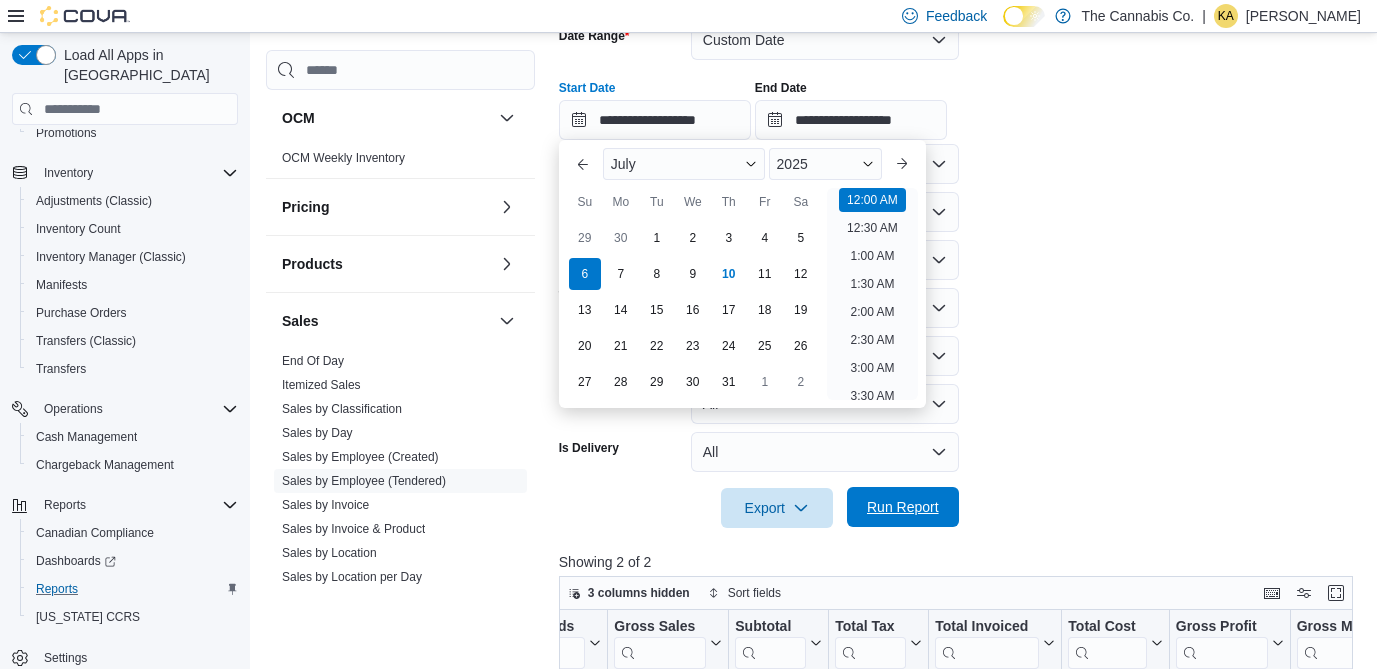 click on "Run Report" at bounding box center [903, 507] 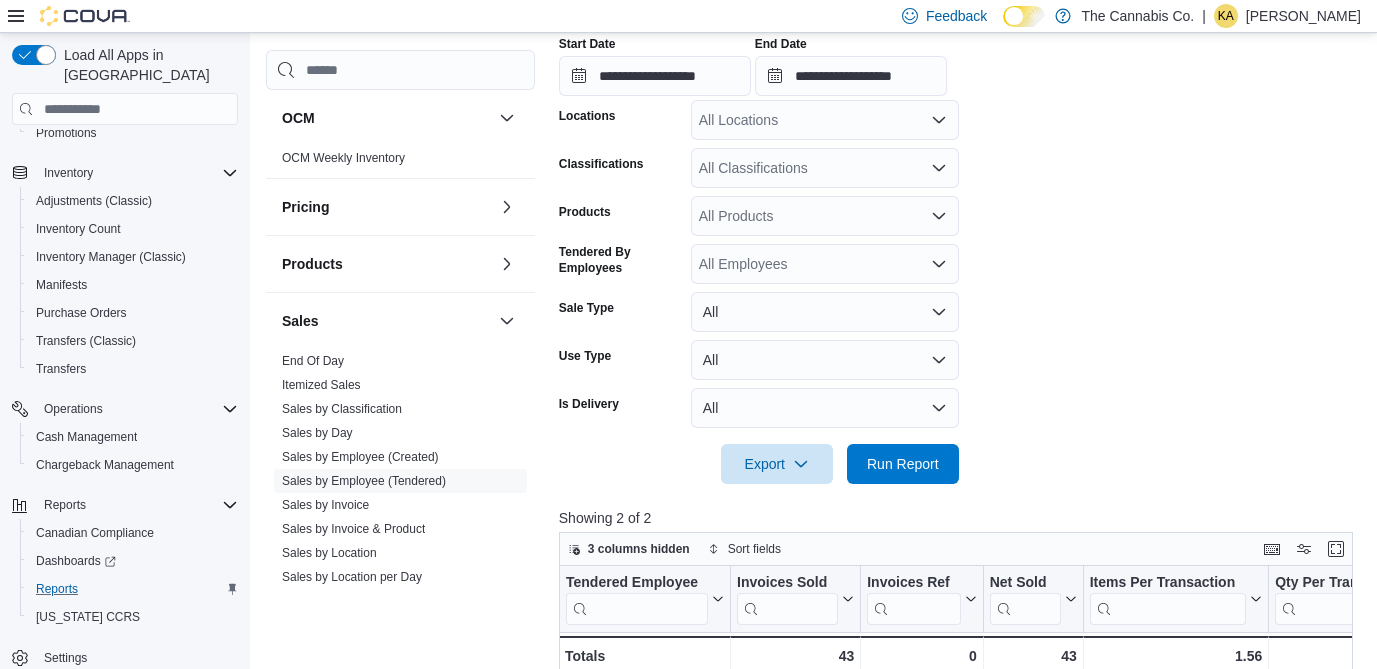 scroll, scrollTop: 650, scrollLeft: 0, axis: vertical 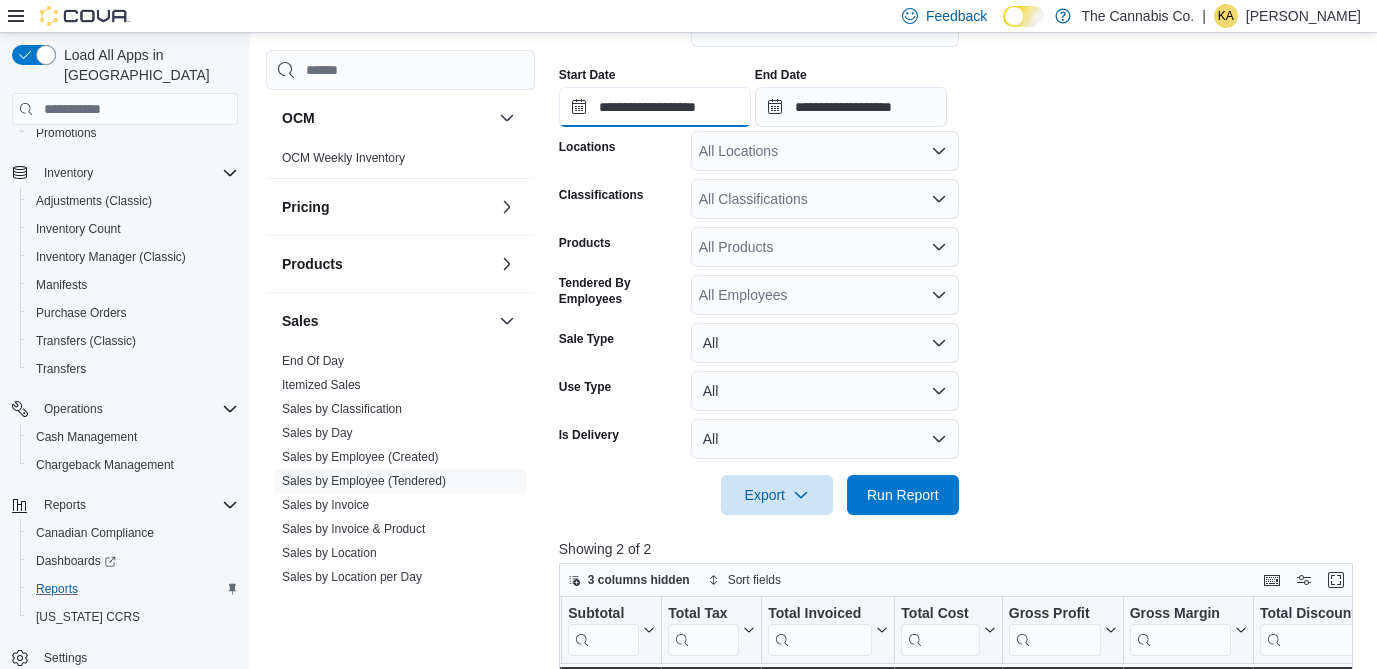 click on "**********" at bounding box center [655, 107] 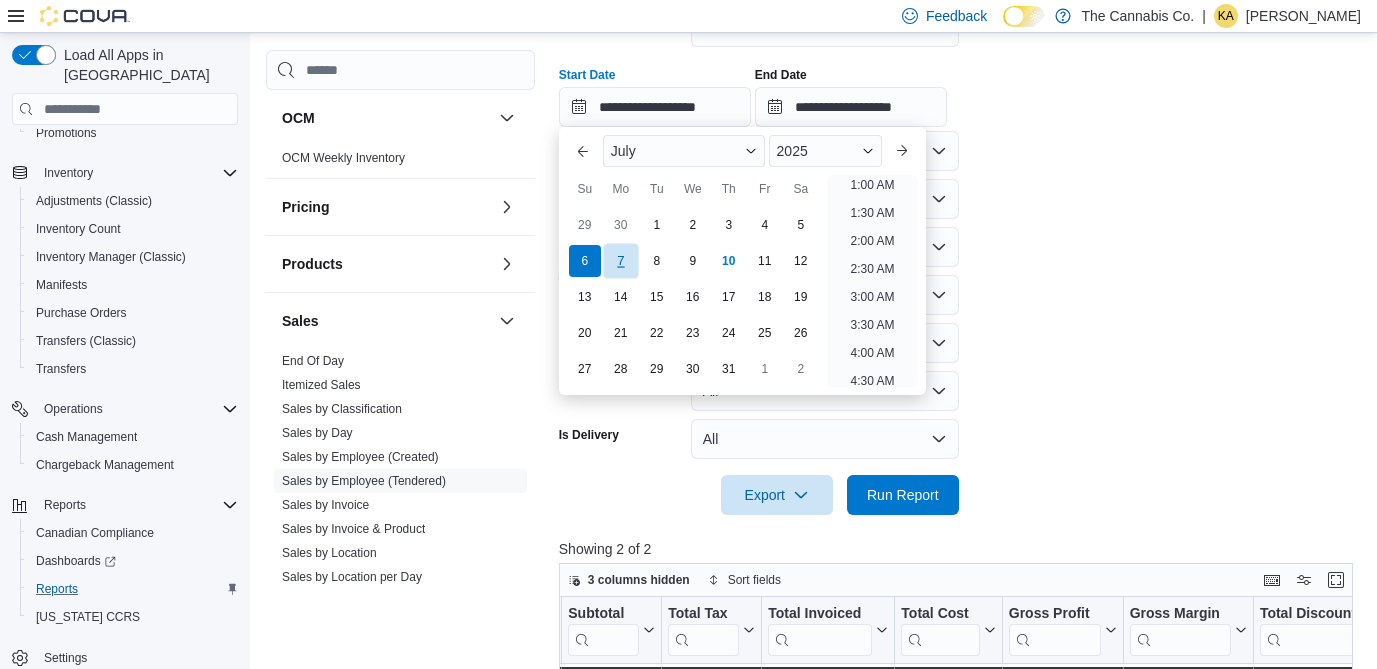 click on "7" at bounding box center [620, 261] 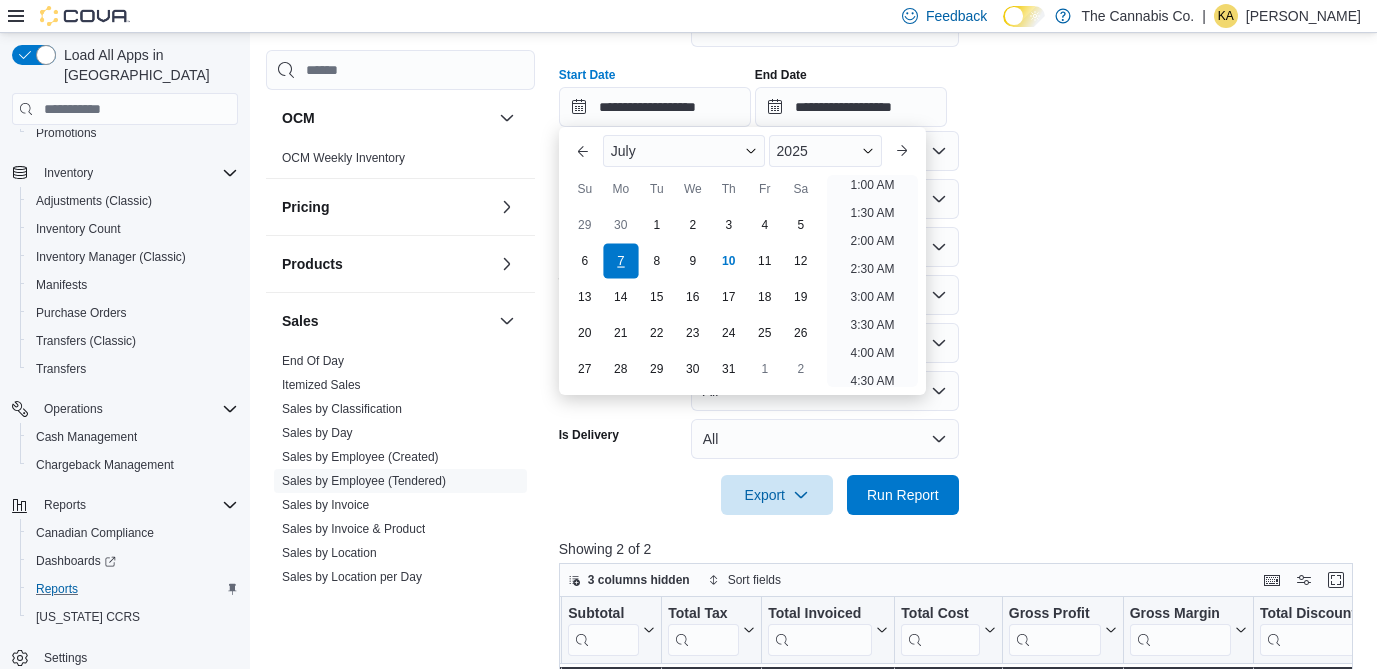 scroll, scrollTop: 4, scrollLeft: 0, axis: vertical 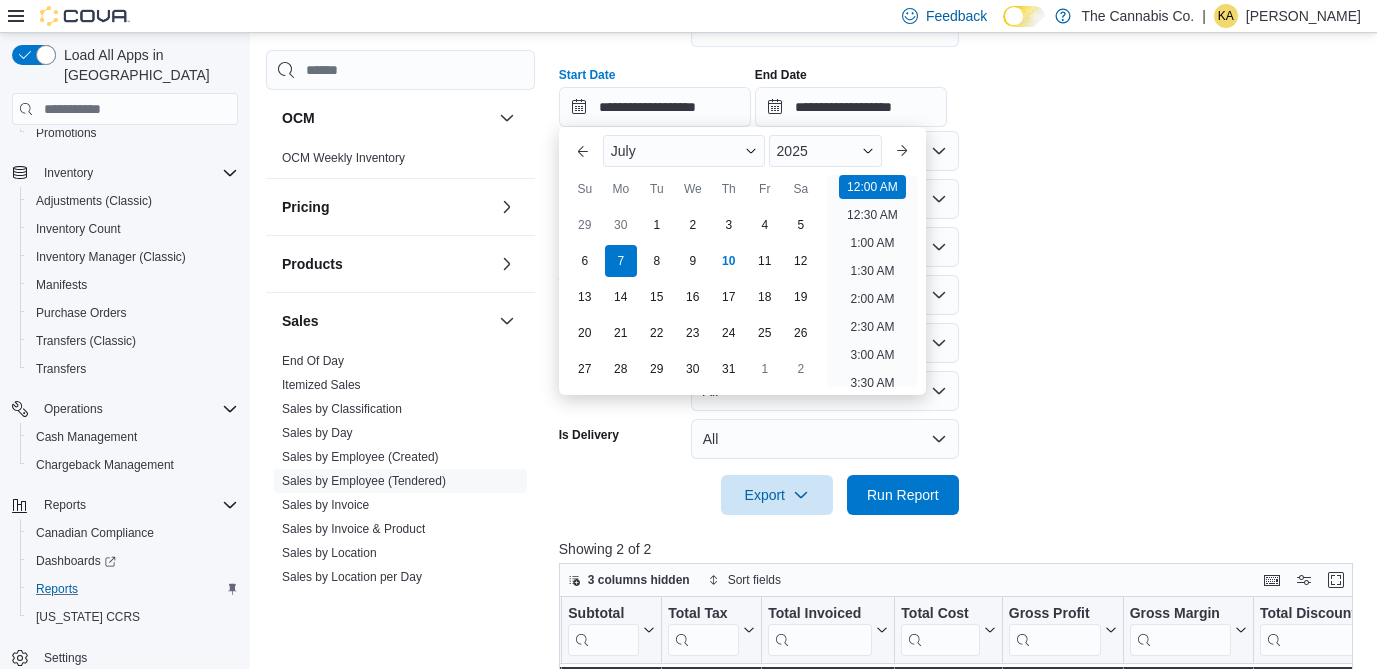 click on "**********" at bounding box center [960, 249] 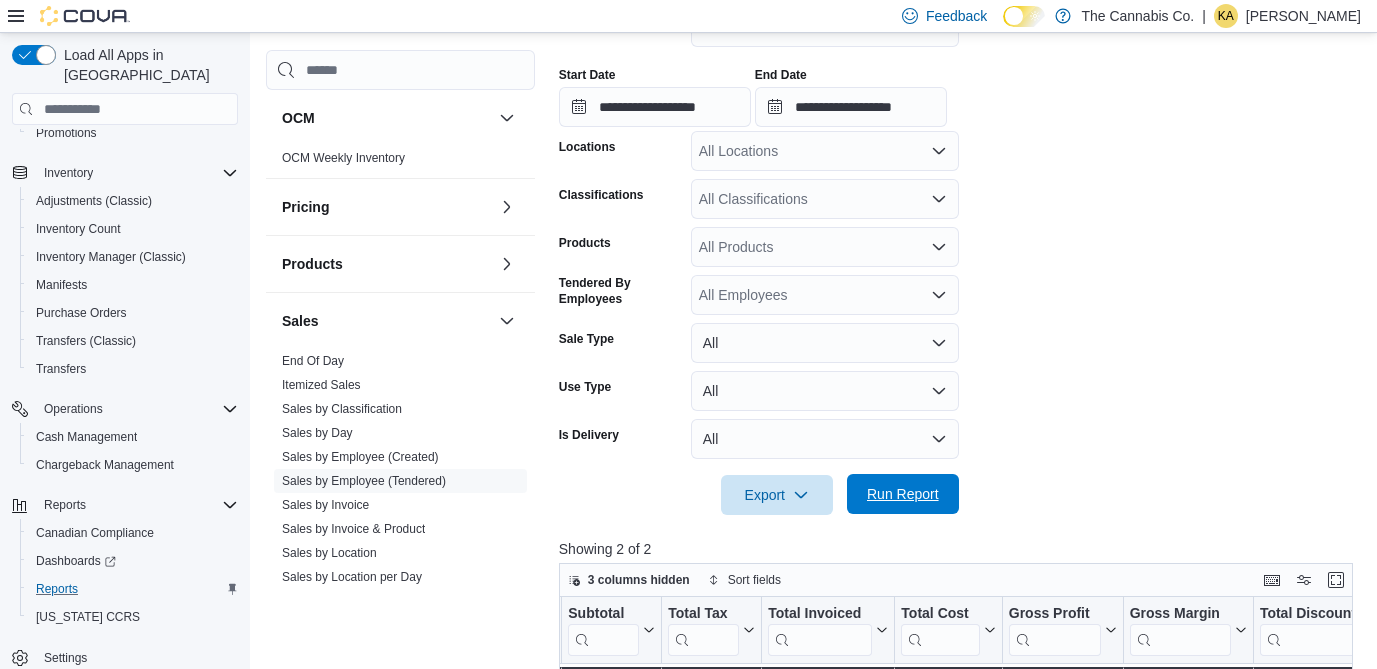 click on "Run Report" at bounding box center (903, 494) 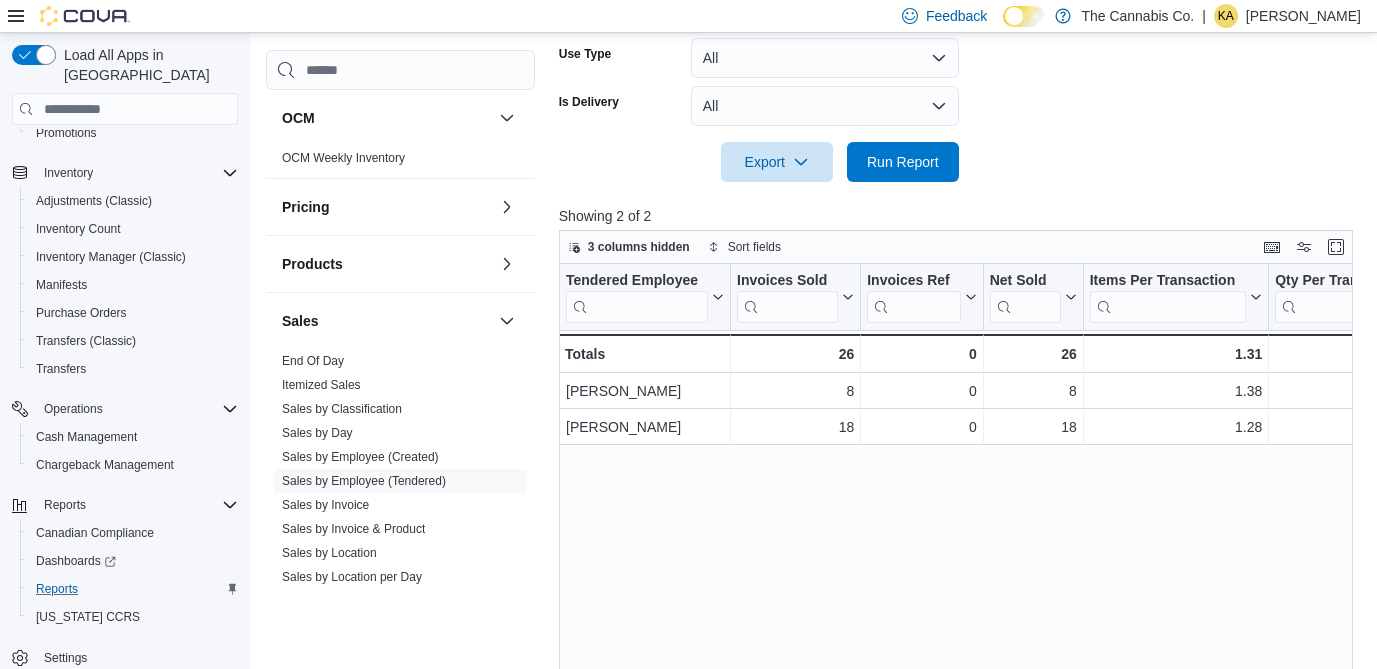 scroll, scrollTop: 718, scrollLeft: 0, axis: vertical 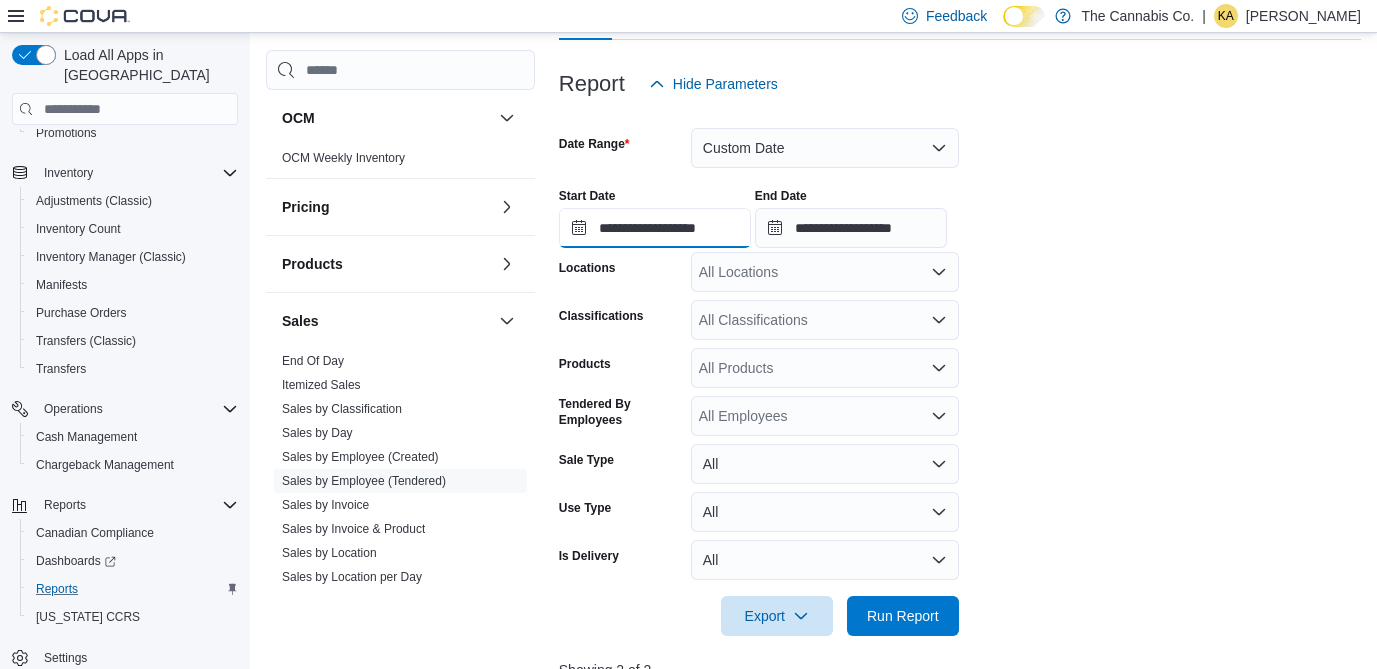click on "**********" at bounding box center [655, 228] 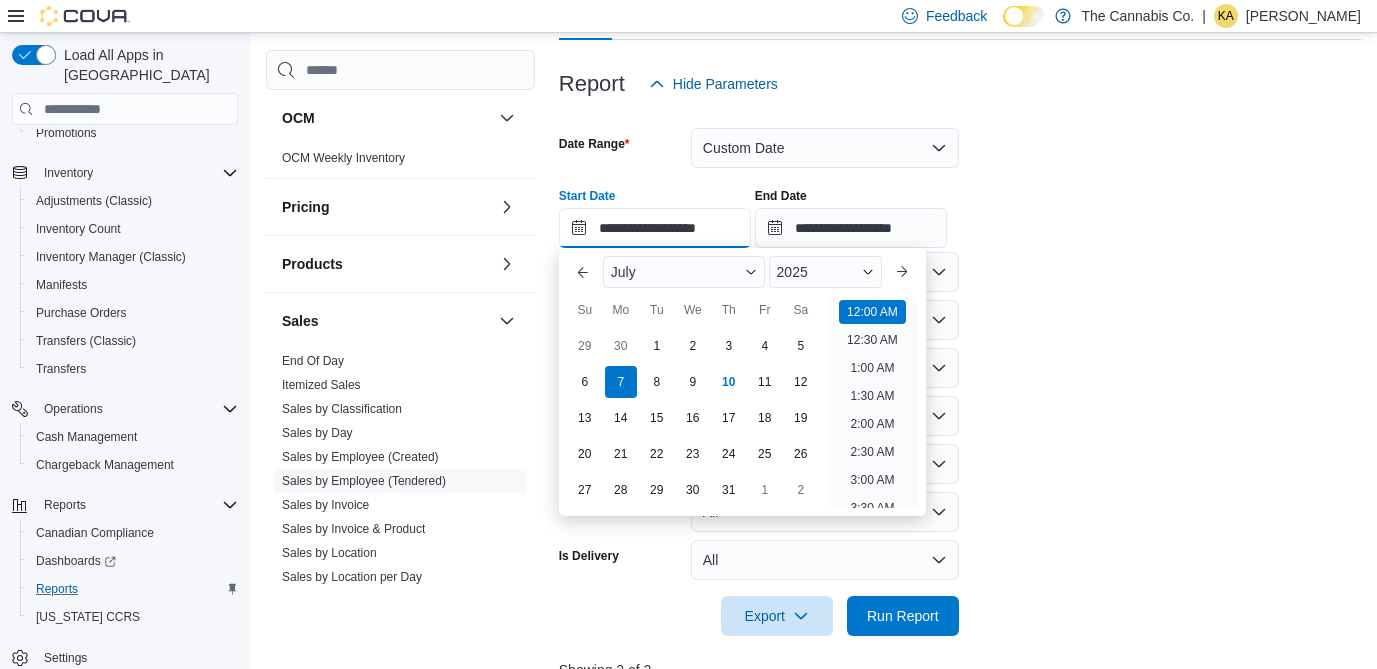 scroll, scrollTop: 62, scrollLeft: 0, axis: vertical 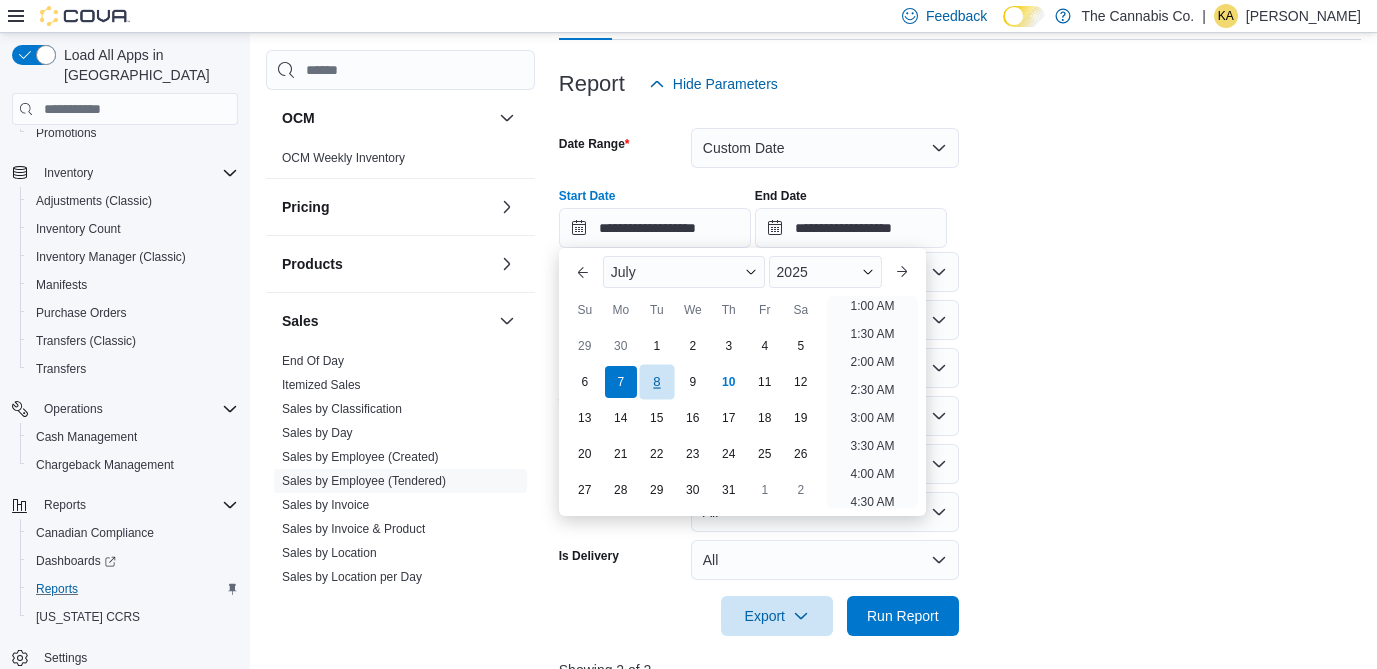 click on "8" at bounding box center [656, 382] 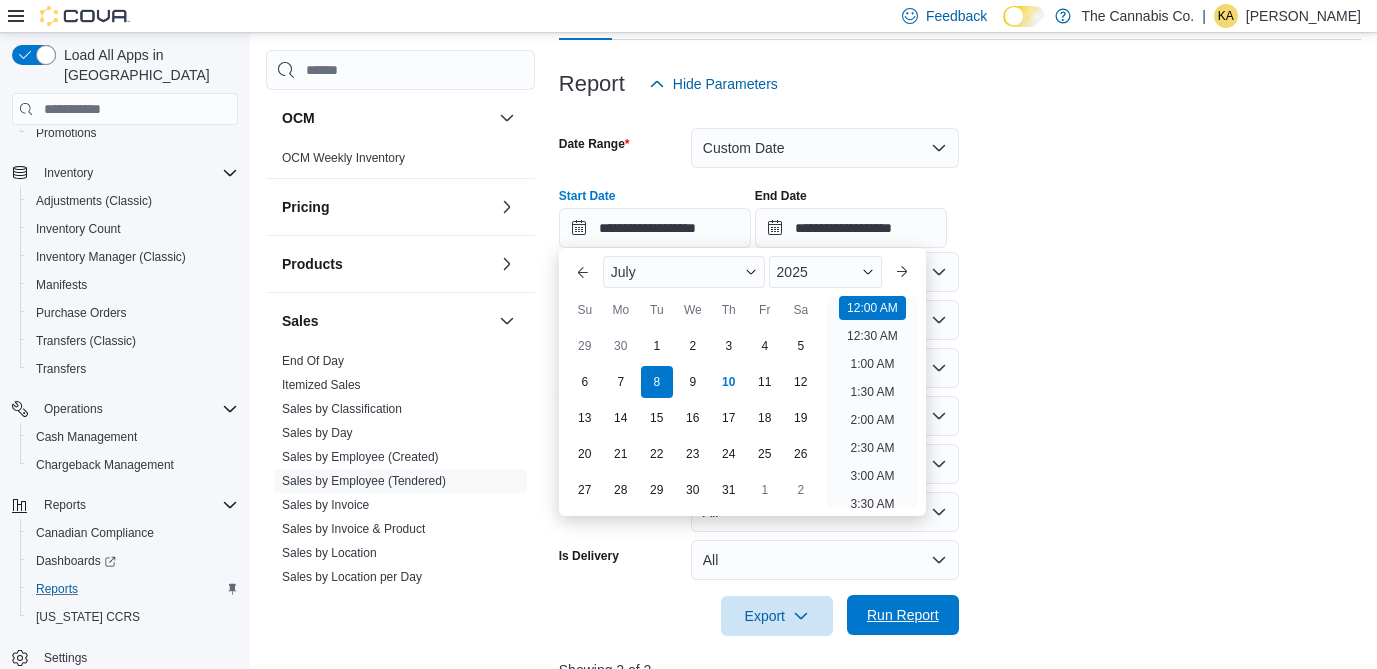 click on "Run Report" at bounding box center [903, 615] 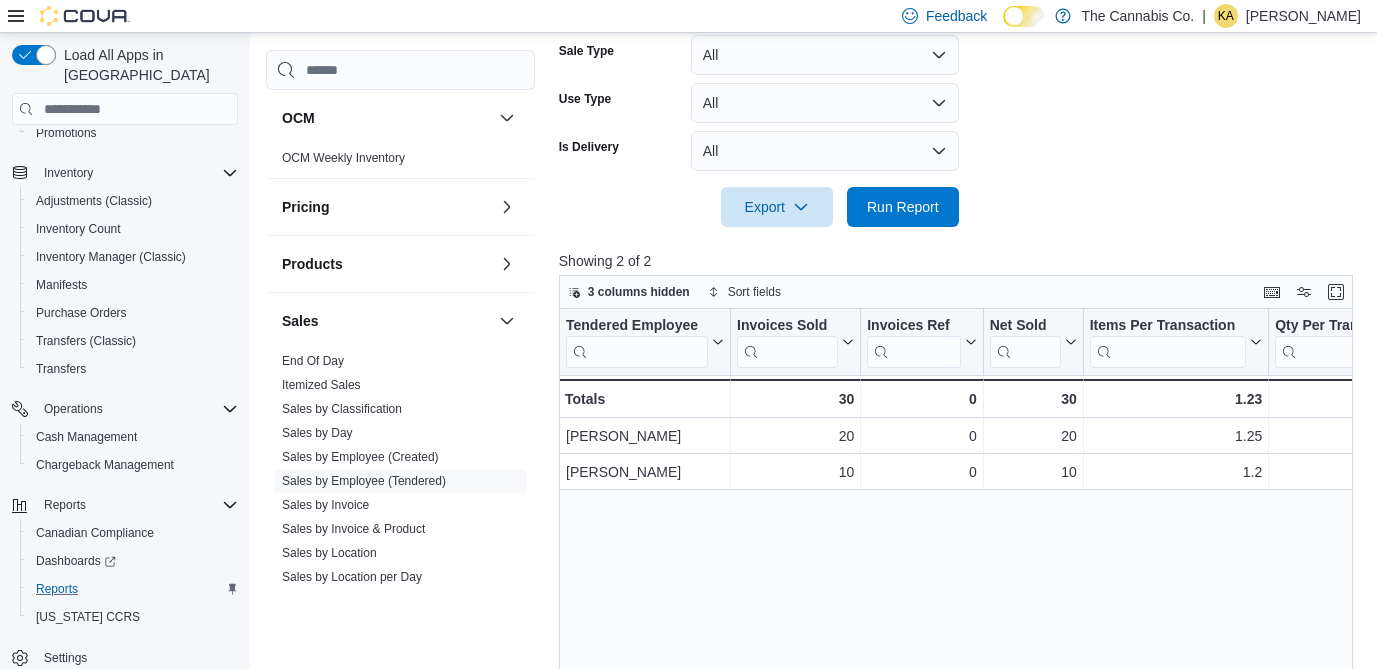 scroll, scrollTop: 666, scrollLeft: 0, axis: vertical 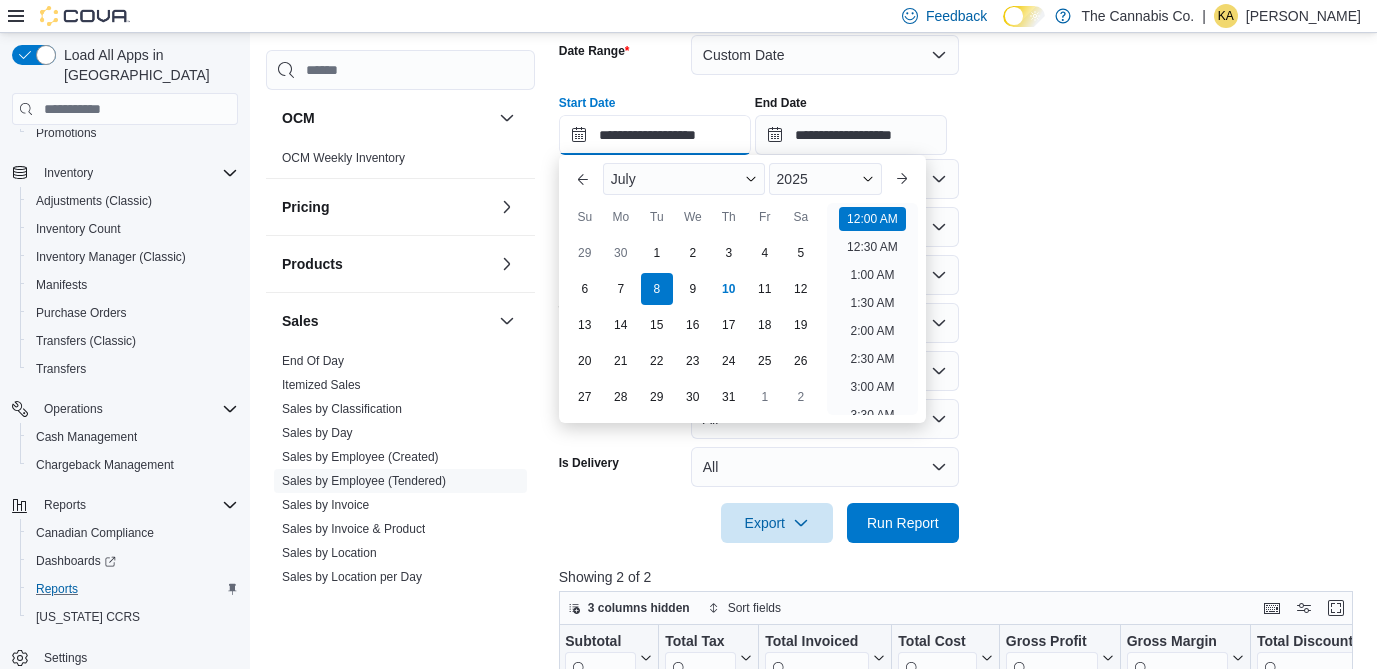 click on "**********" at bounding box center (655, 135) 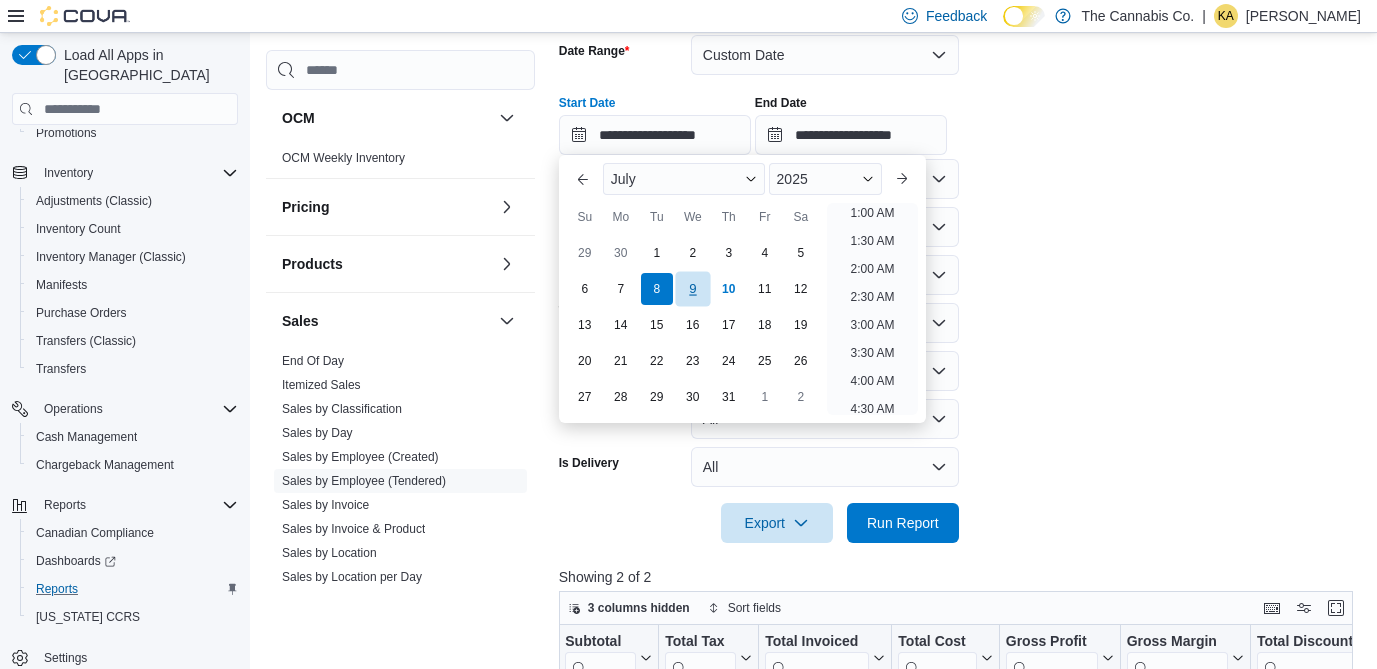 click on "9" at bounding box center (692, 289) 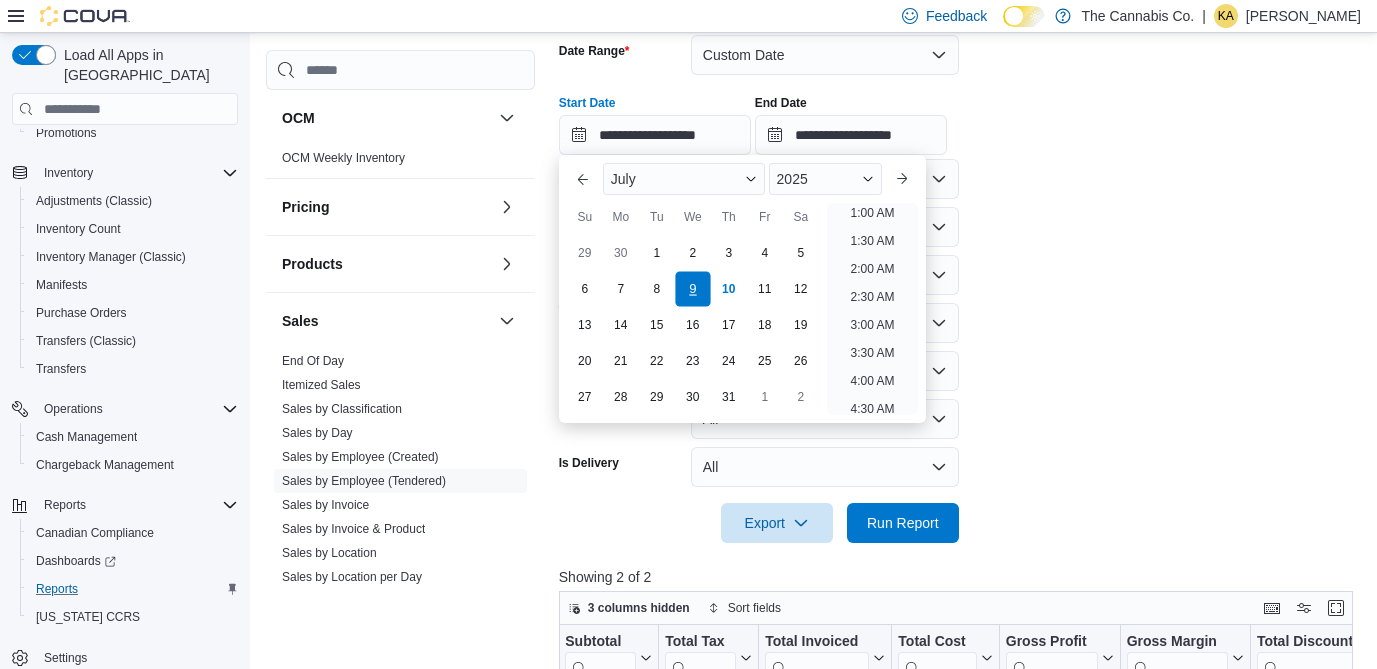 scroll, scrollTop: 4, scrollLeft: 0, axis: vertical 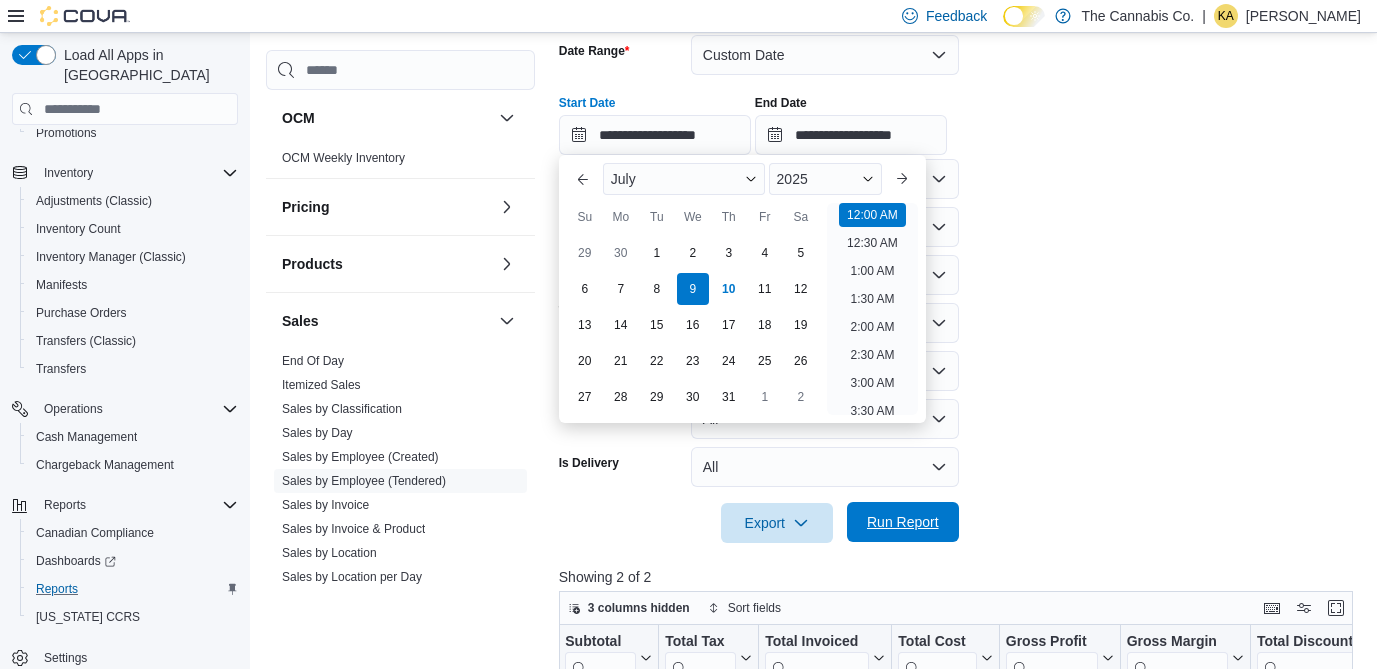 click on "Run Report" at bounding box center (903, 522) 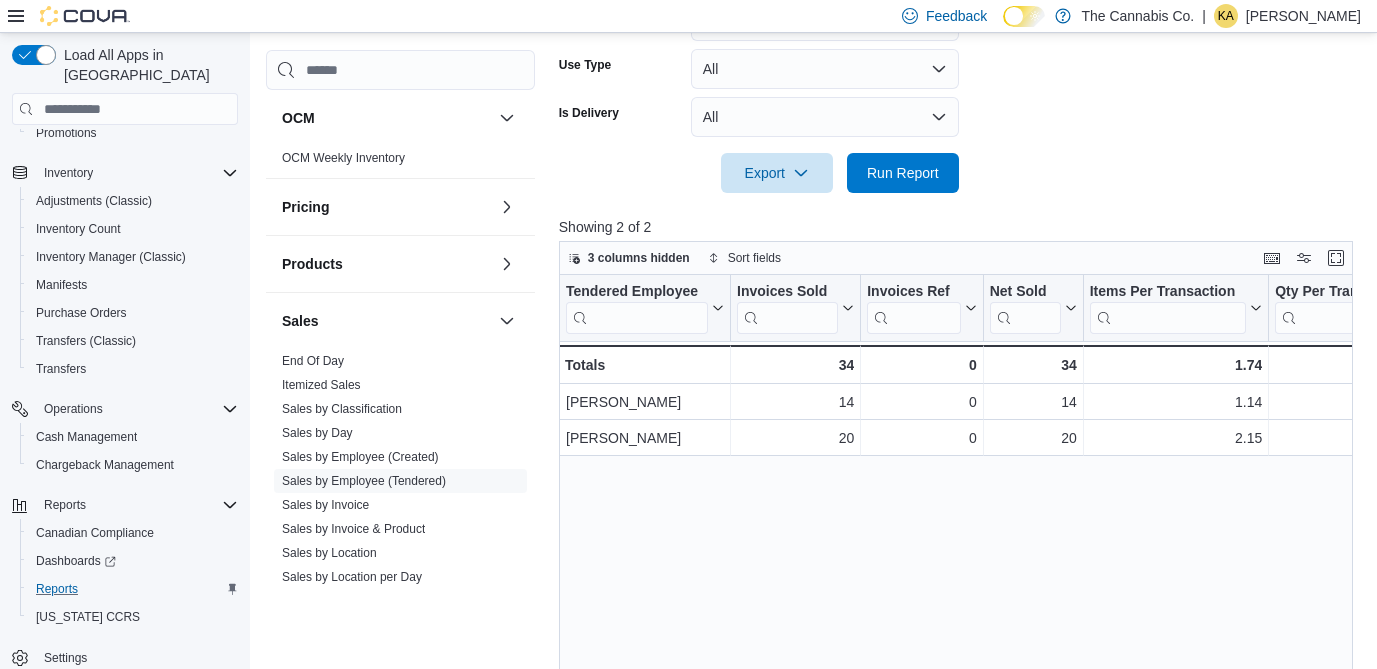 scroll, scrollTop: 687, scrollLeft: 0, axis: vertical 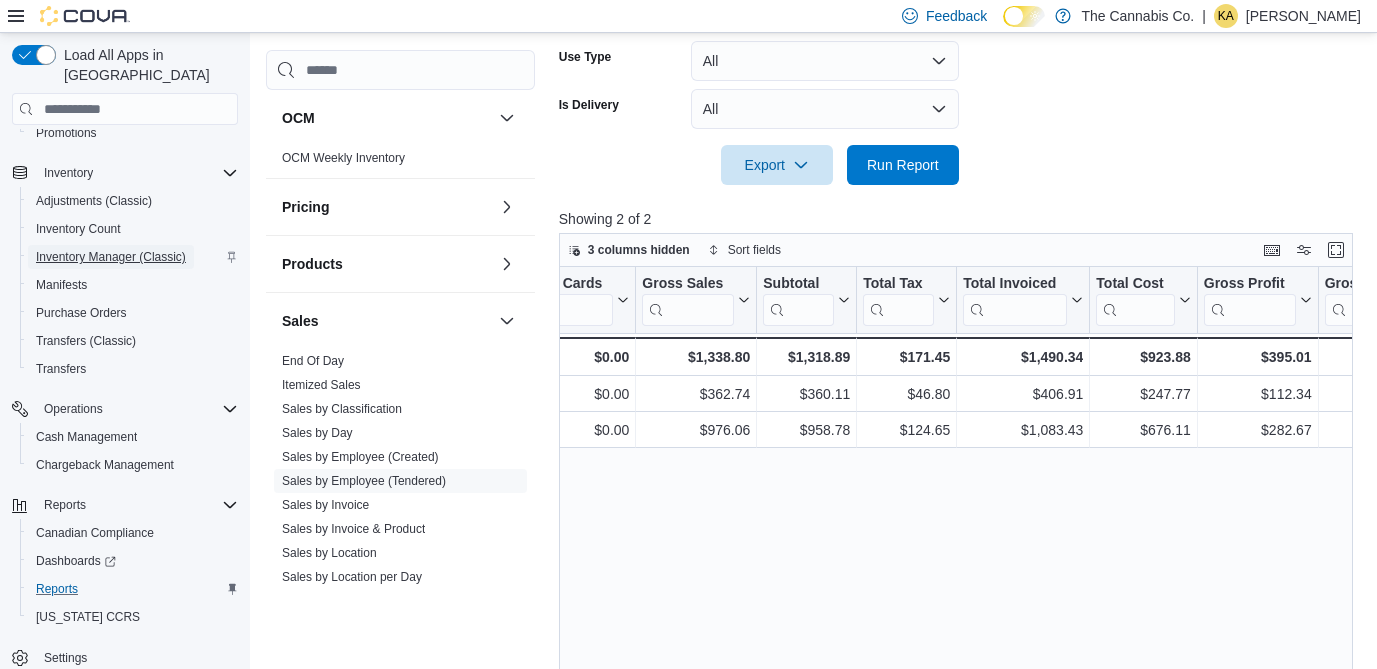 click on "Inventory Manager (Classic)" at bounding box center (111, 257) 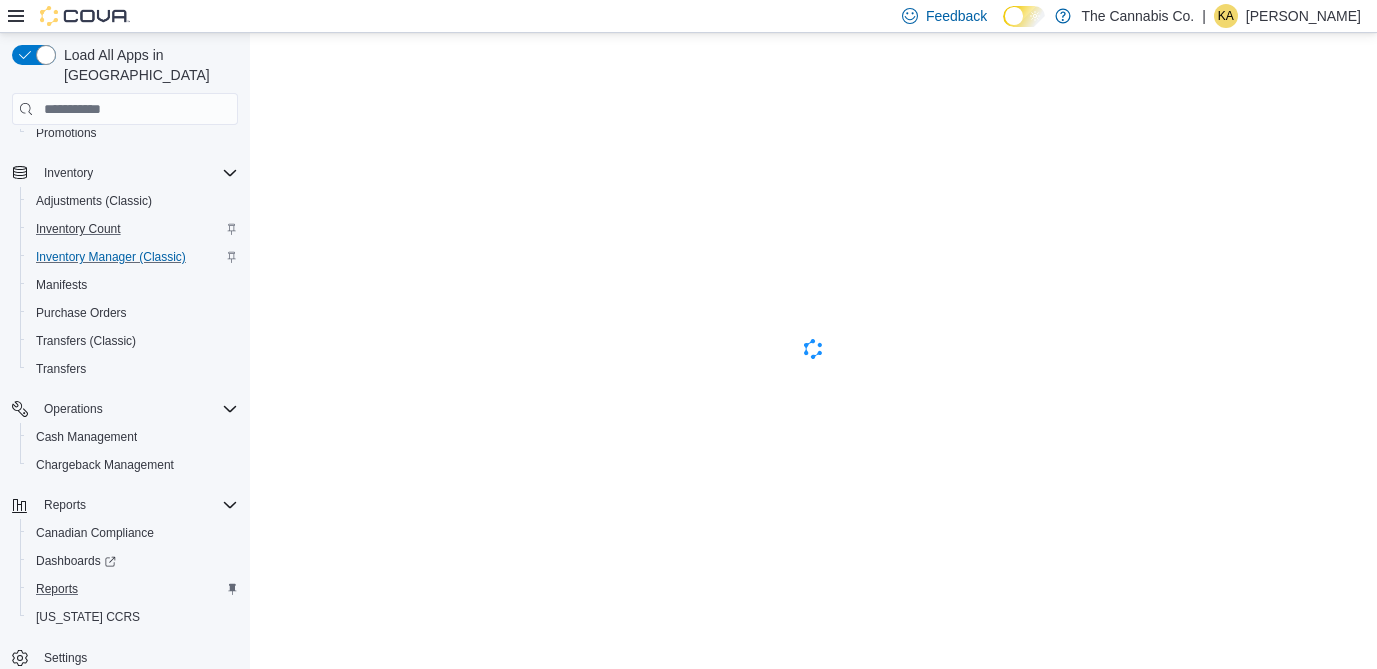 scroll, scrollTop: 0, scrollLeft: 0, axis: both 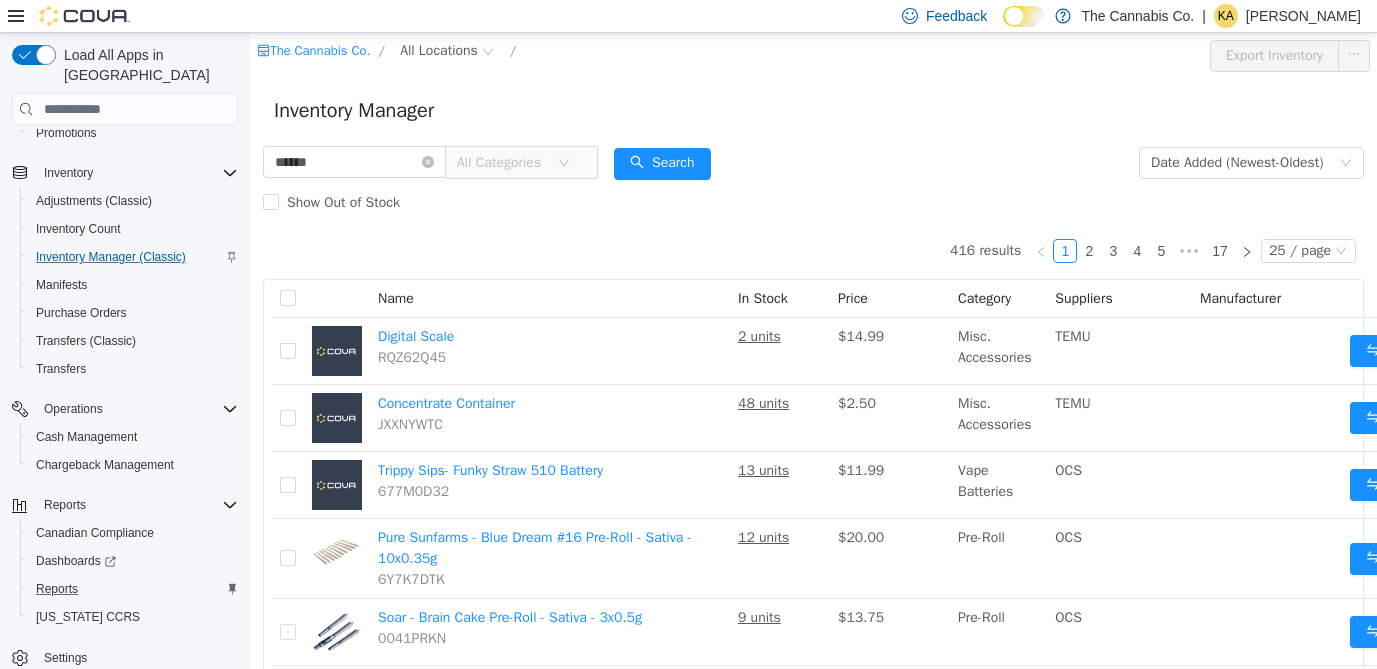 type on "******" 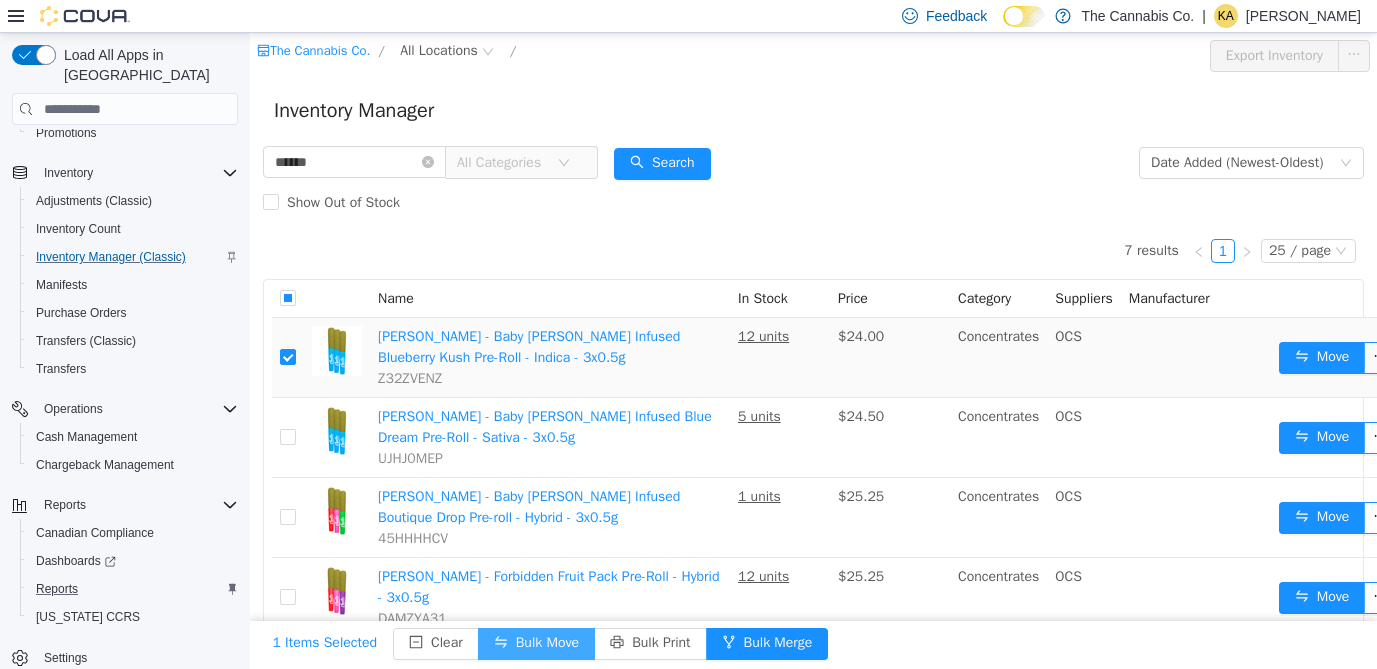 click on "Bulk Move" at bounding box center [536, 644] 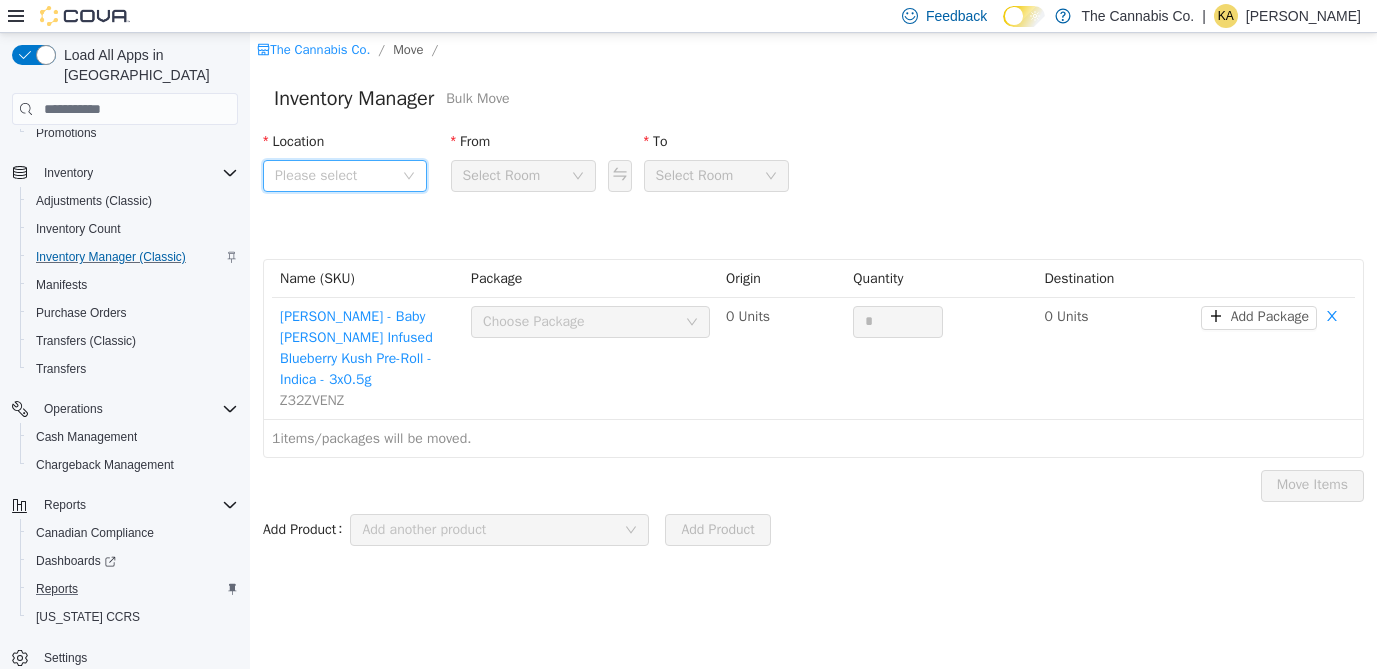 click on "Please select" at bounding box center (334, 176) 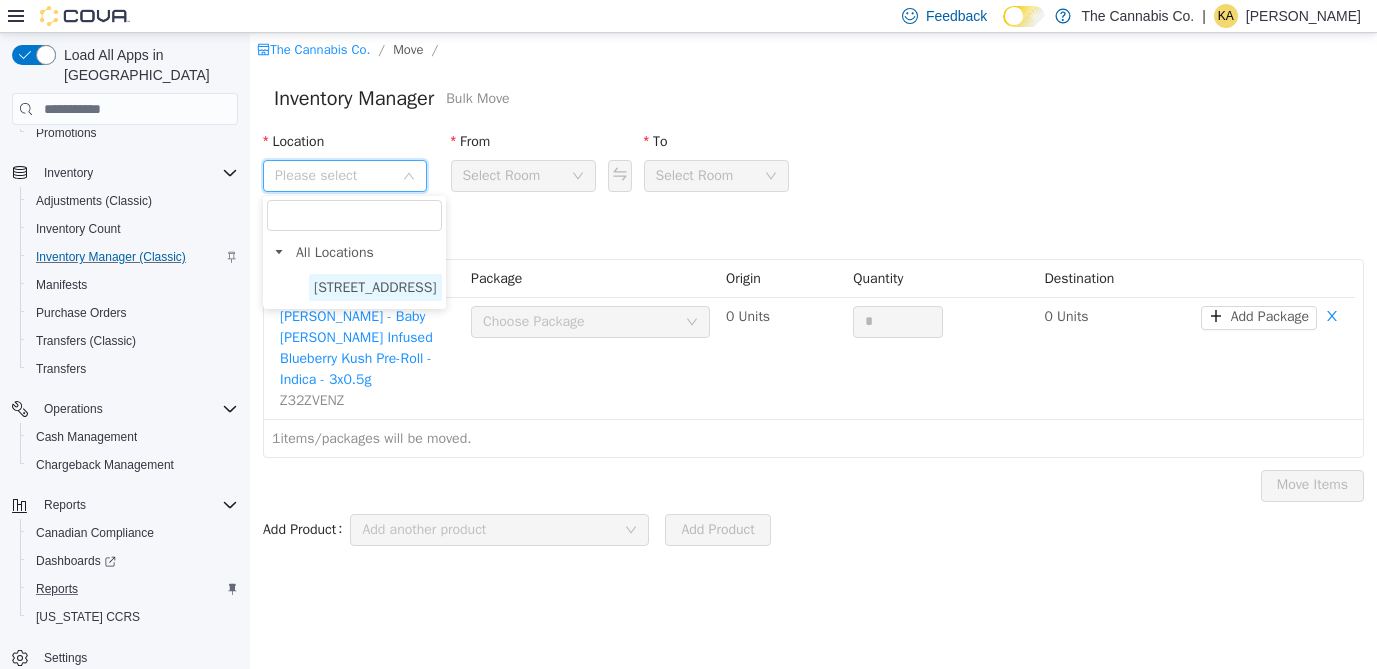 click on "[STREET_ADDRESS]" at bounding box center [375, 287] 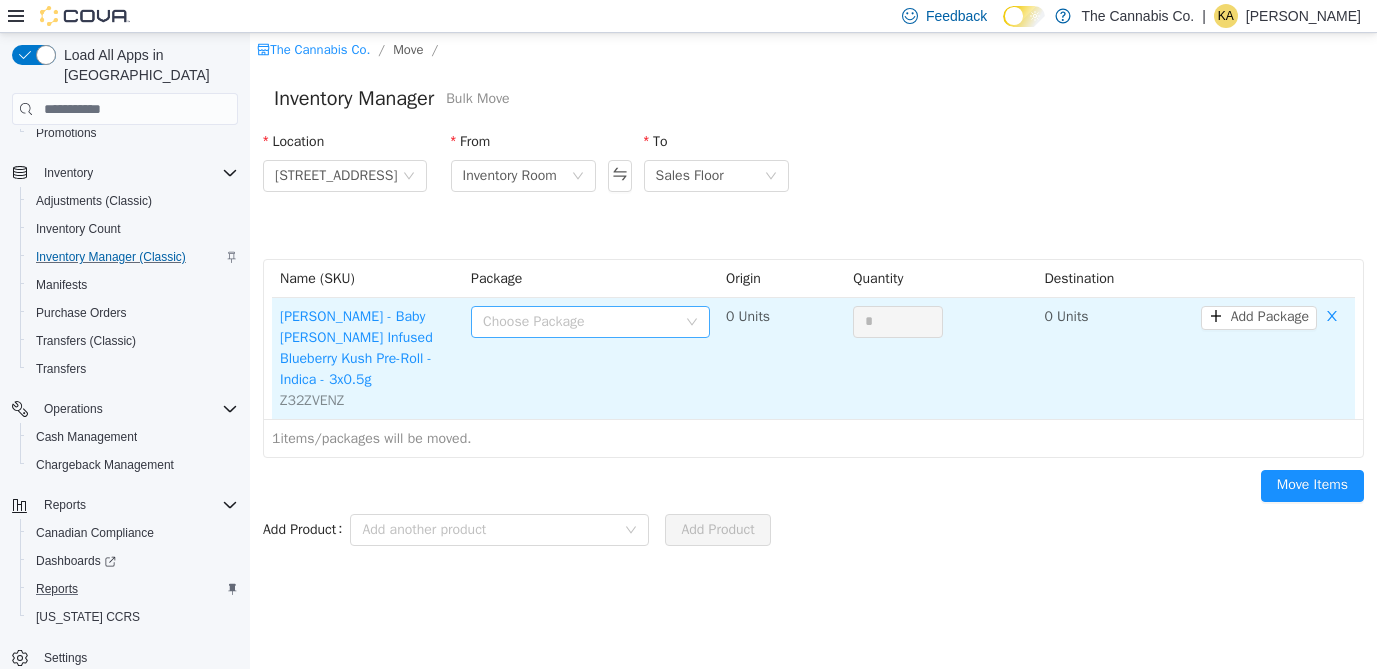 click on "Choose Package" at bounding box center [579, 322] 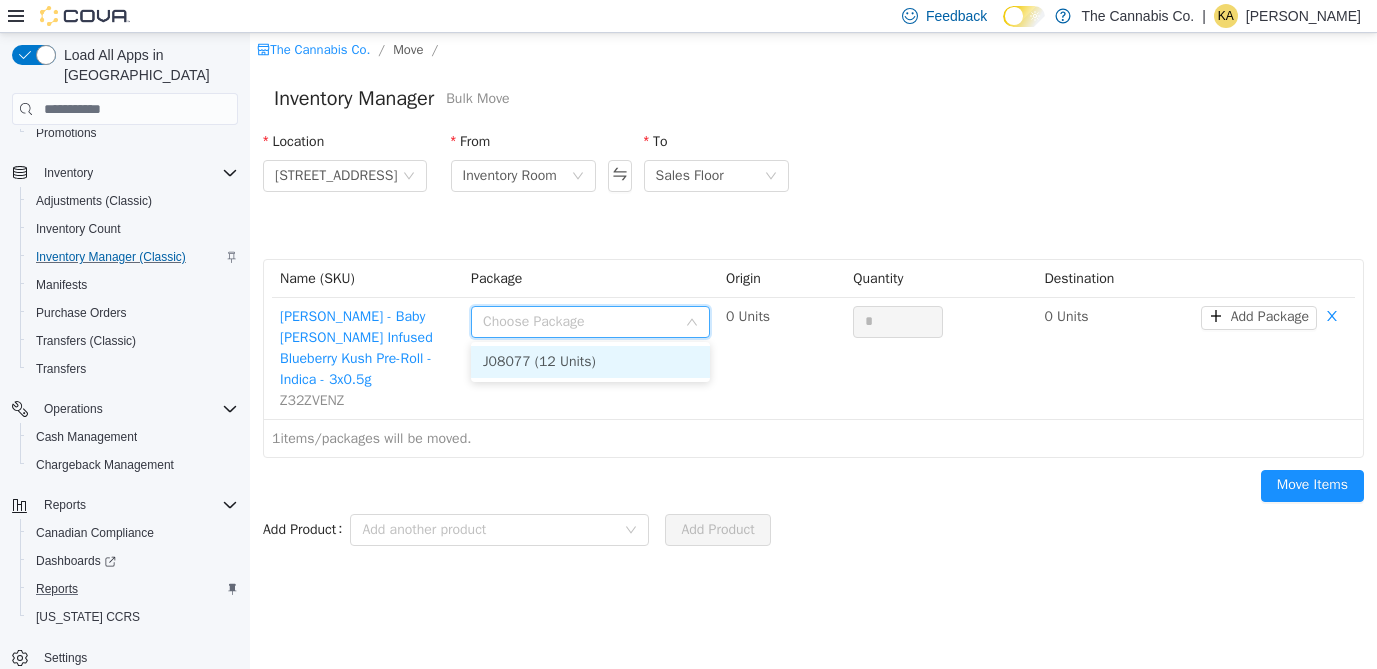 click on "J08077 (12 Units)" at bounding box center [590, 362] 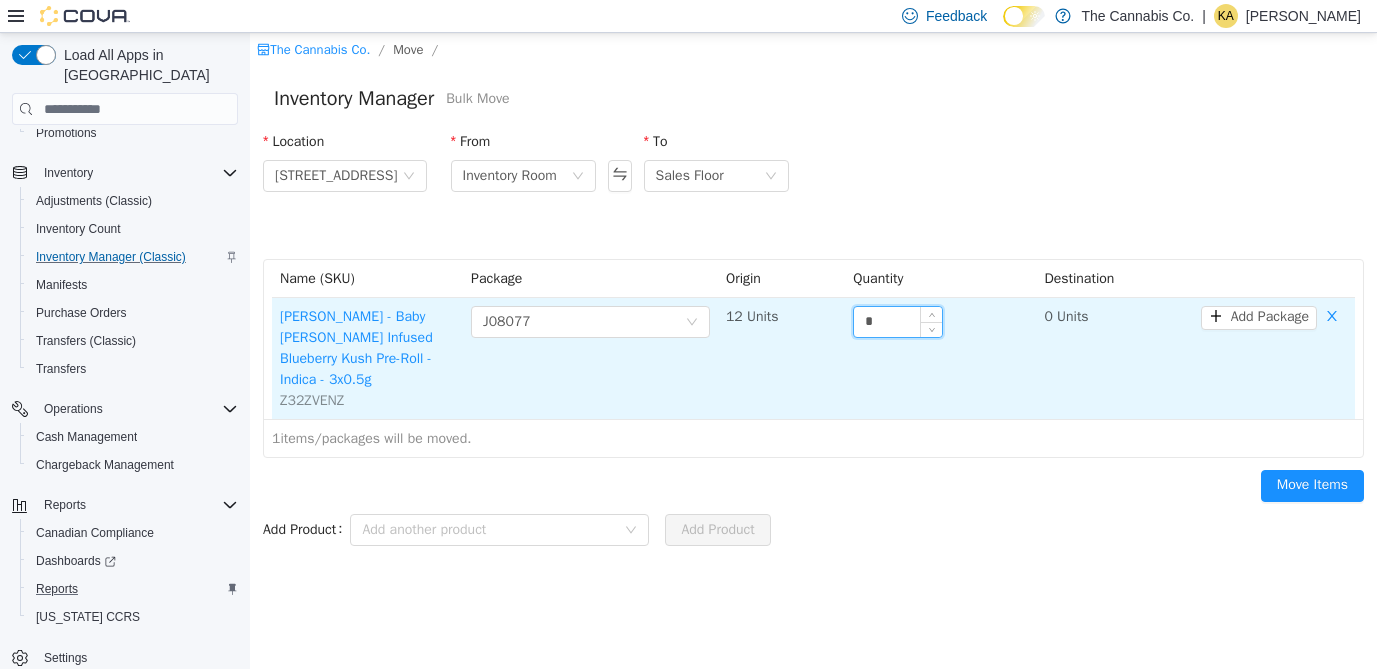 click on "*" at bounding box center [898, 322] 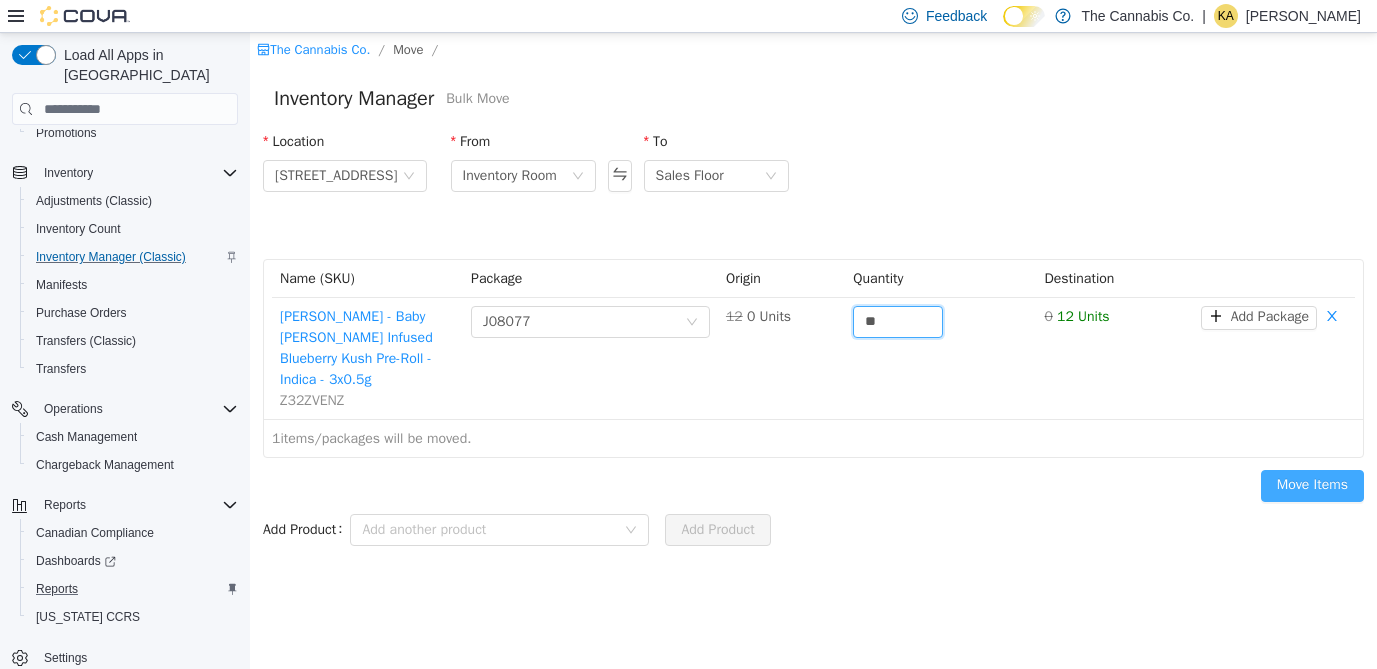 type on "**" 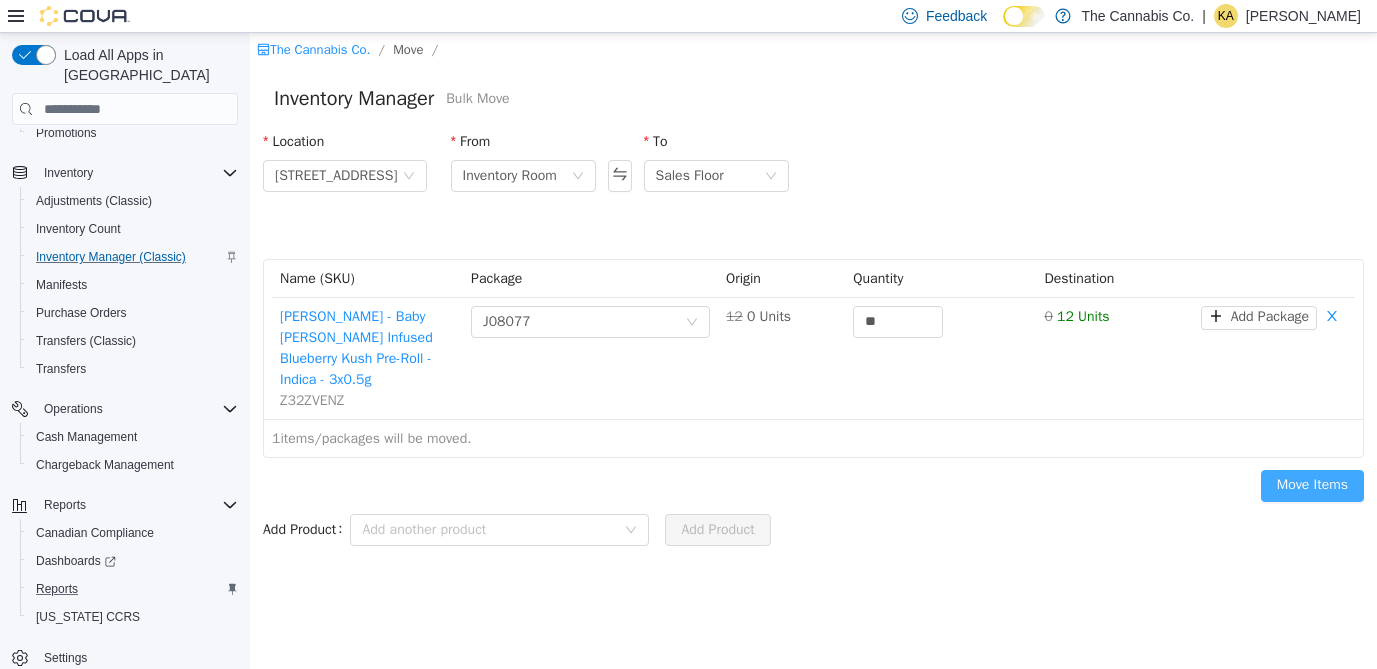 click on "Move Items" at bounding box center (1312, 486) 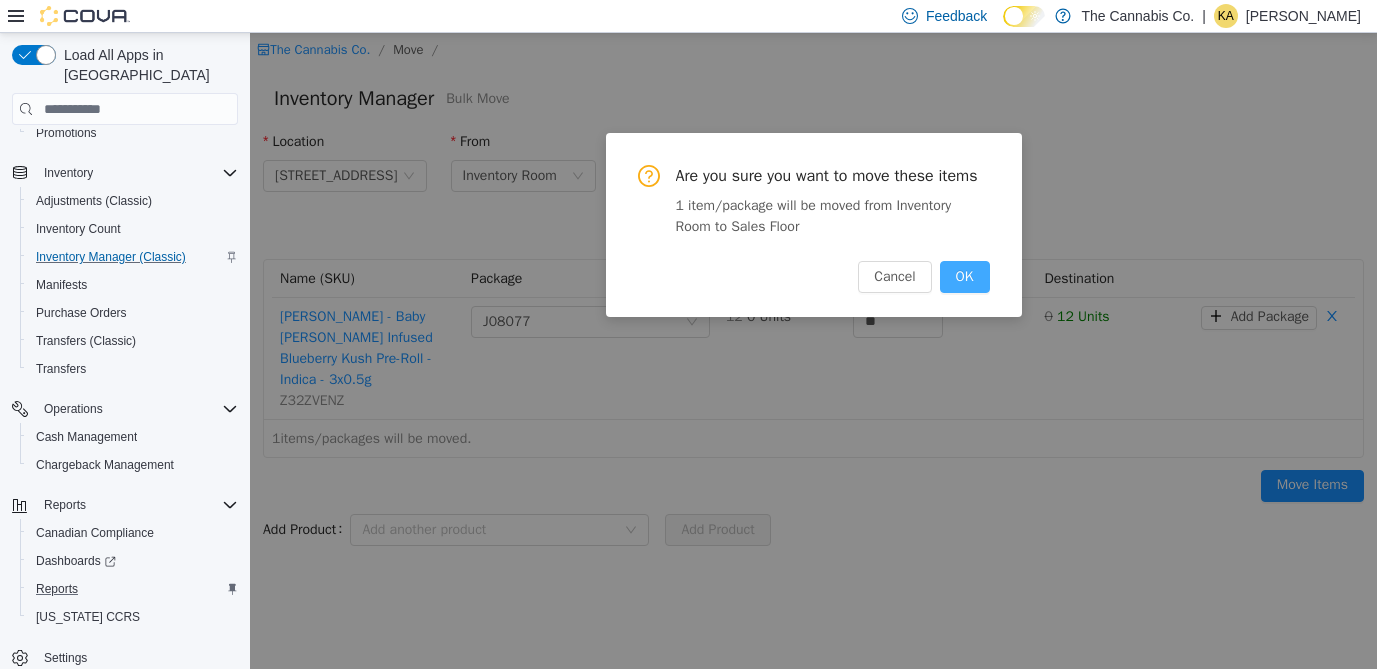 click on "OK" at bounding box center [965, 277] 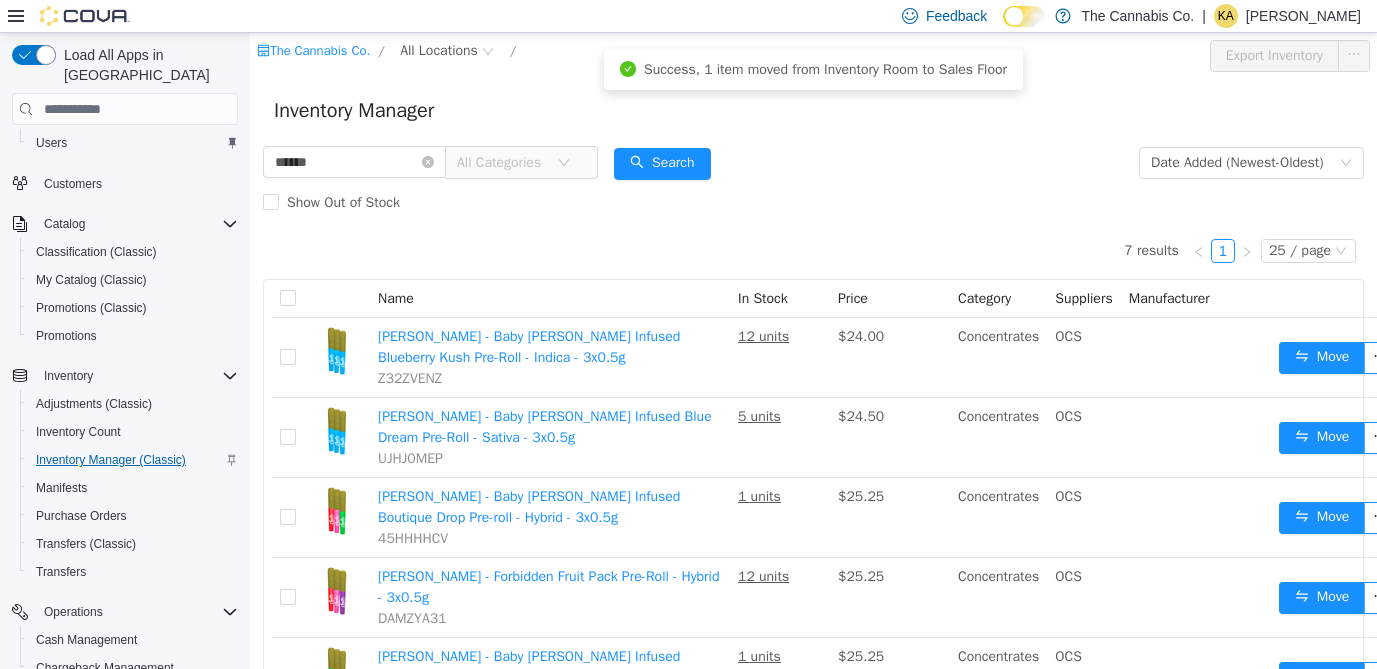 scroll, scrollTop: 156, scrollLeft: 0, axis: vertical 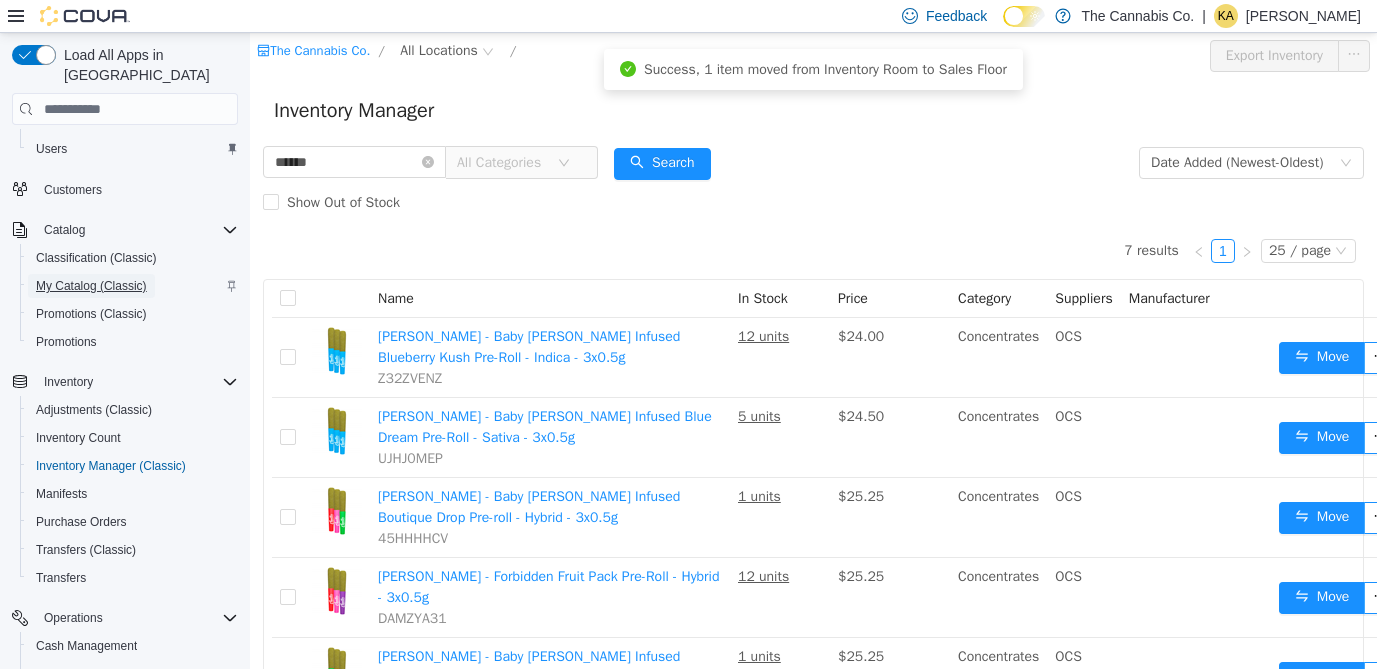 click on "My Catalog (Classic)" at bounding box center (91, 286) 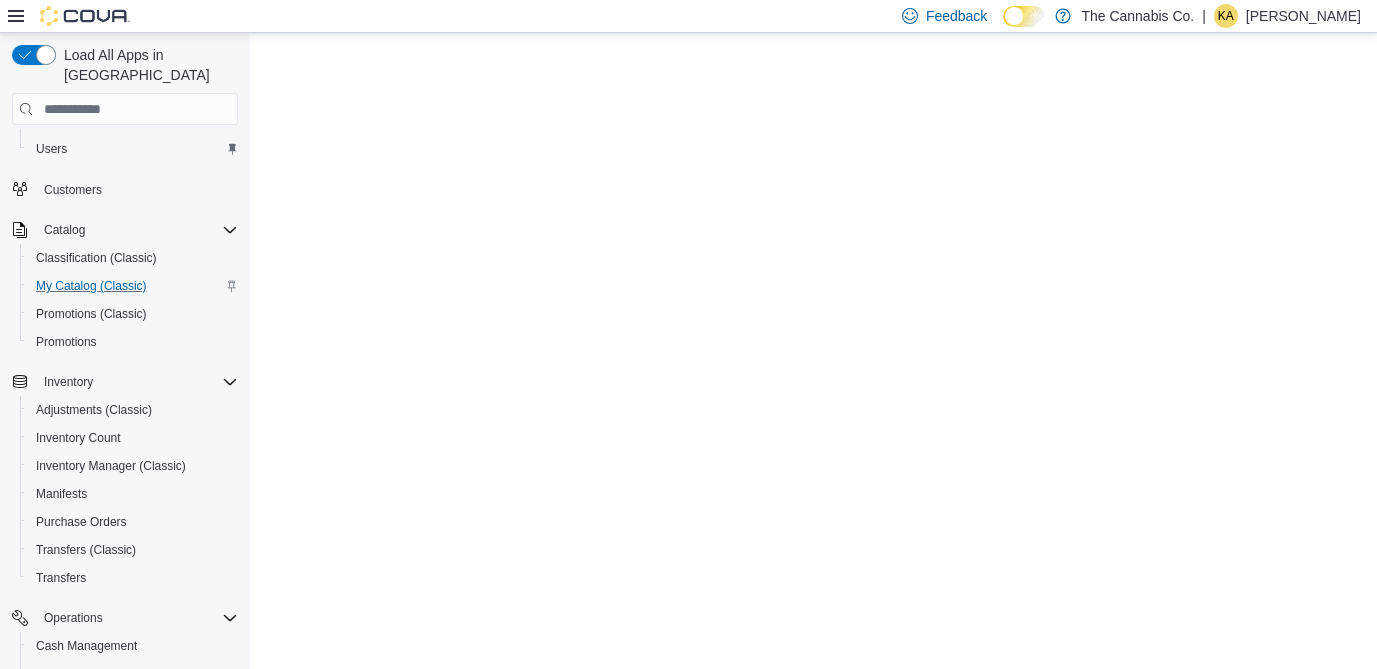 scroll, scrollTop: 0, scrollLeft: 0, axis: both 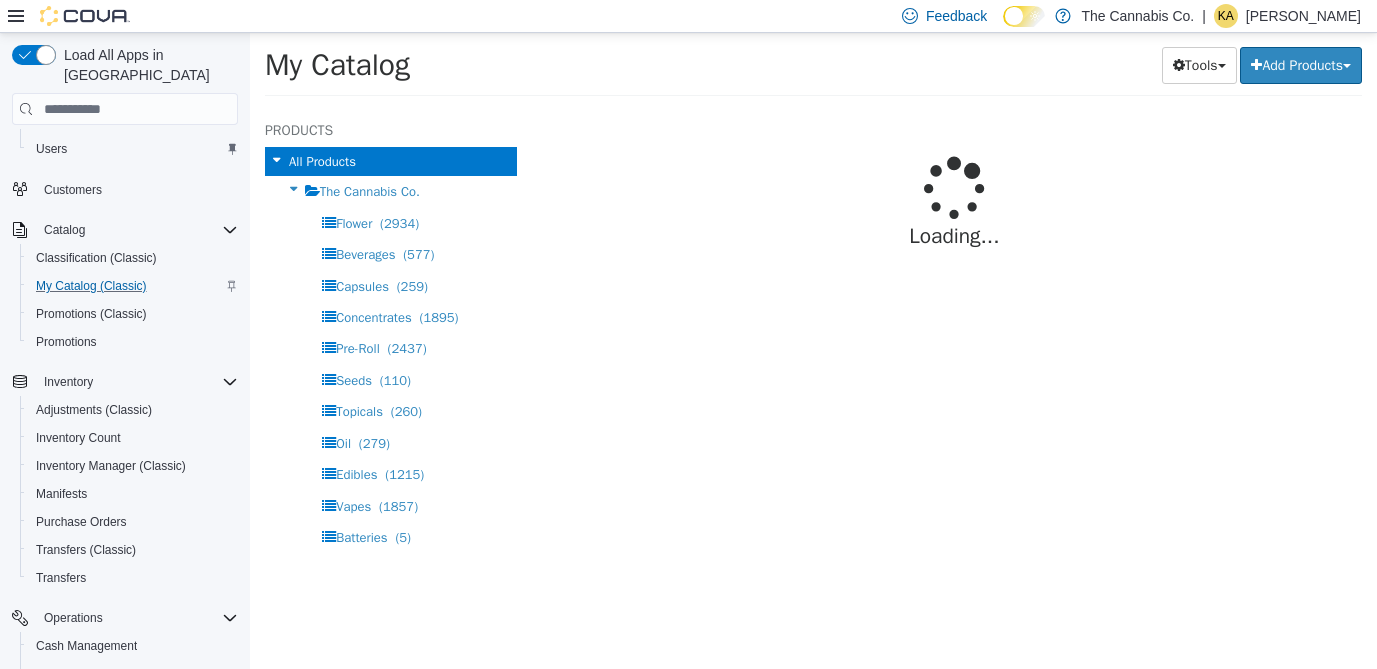 select on "**********" 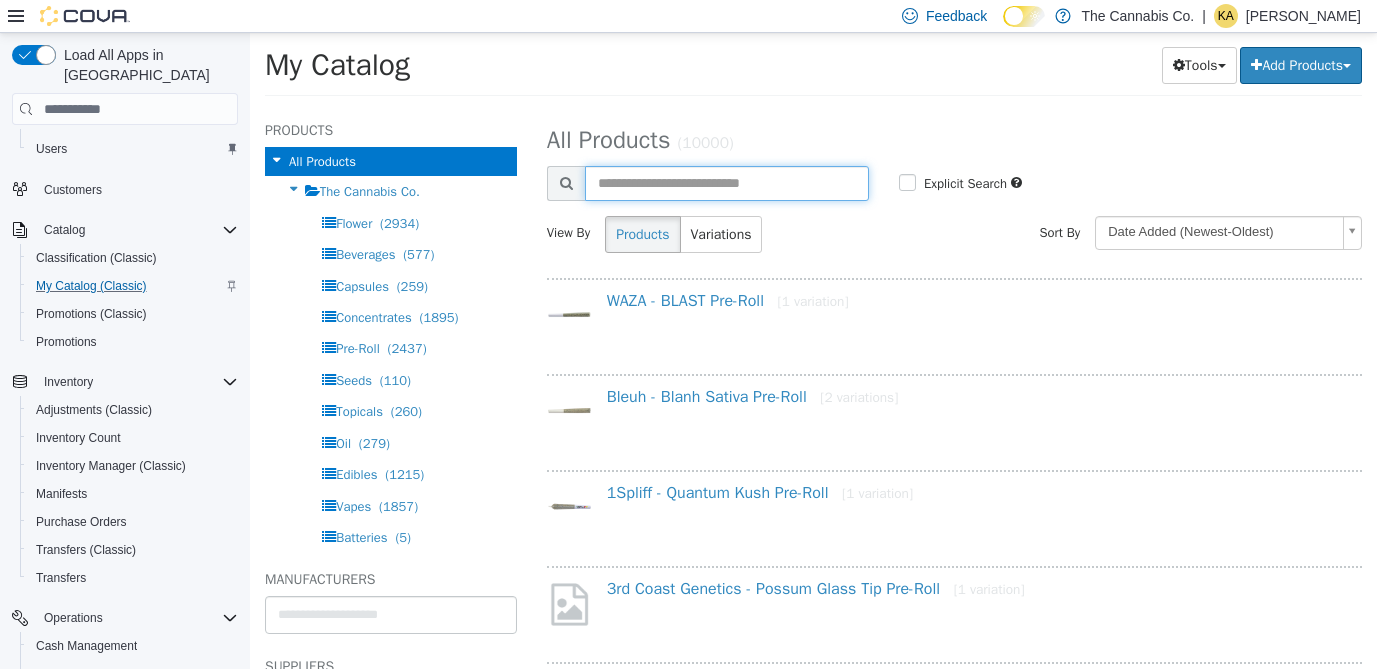click at bounding box center [727, 183] 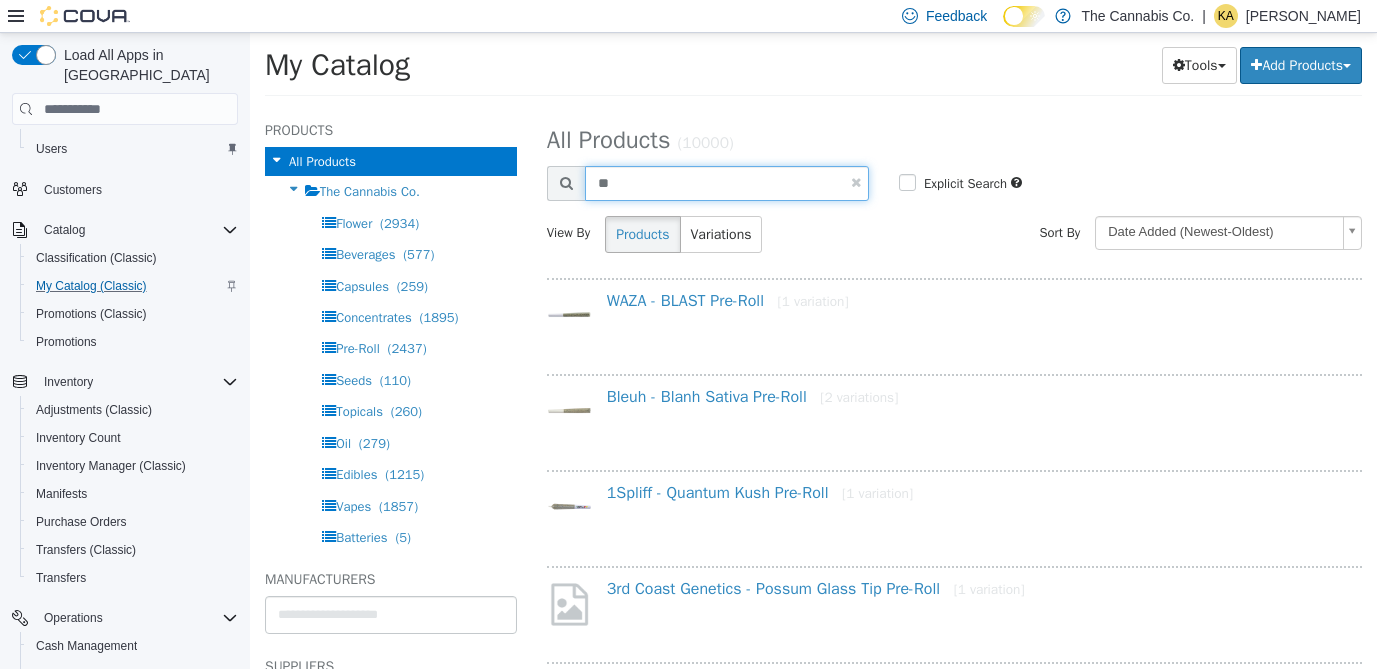 type on "*" 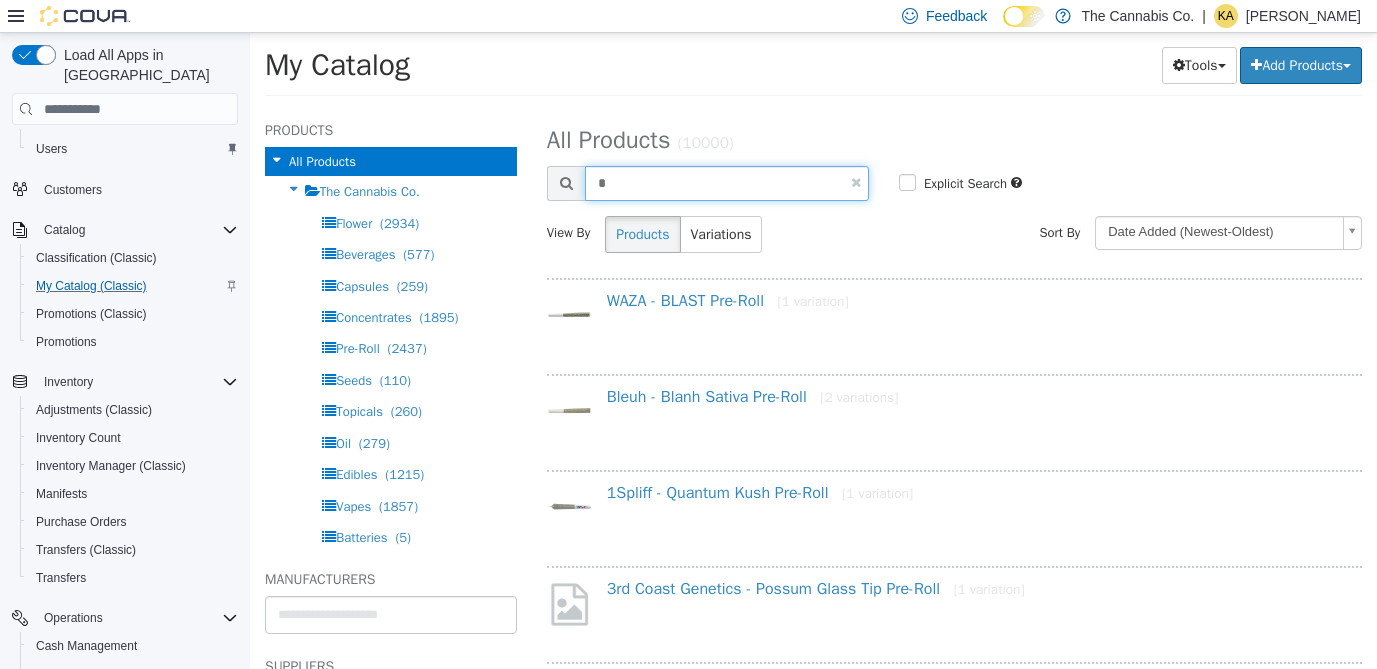 type 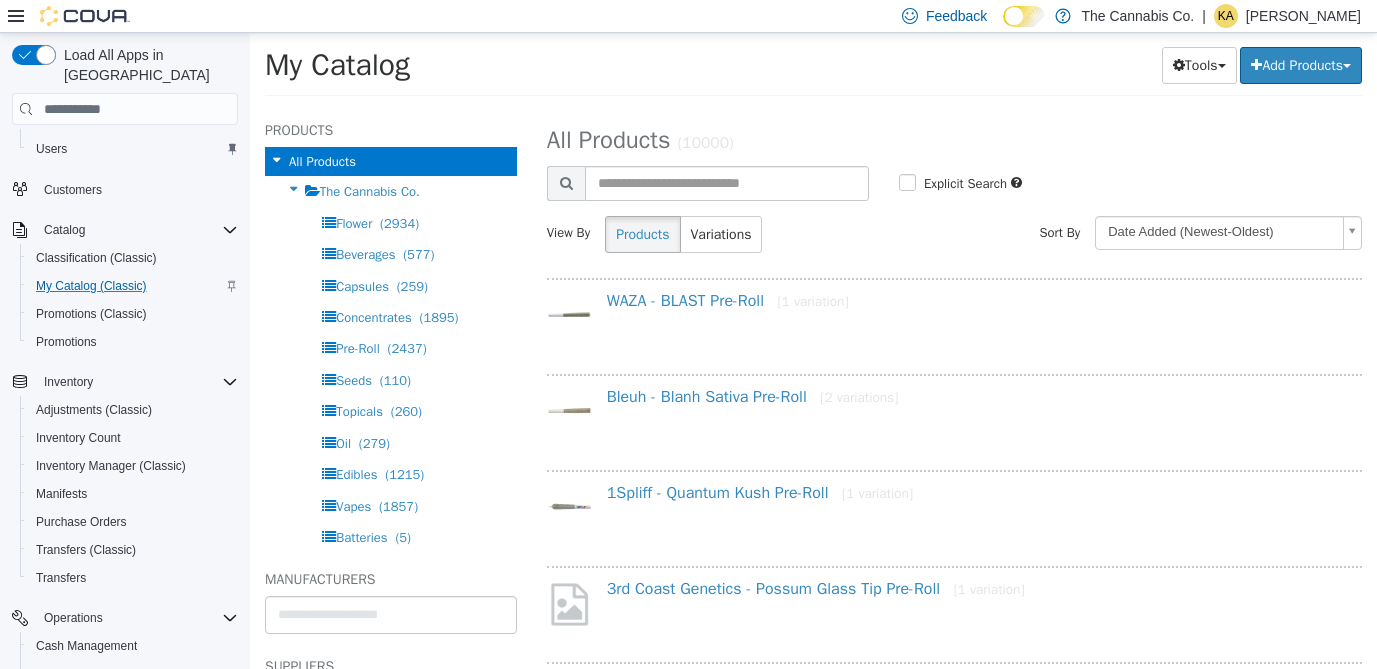 click on "My Catalog
Tools
Merge Products Map Private Products Bulk Product Editor Export
Add Products
Create New Product Bulk Import New Products" at bounding box center (813, 71) 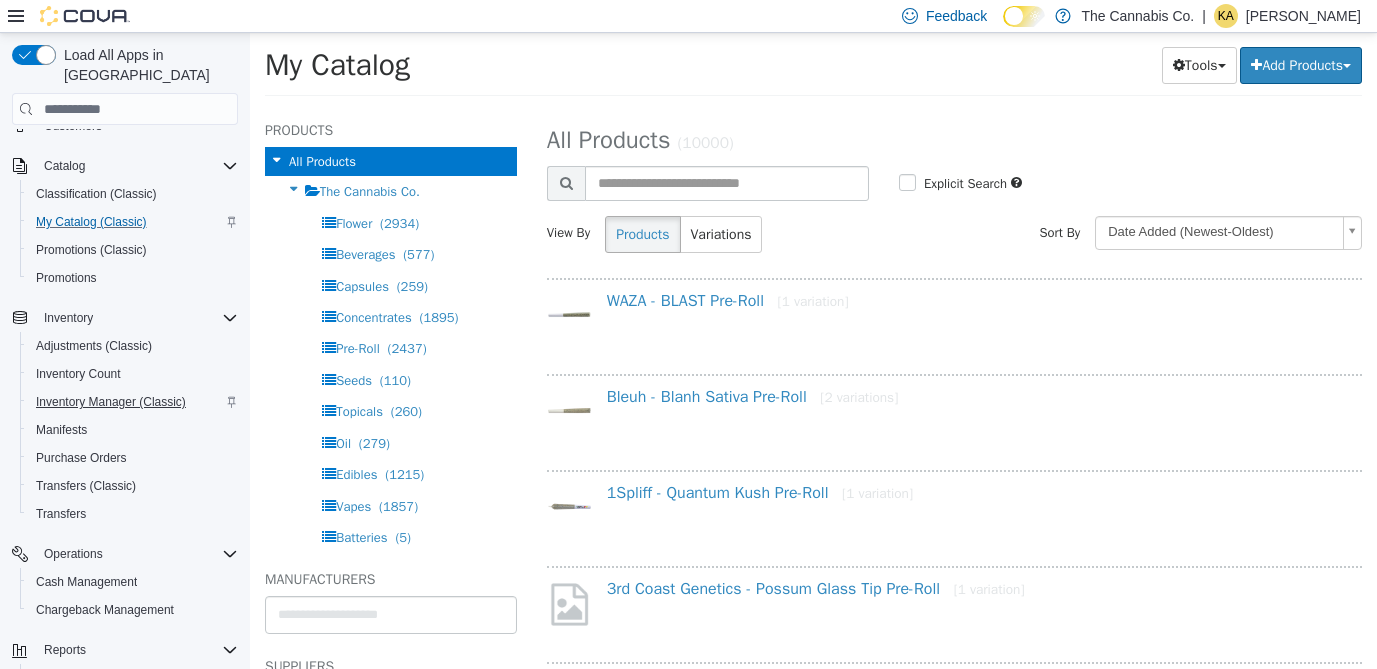 scroll, scrollTop: 221, scrollLeft: 0, axis: vertical 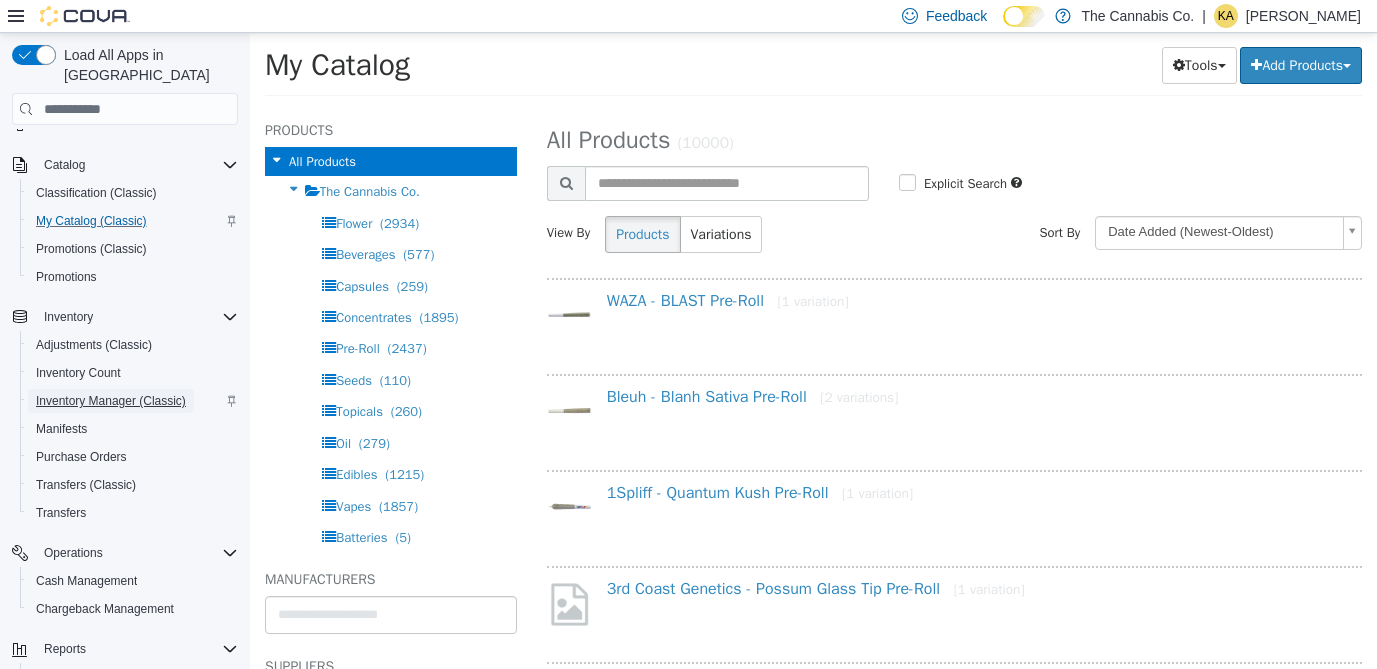 click on "Inventory Manager (Classic)" at bounding box center [111, 401] 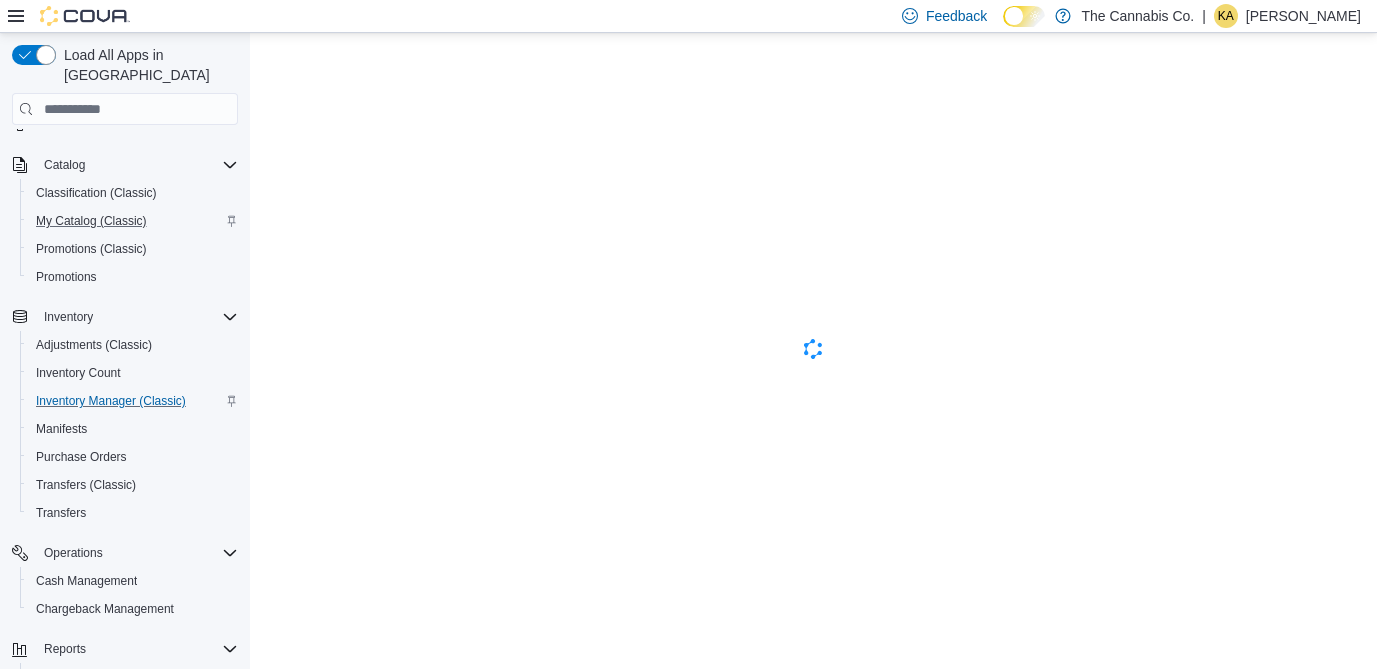 scroll, scrollTop: 0, scrollLeft: 0, axis: both 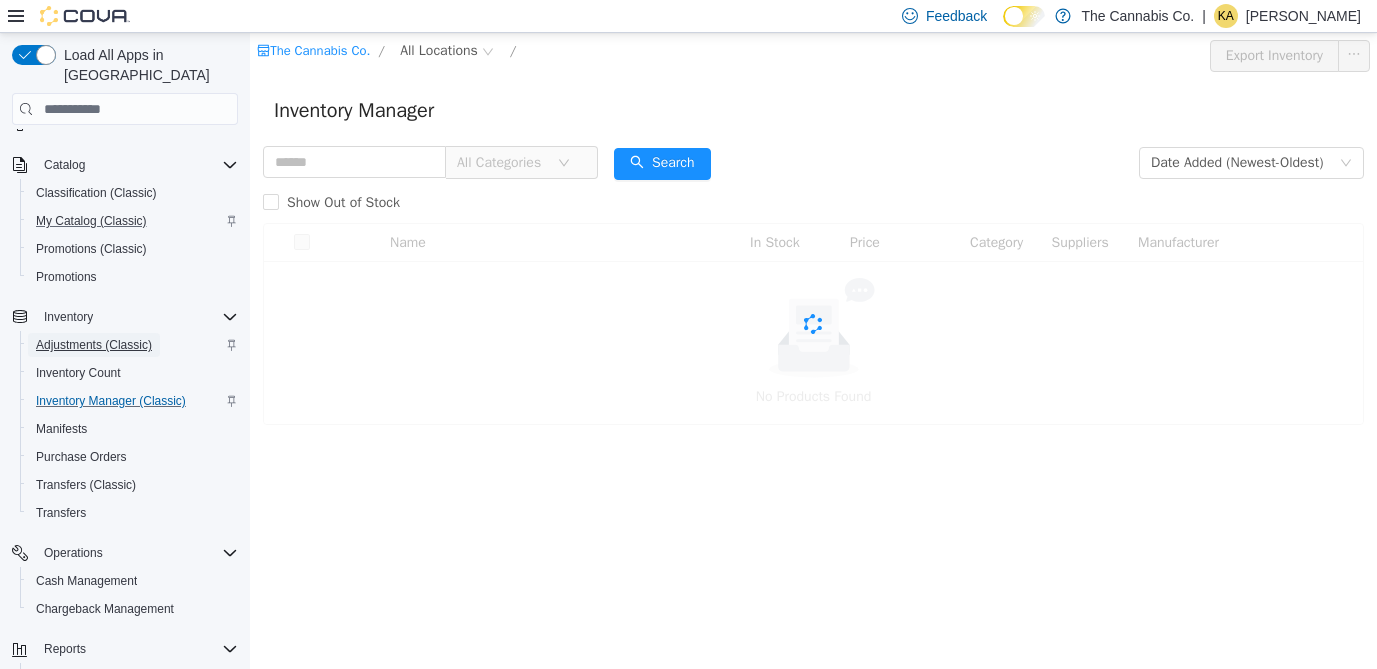 click on "Adjustments (Classic)" at bounding box center (94, 345) 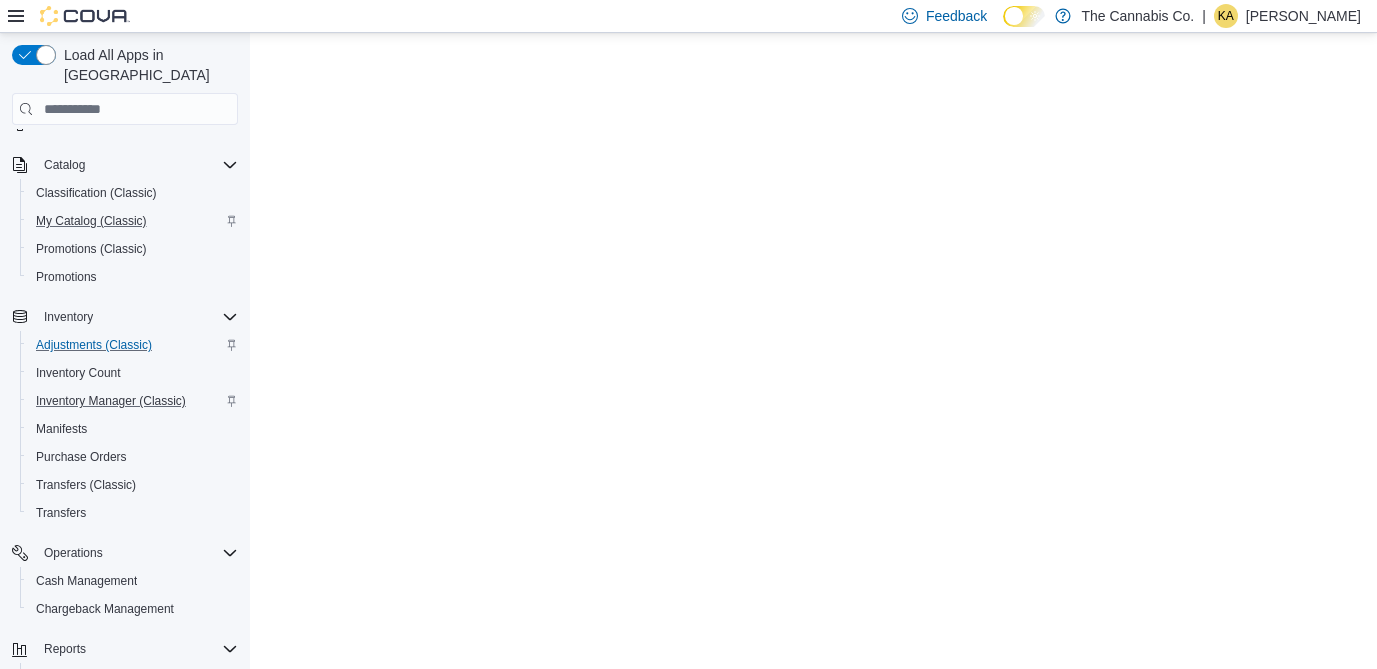 scroll, scrollTop: 0, scrollLeft: 0, axis: both 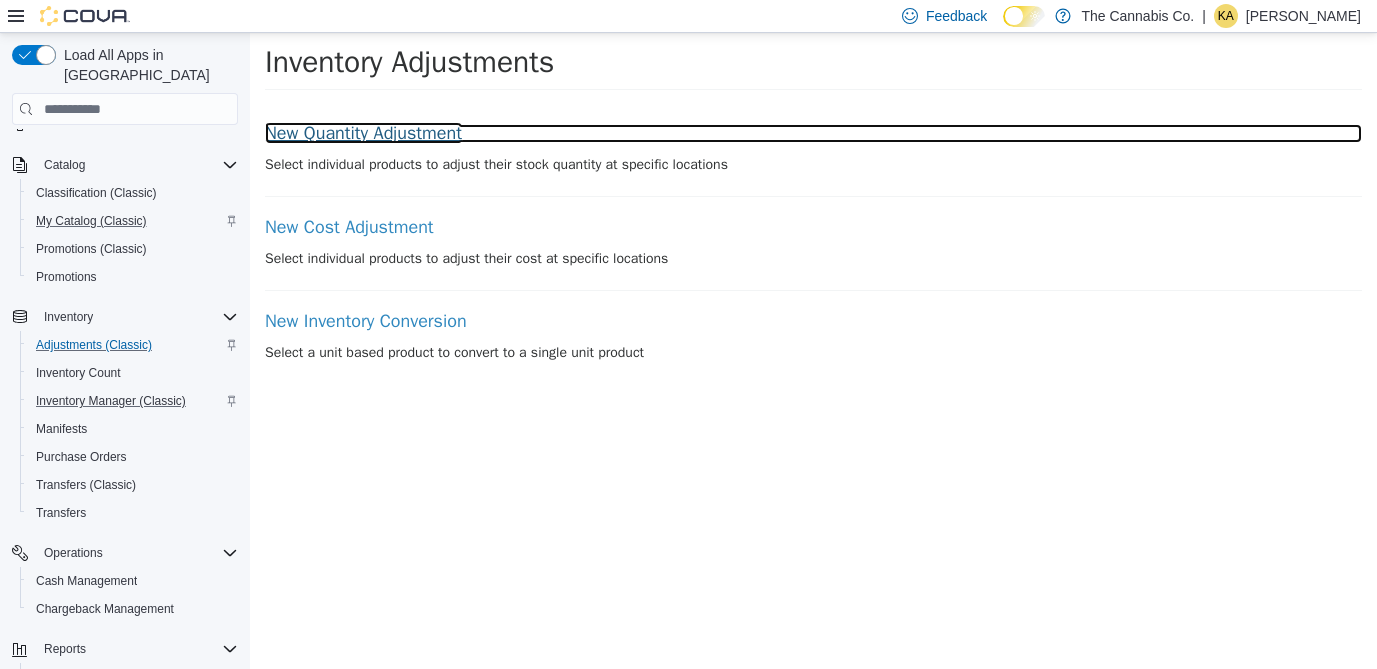 click on "New Quantity Adjustment" at bounding box center [813, 134] 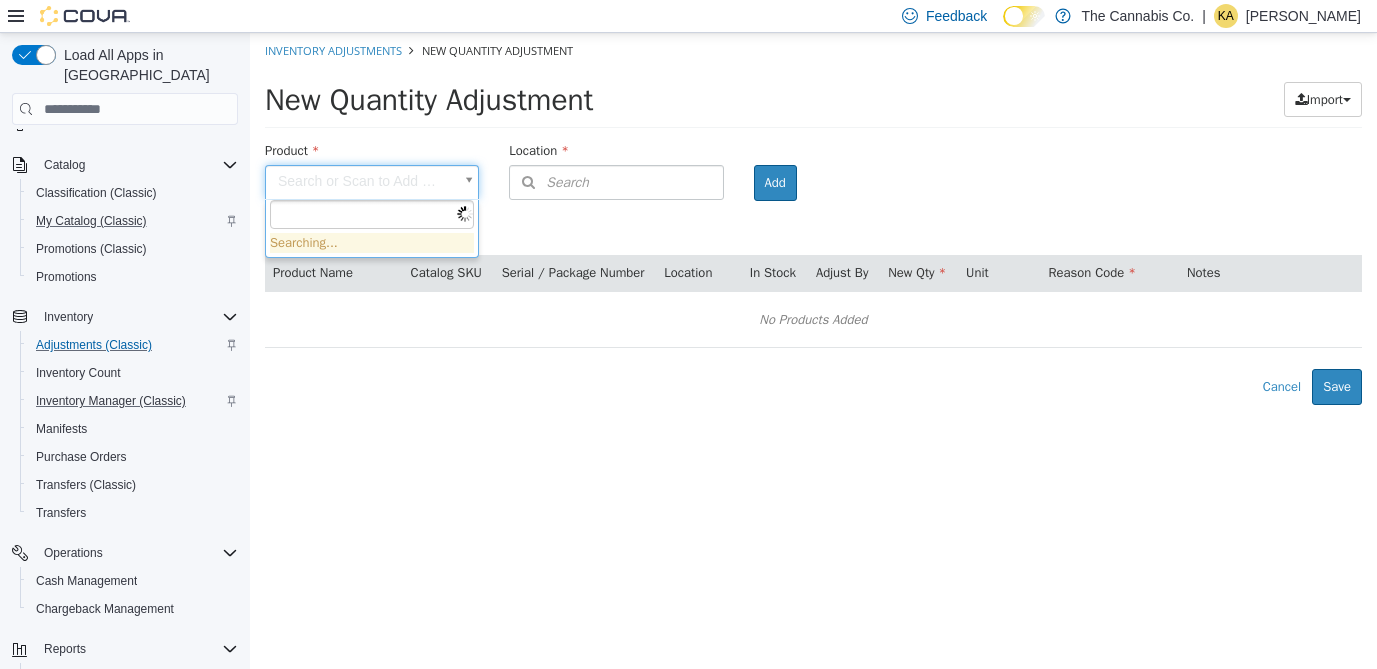 click on "×
Inventory Adjustments
New Quantity Adjustment
New Quantity Adjustment
Import  Inventory Export (.CSV) Package List (.TXT)
Product     Search or Scan to Add Product     Location Search Type 3 or more characters or browse       The Cannabis Co.     (1)         [STREET_ADDRESS]         Room   Add Products  ( 0 ) Product Name Catalog SKU Serial / Package Number Location In Stock Adjust By New Qty Unit Reason Code Notes No Products Added Error saving adjustment please resolve the errors above. Cancel Save
Searching..." at bounding box center (813, 219) 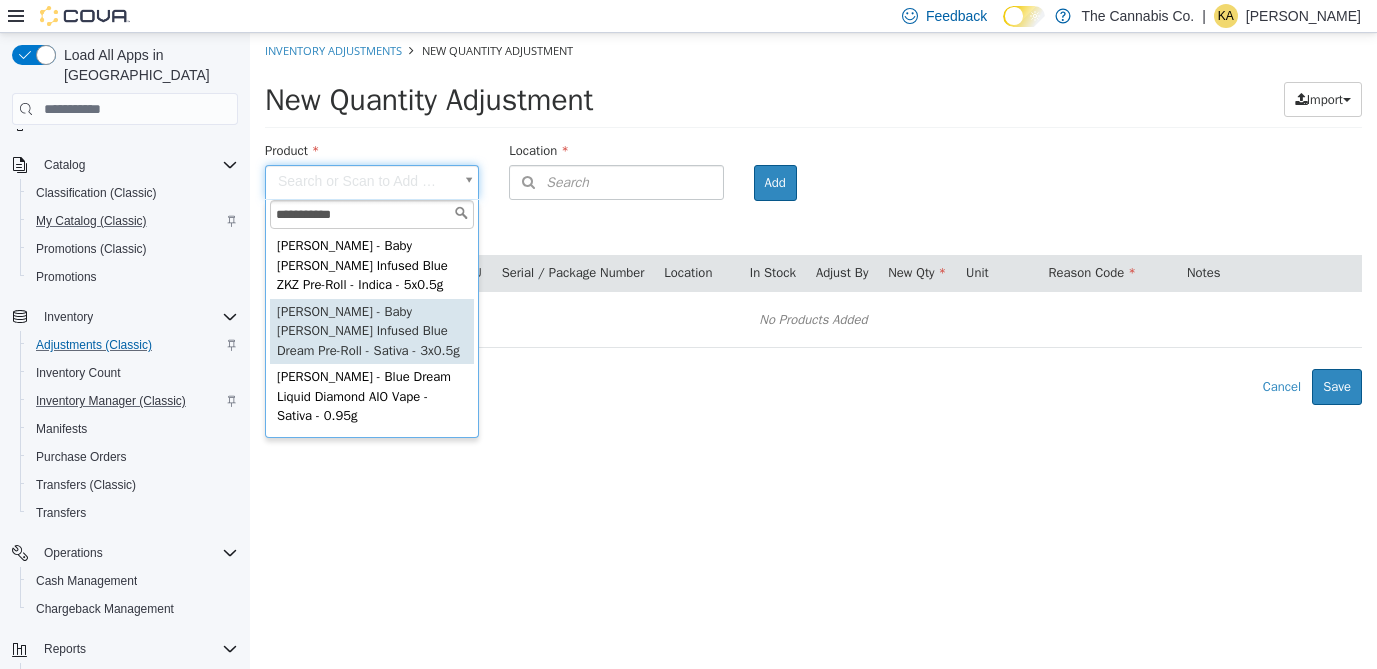 type on "**********" 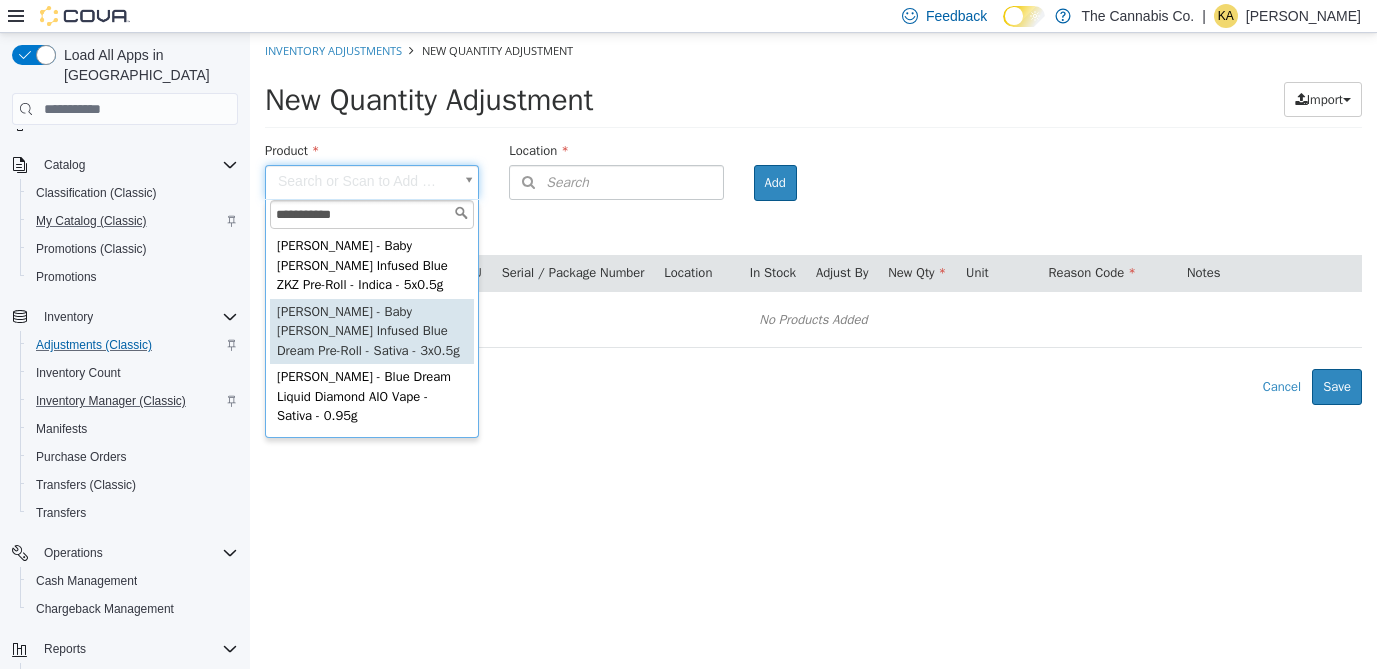 type on "**********" 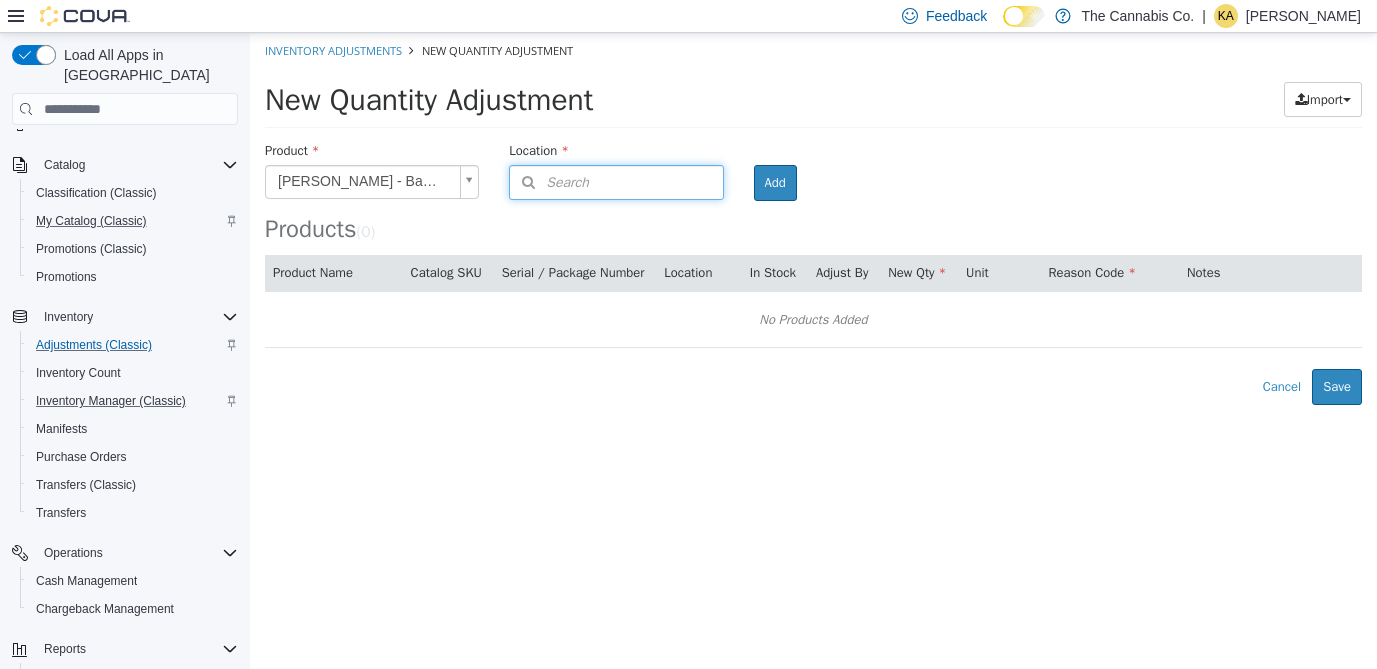 click on "Search" at bounding box center [616, 182] 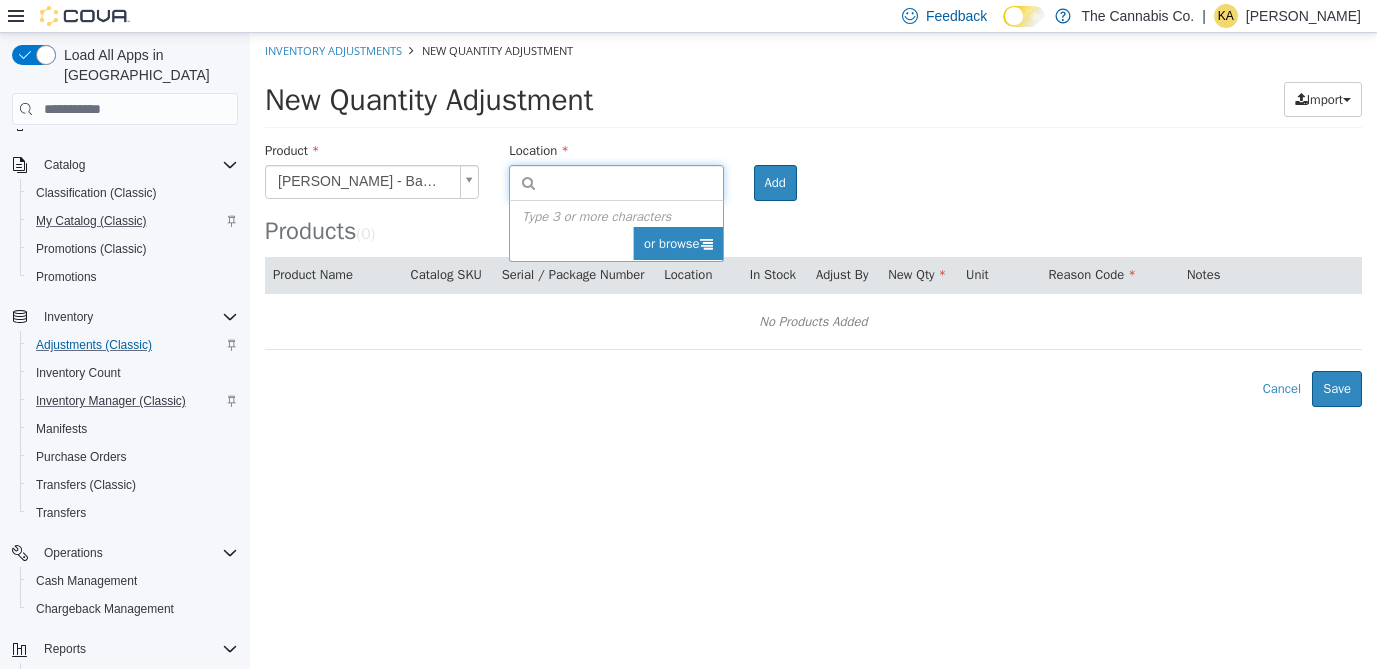 click on "or browse" at bounding box center (678, 244) 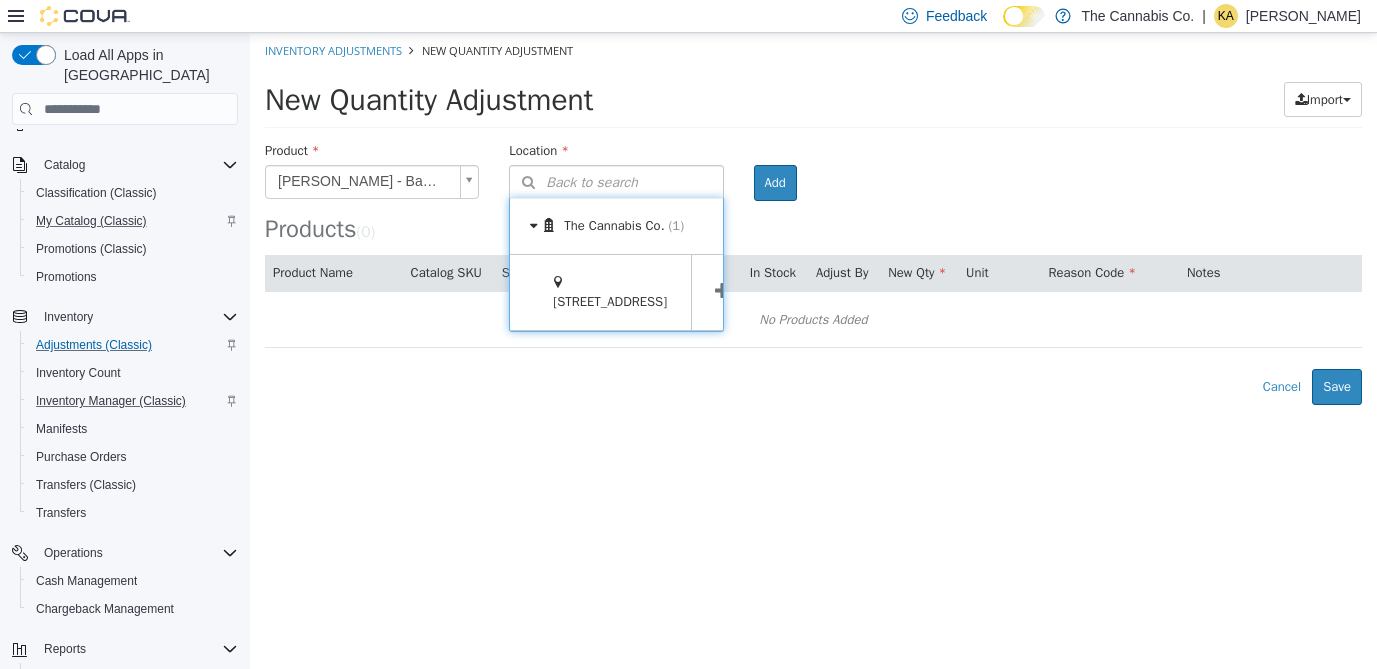 click at bounding box center (722, 292) 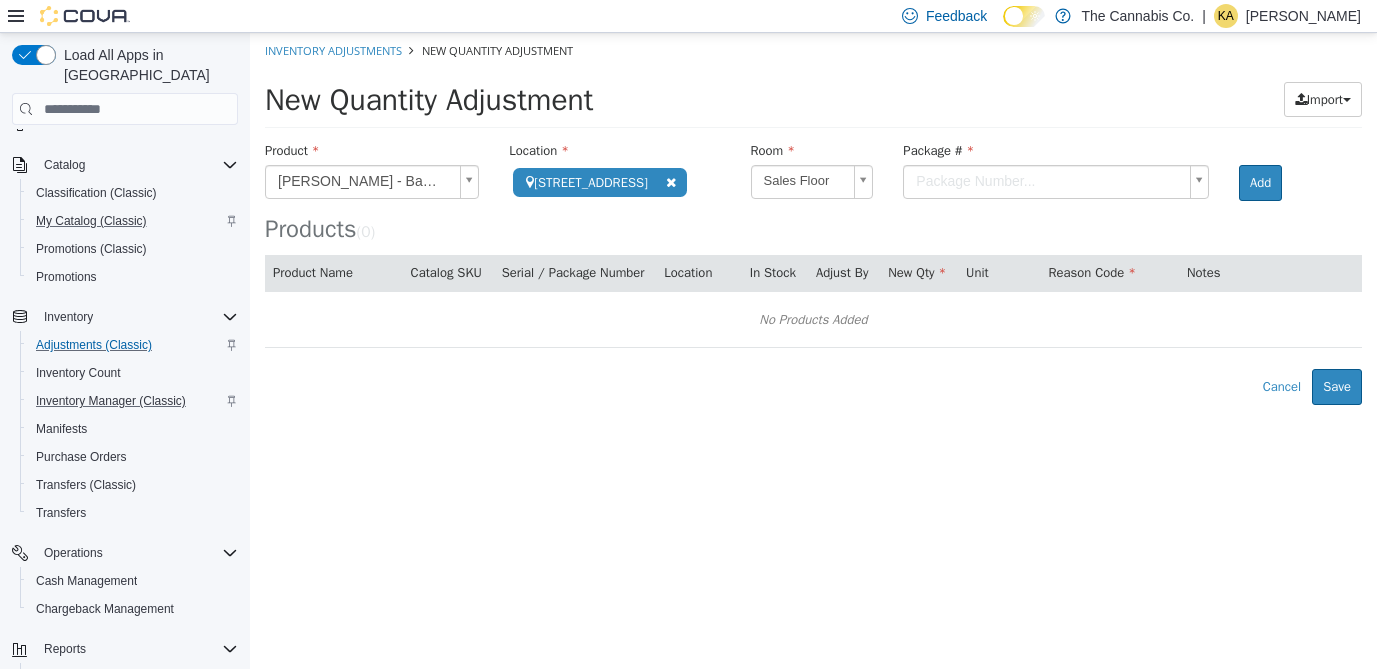 click on "Package #" at bounding box center (1056, 153) 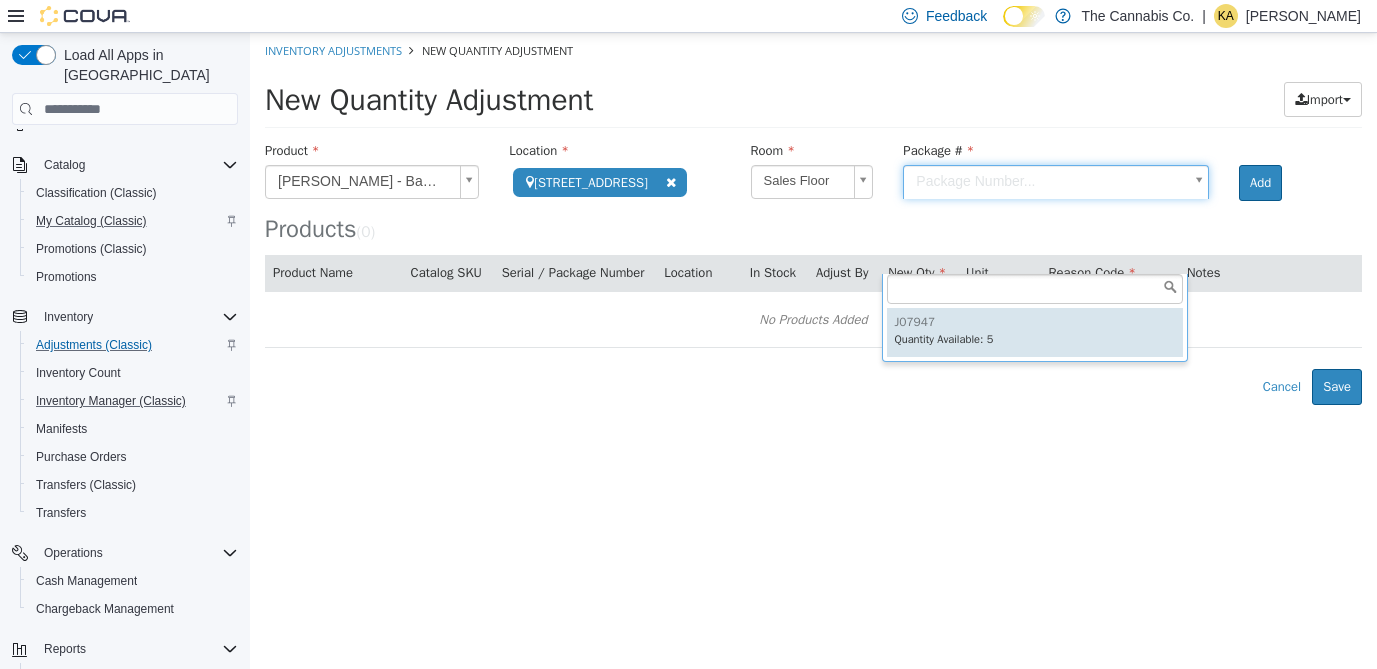 type on "******" 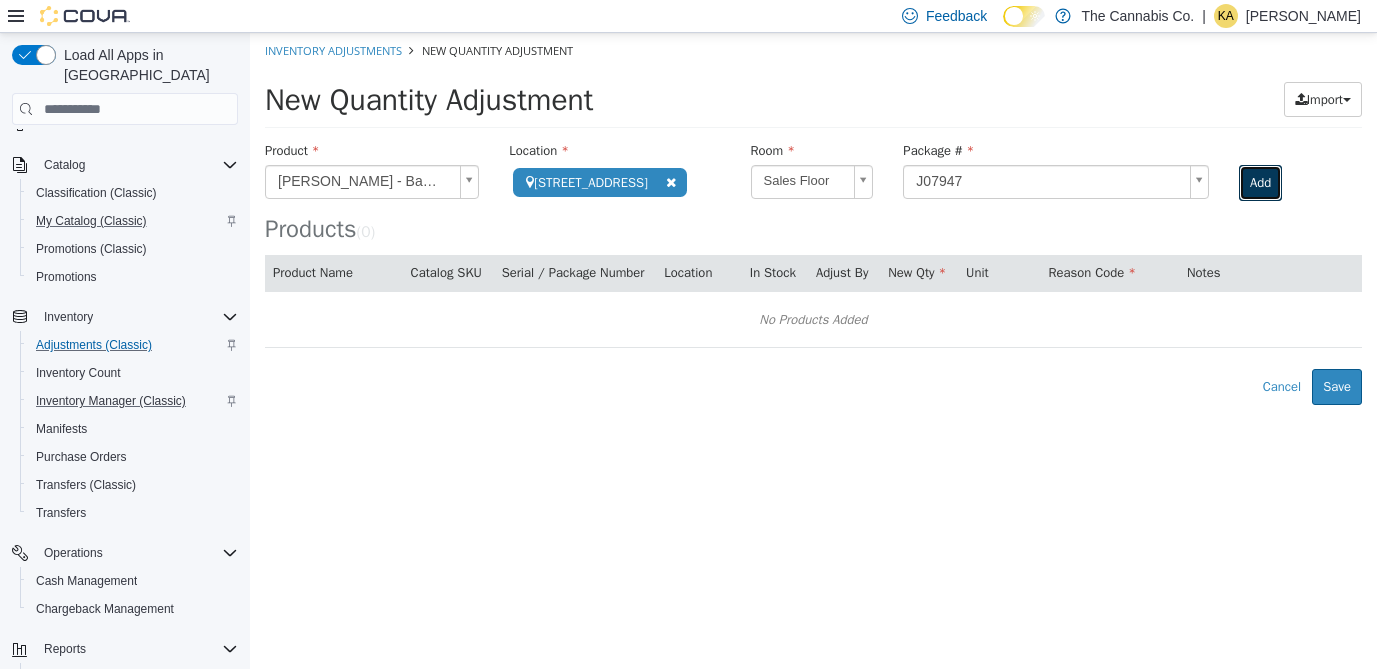 click on "Add" at bounding box center (1260, 183) 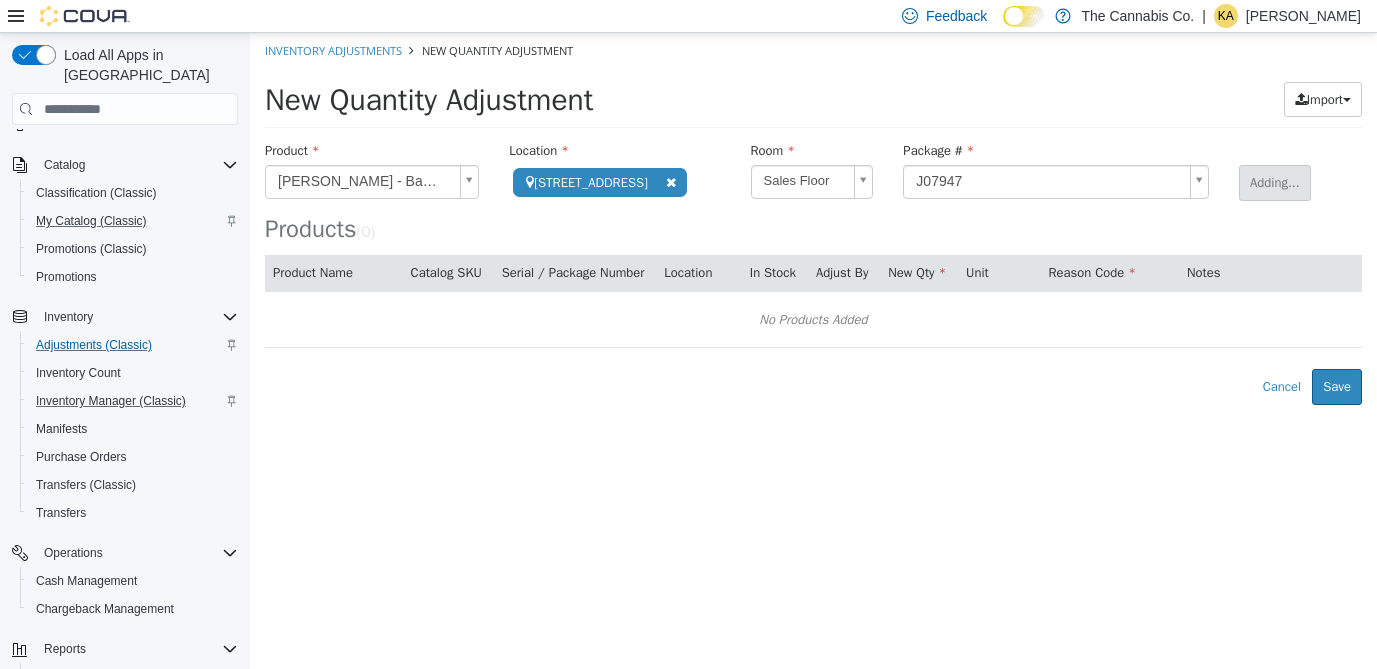 type 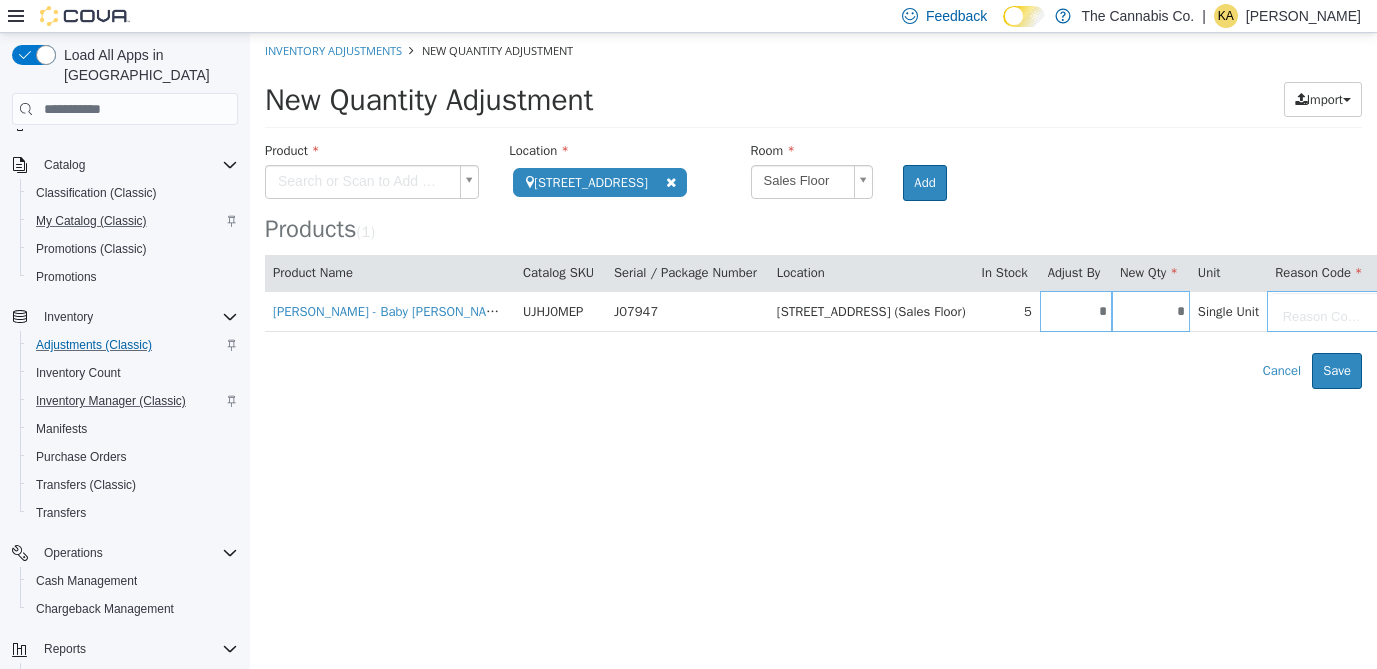 click on "**********" at bounding box center (813, 211) 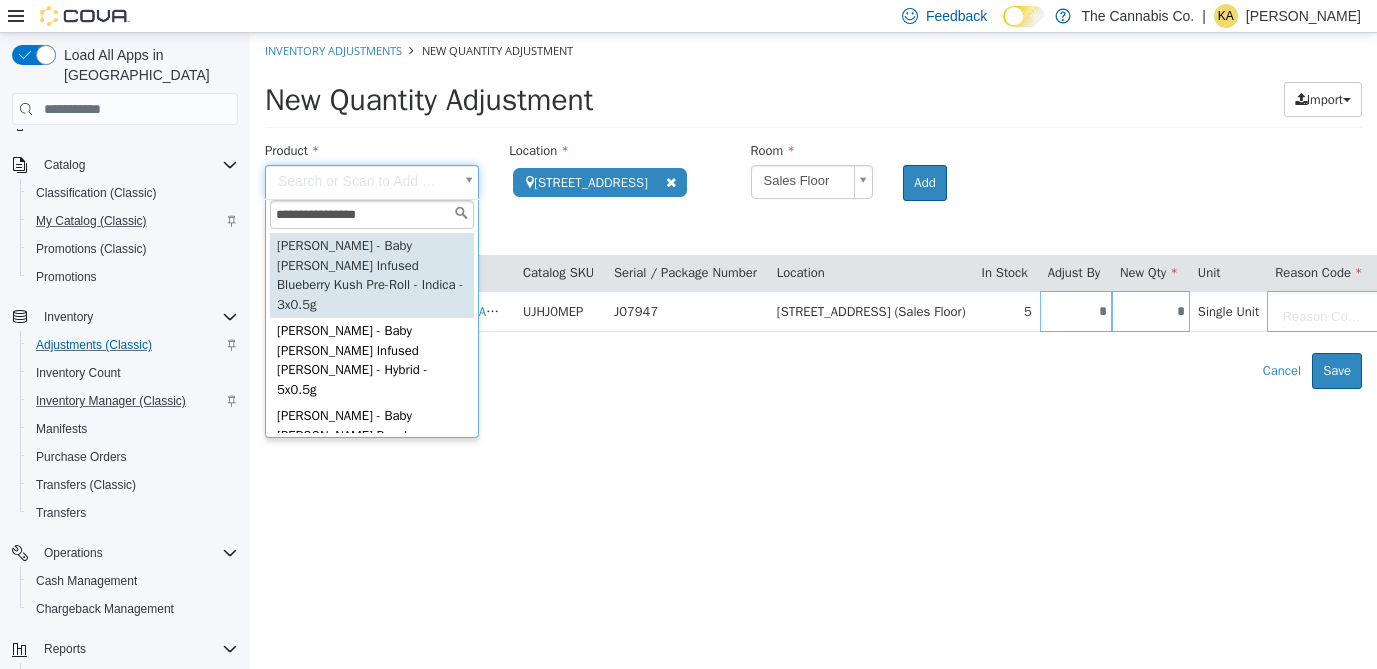 type on "**********" 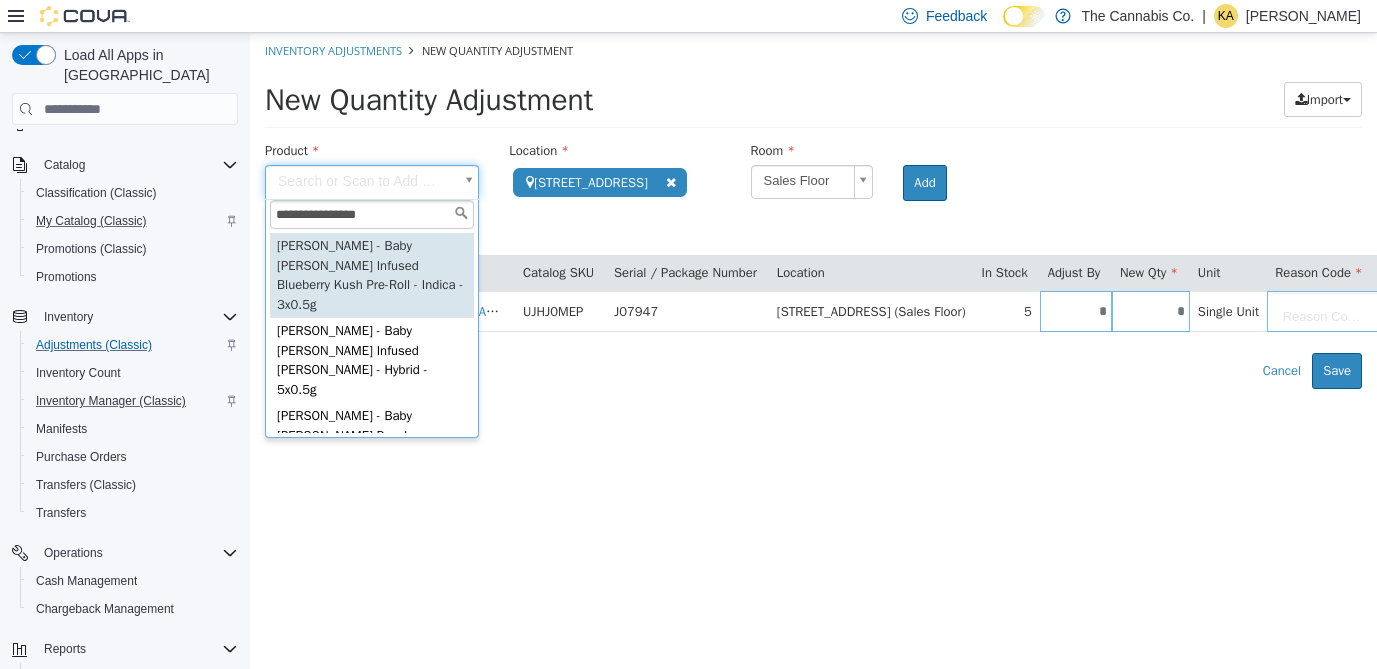 type on "**********" 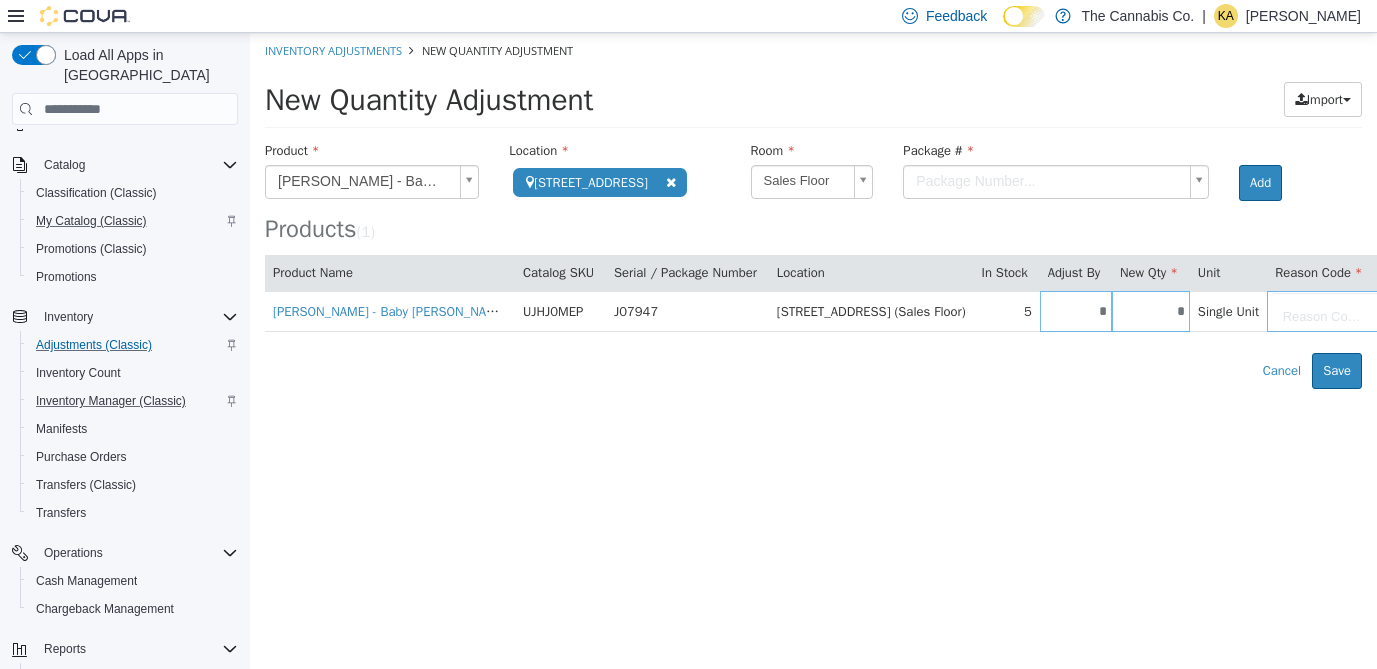 click on "**********" at bounding box center [813, 211] 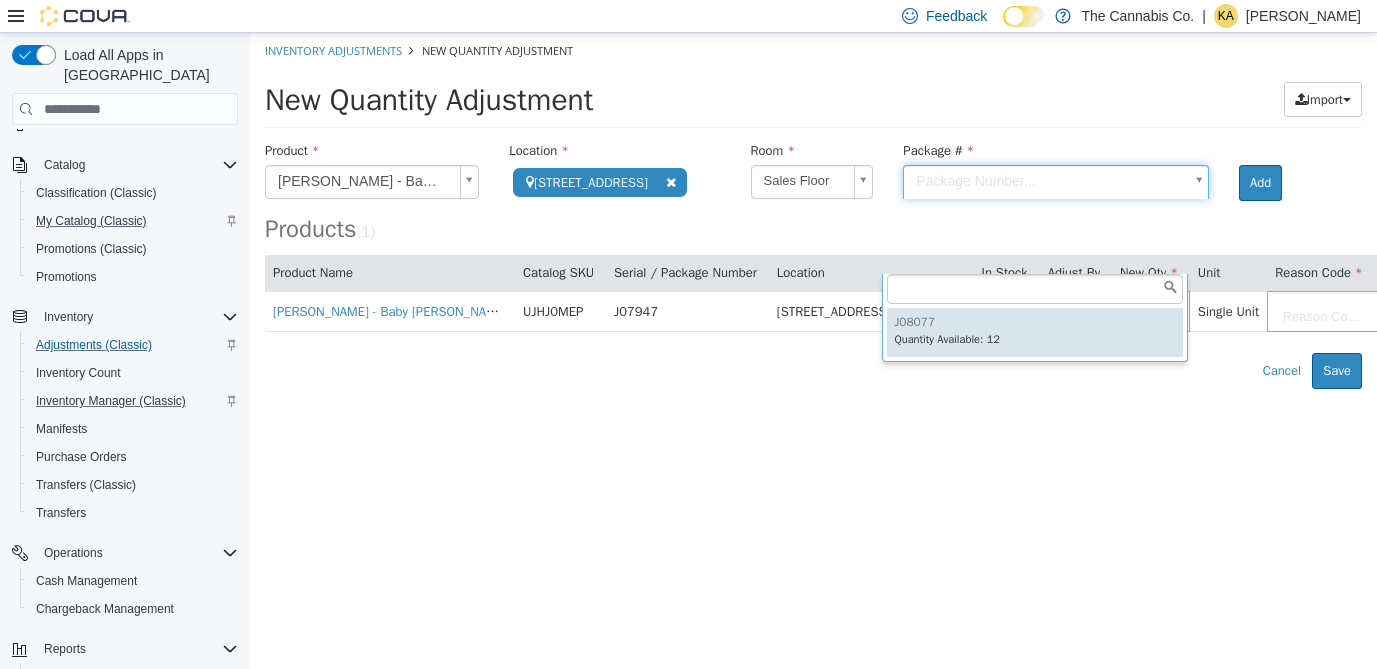 type on "******" 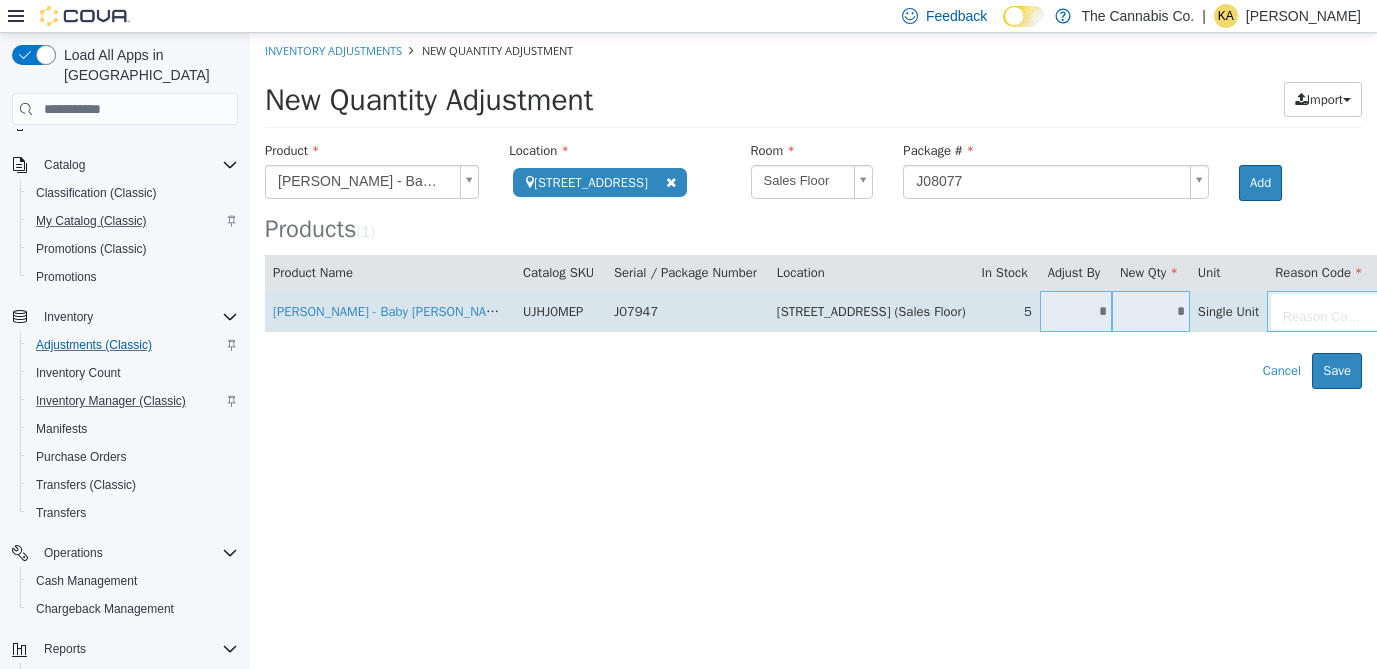 click on "*" at bounding box center [1076, 311] 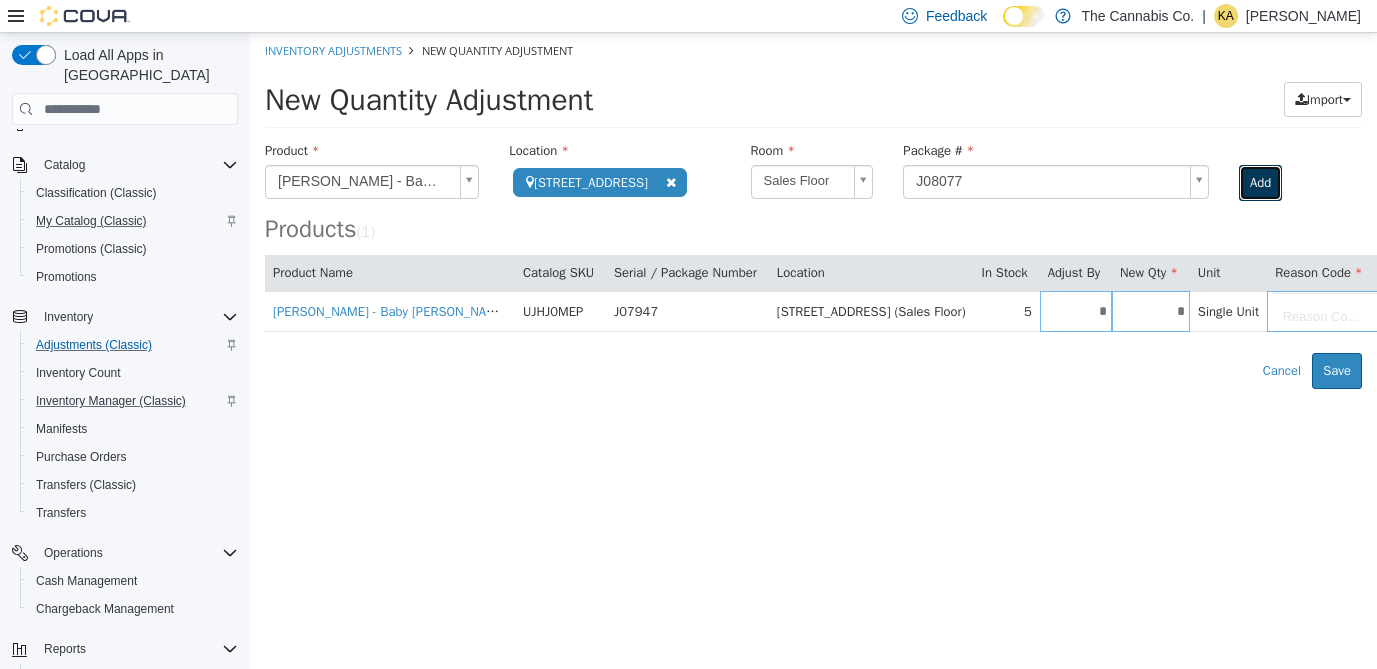 click on "Add" at bounding box center [1260, 183] 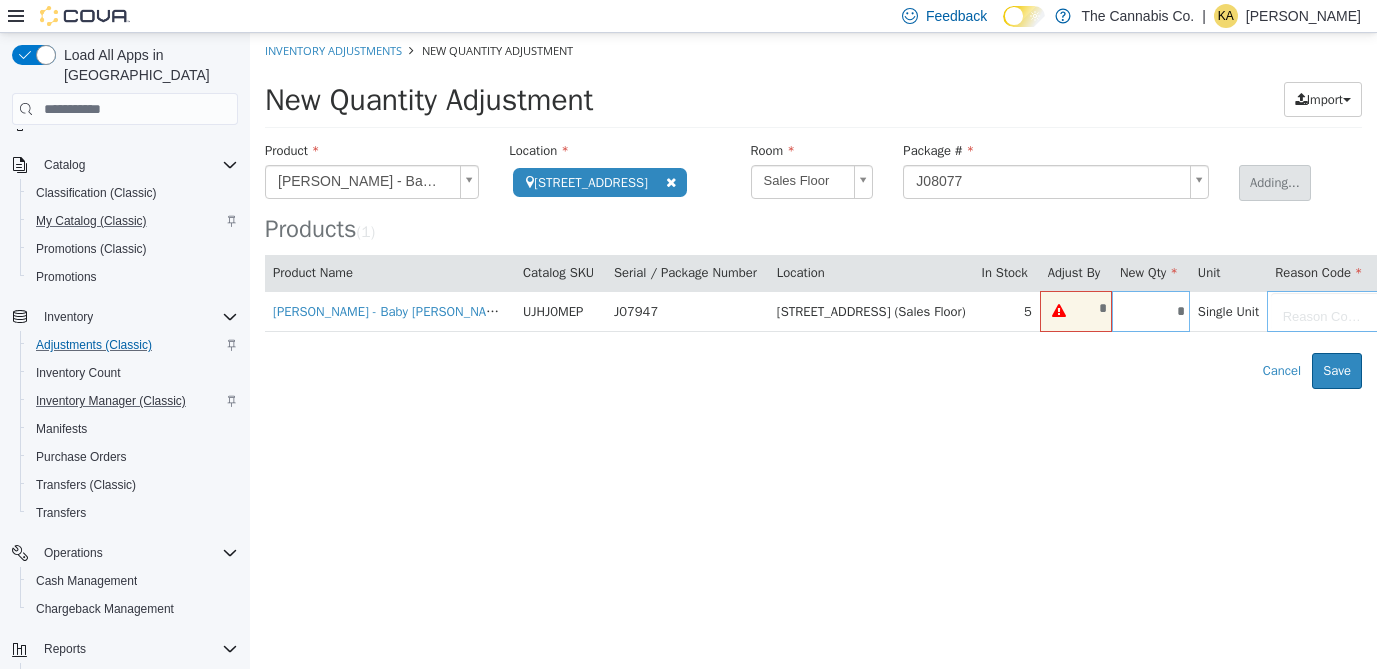 type 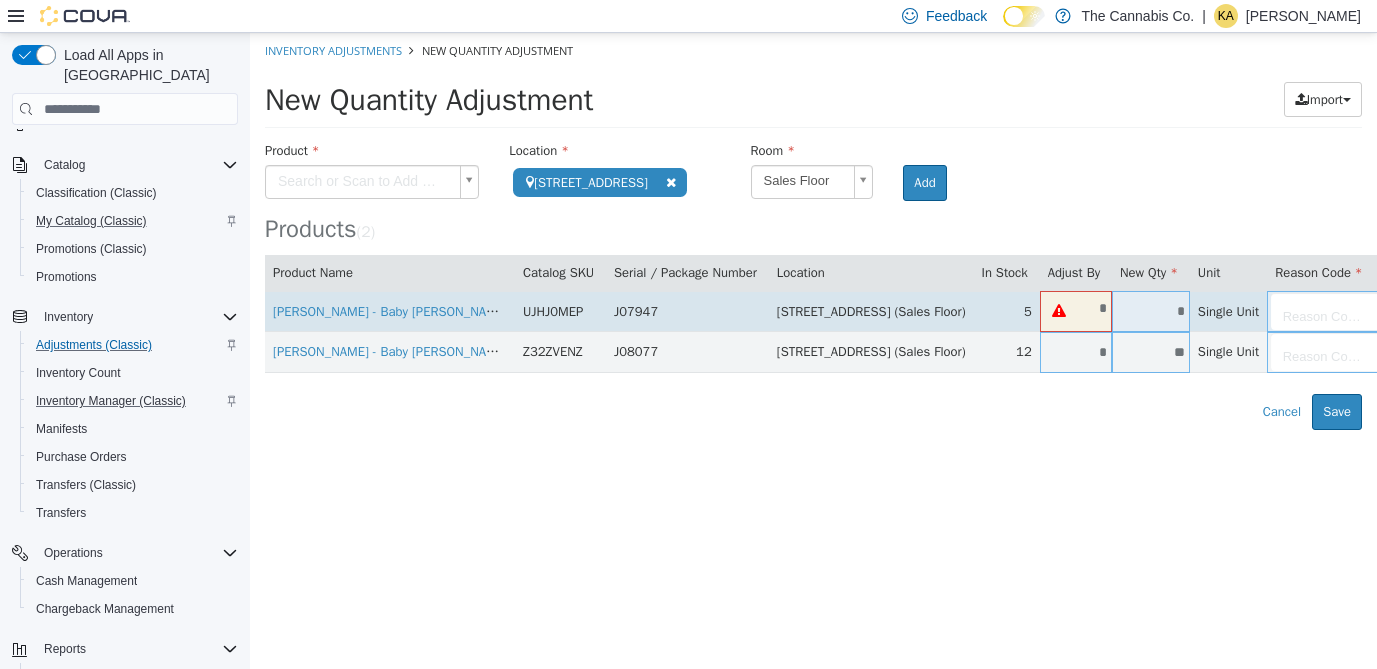 click on "*" at bounding box center [1095, 308] 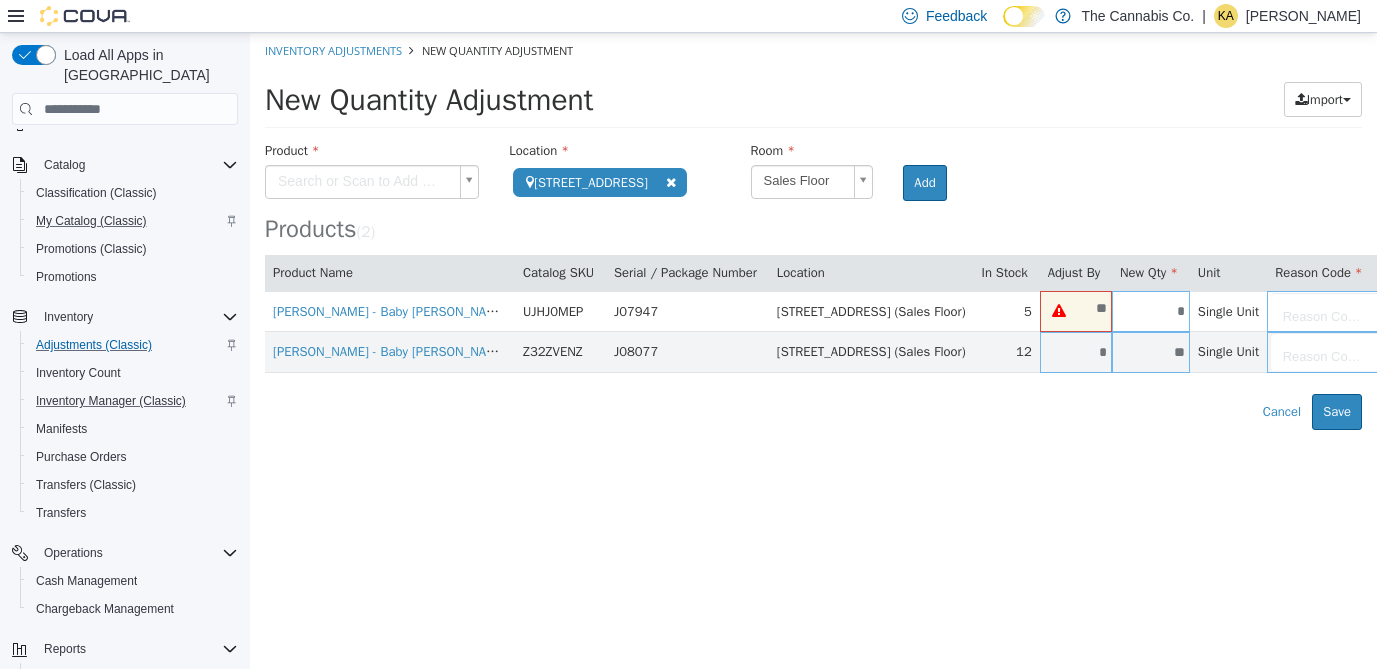 type on "*" 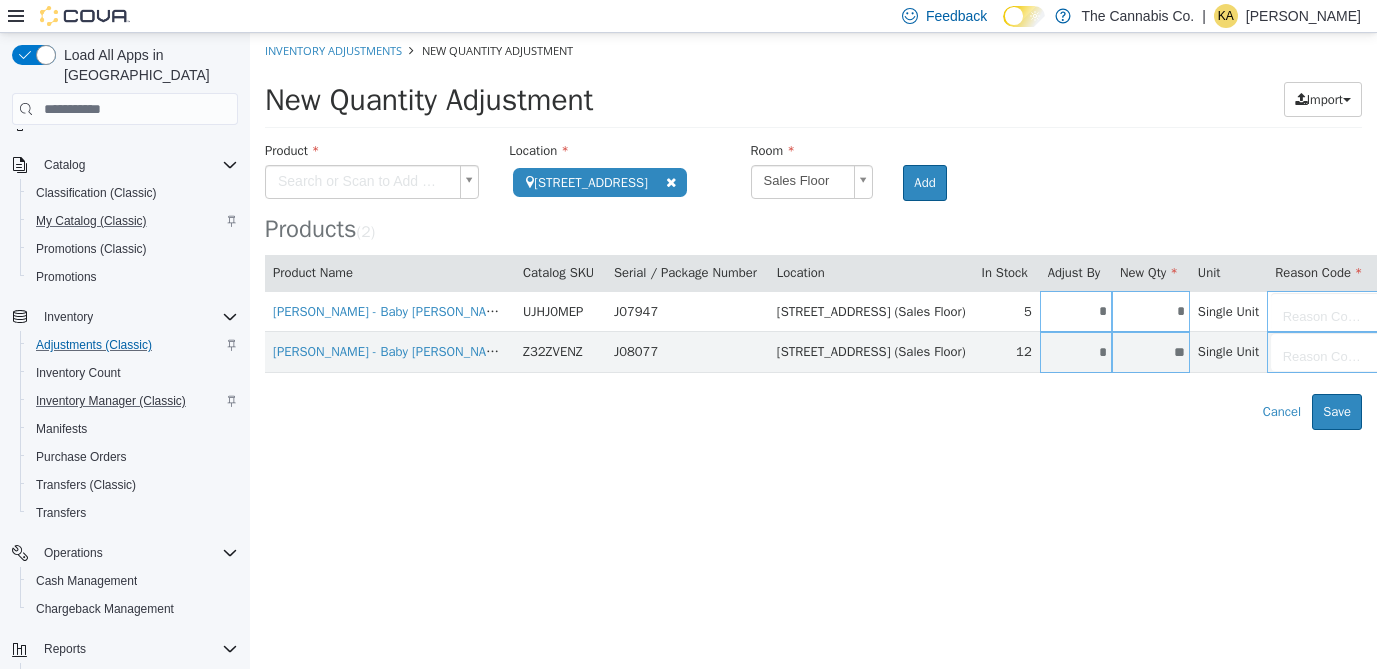 click on "**********" at bounding box center [813, 231] 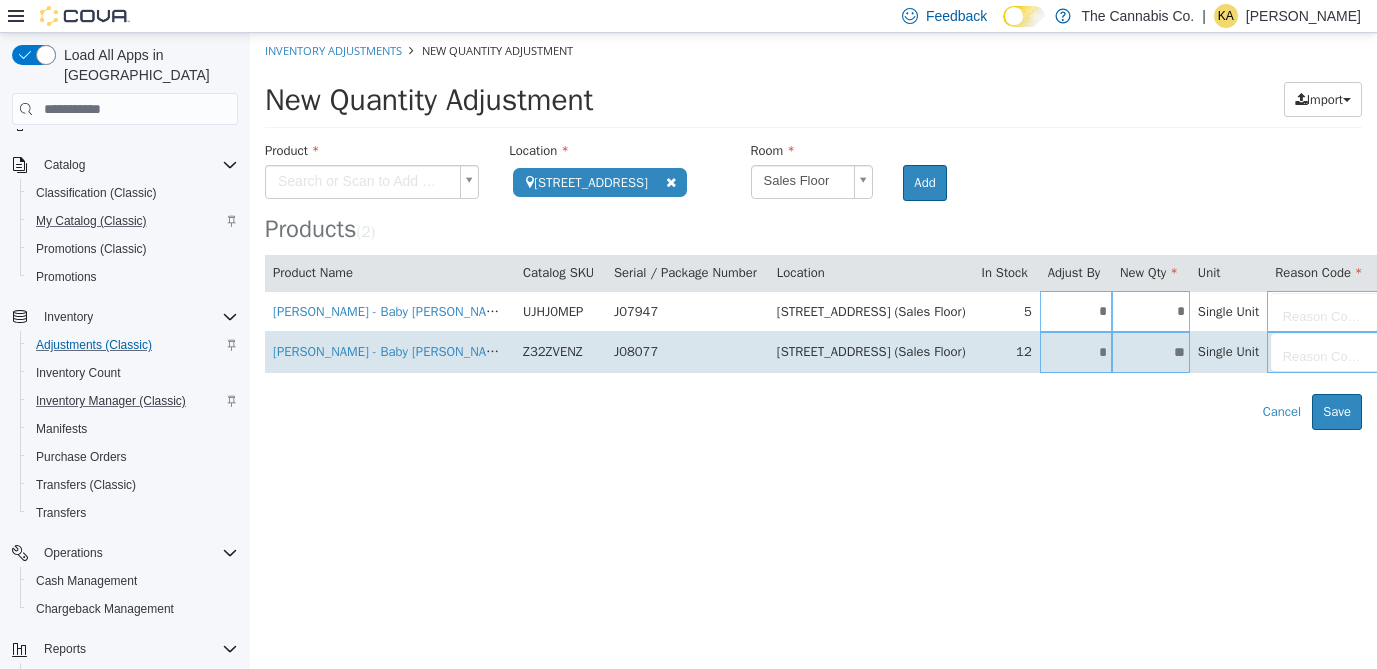 click on "*" at bounding box center [1076, 352] 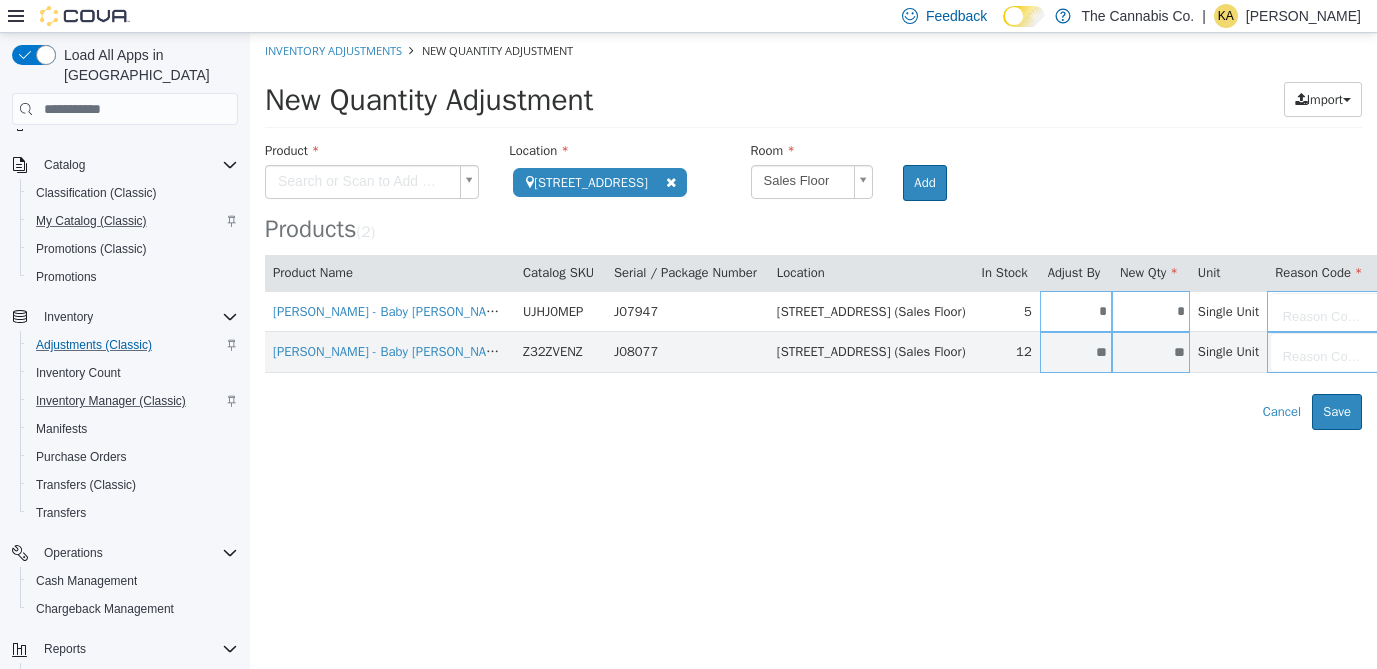 type on "**" 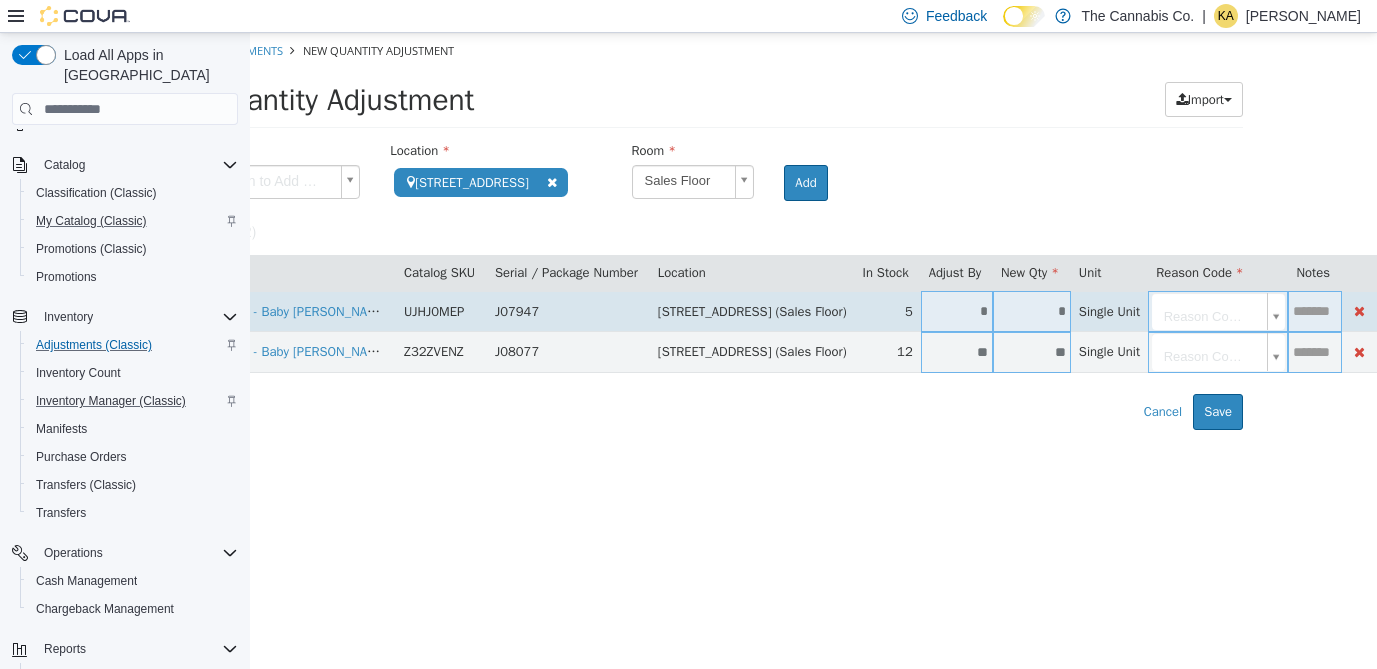 scroll, scrollTop: 0, scrollLeft: 128, axis: horizontal 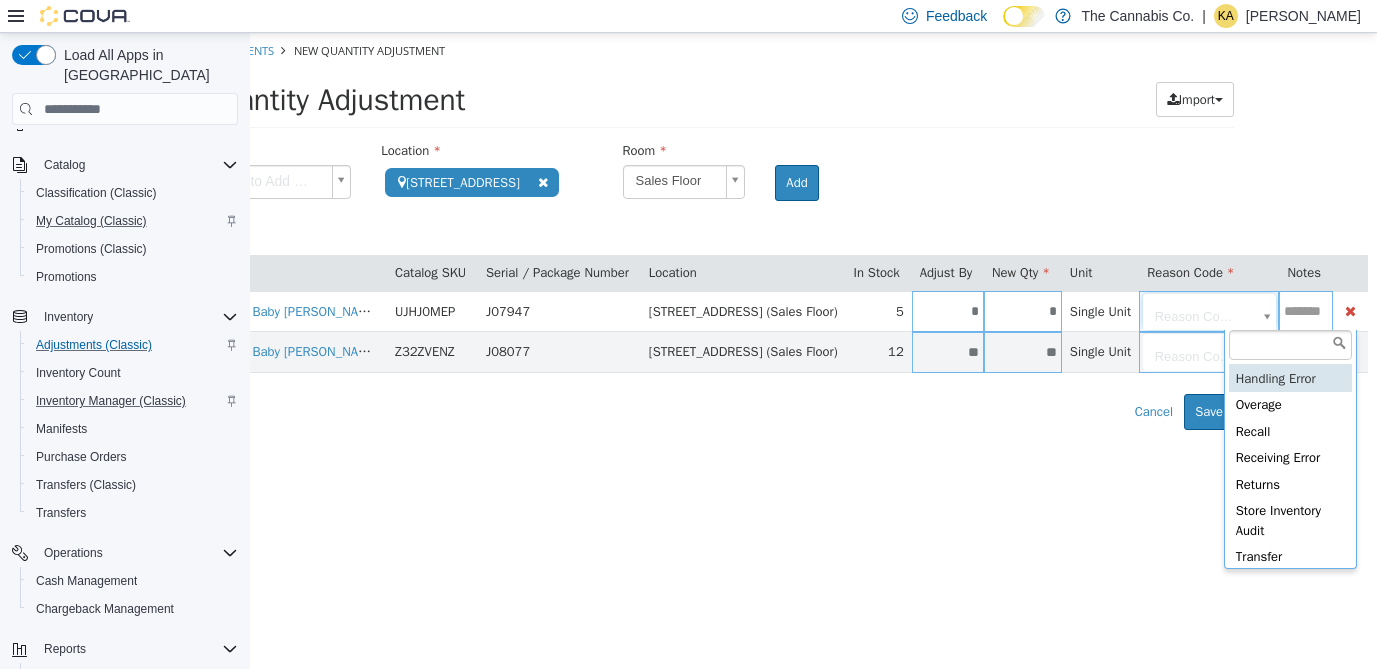type on "**********" 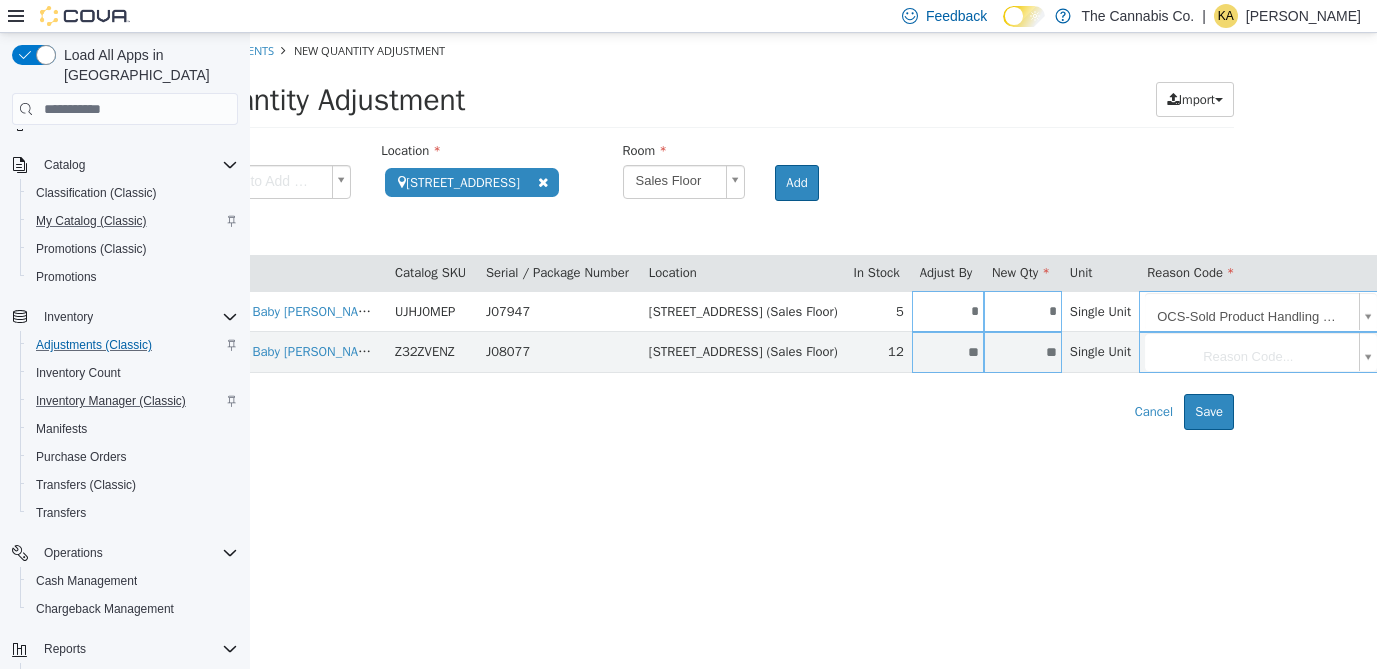click on "**********" at bounding box center (685, 231) 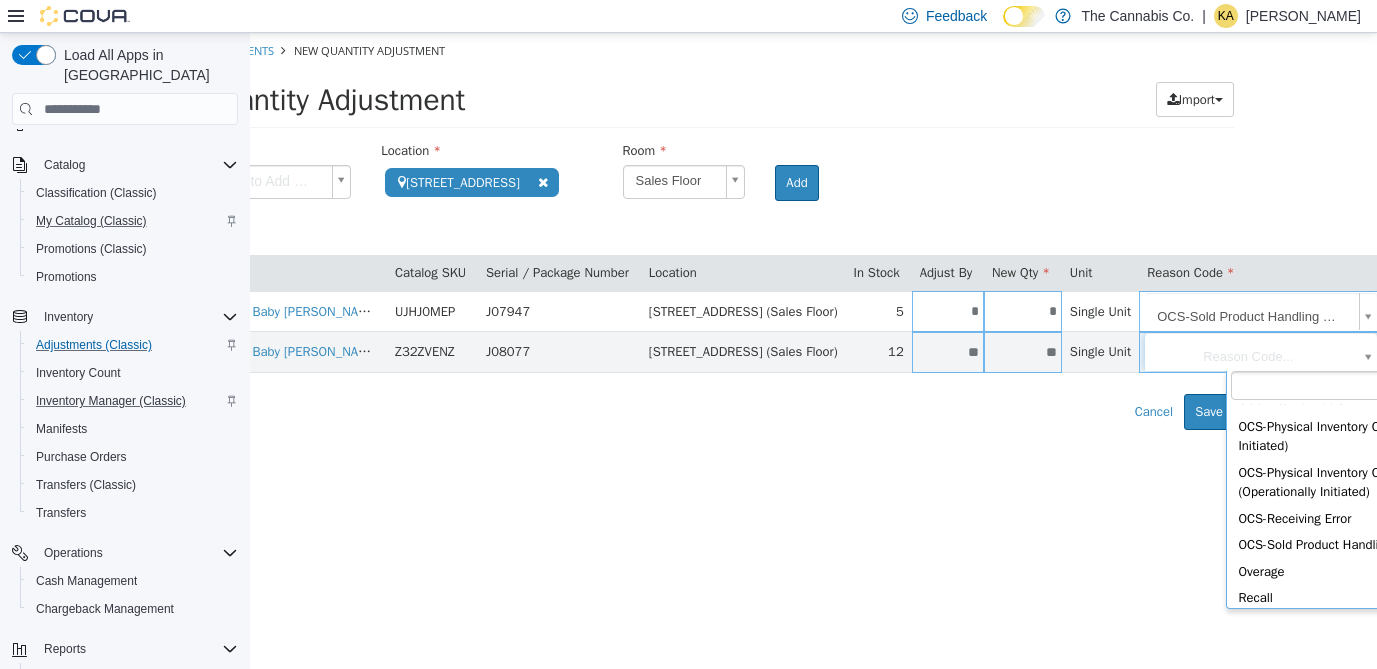 scroll, scrollTop: 177, scrollLeft: 0, axis: vertical 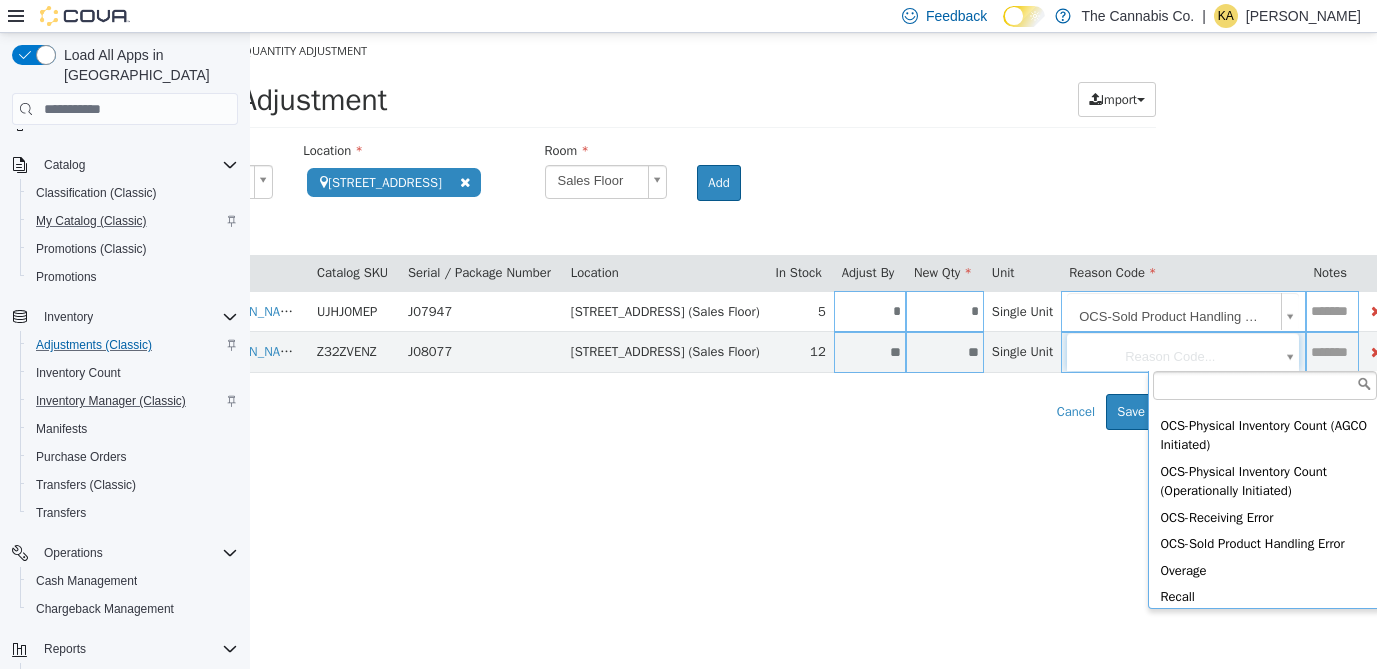 type on "**********" 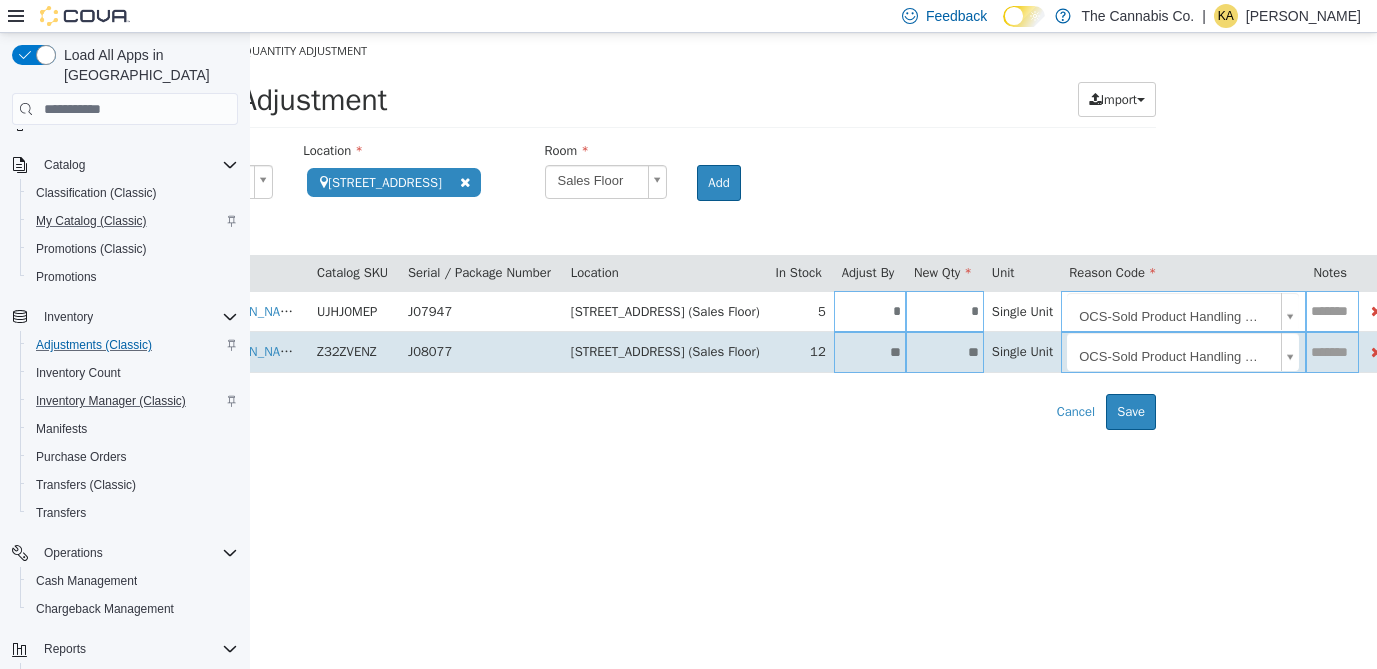 scroll, scrollTop: 0, scrollLeft: 309, axis: horizontal 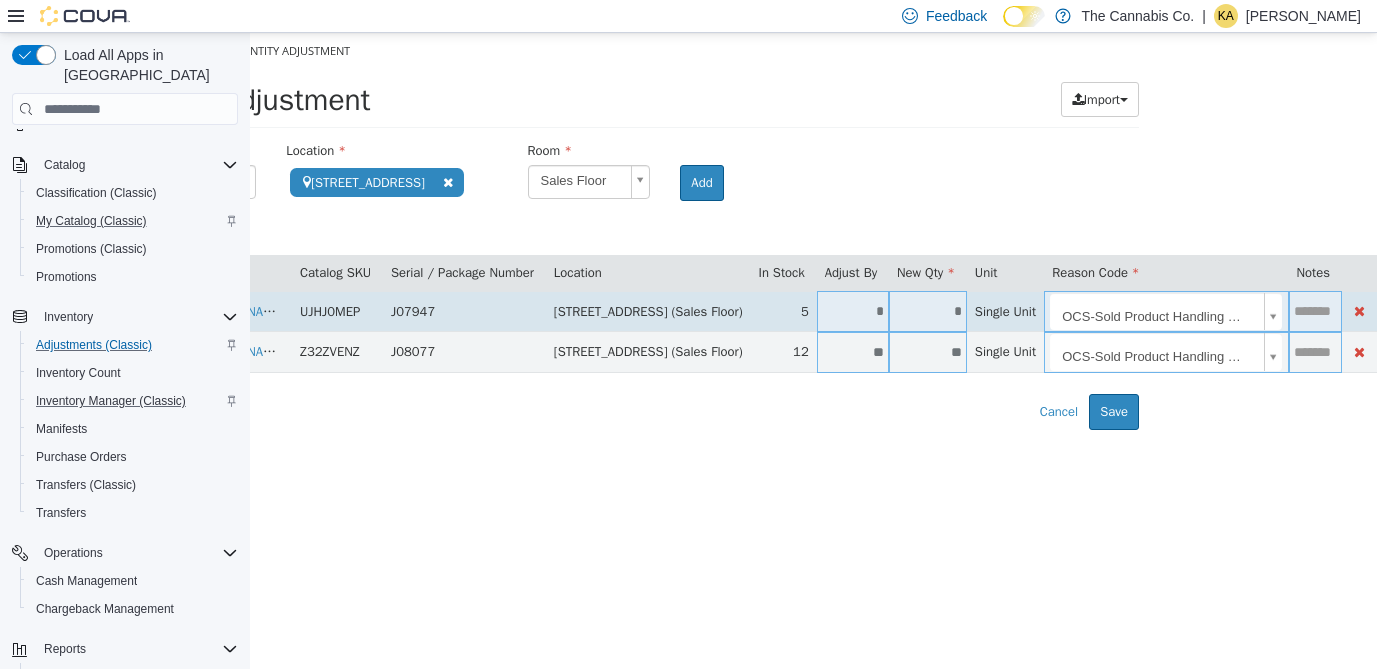 click at bounding box center (1315, 311) 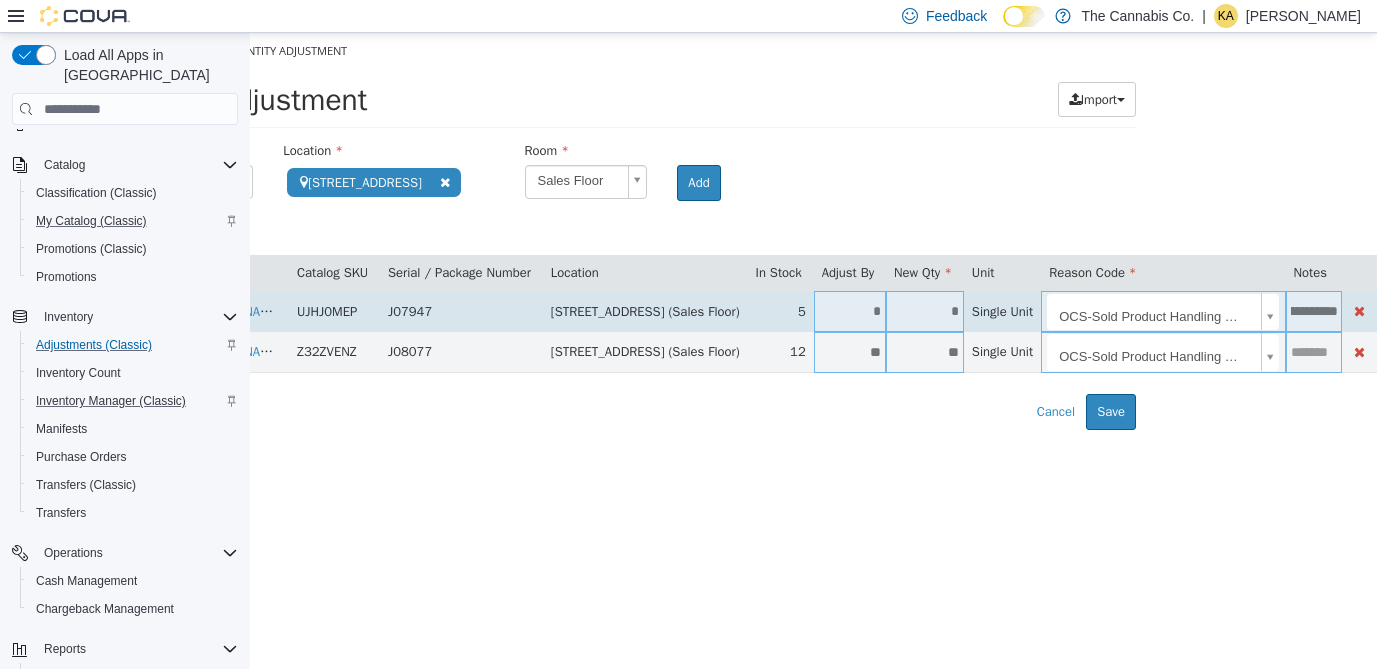 scroll, scrollTop: 0, scrollLeft: 228, axis: horizontal 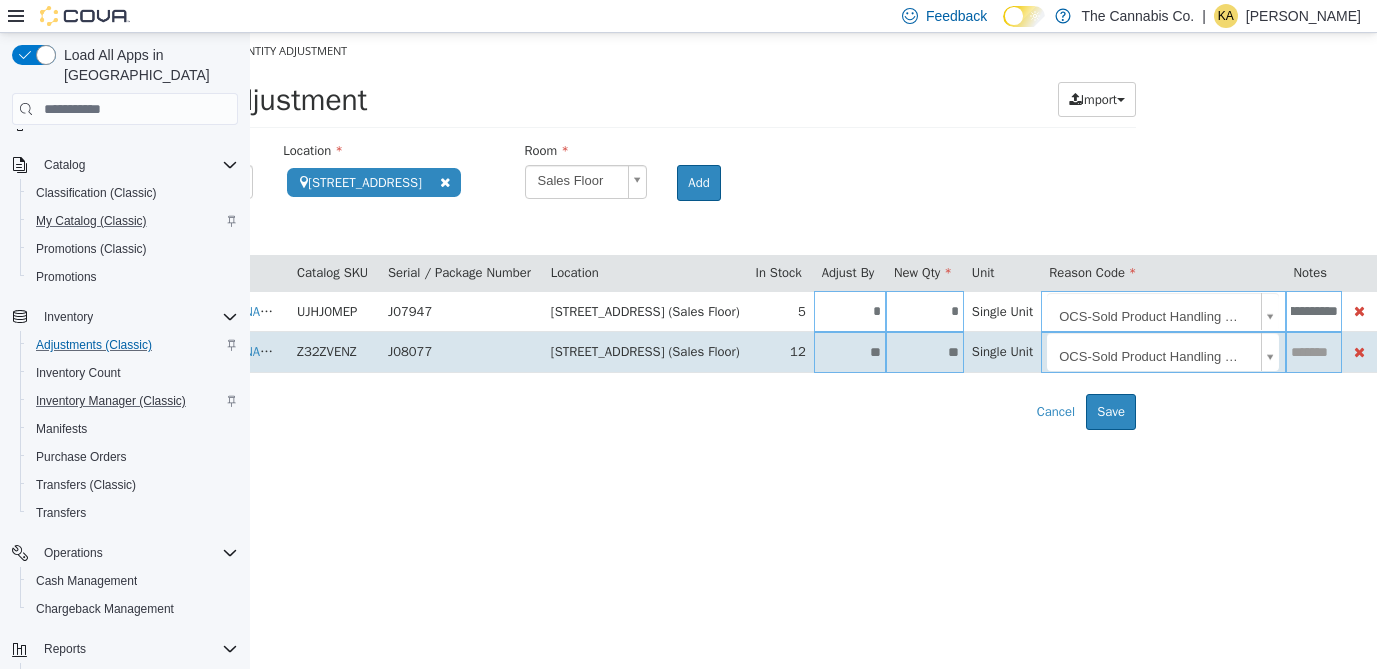 type on "**********" 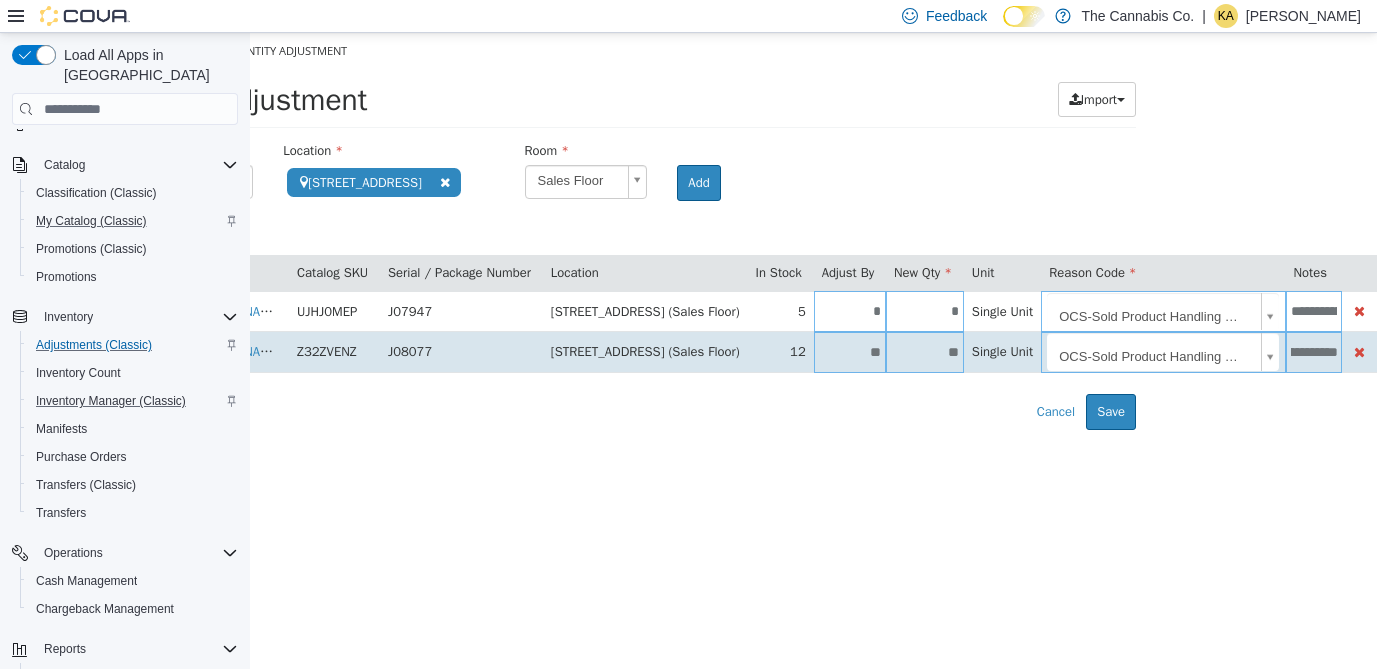 scroll, scrollTop: 0, scrollLeft: 226, axis: horizontal 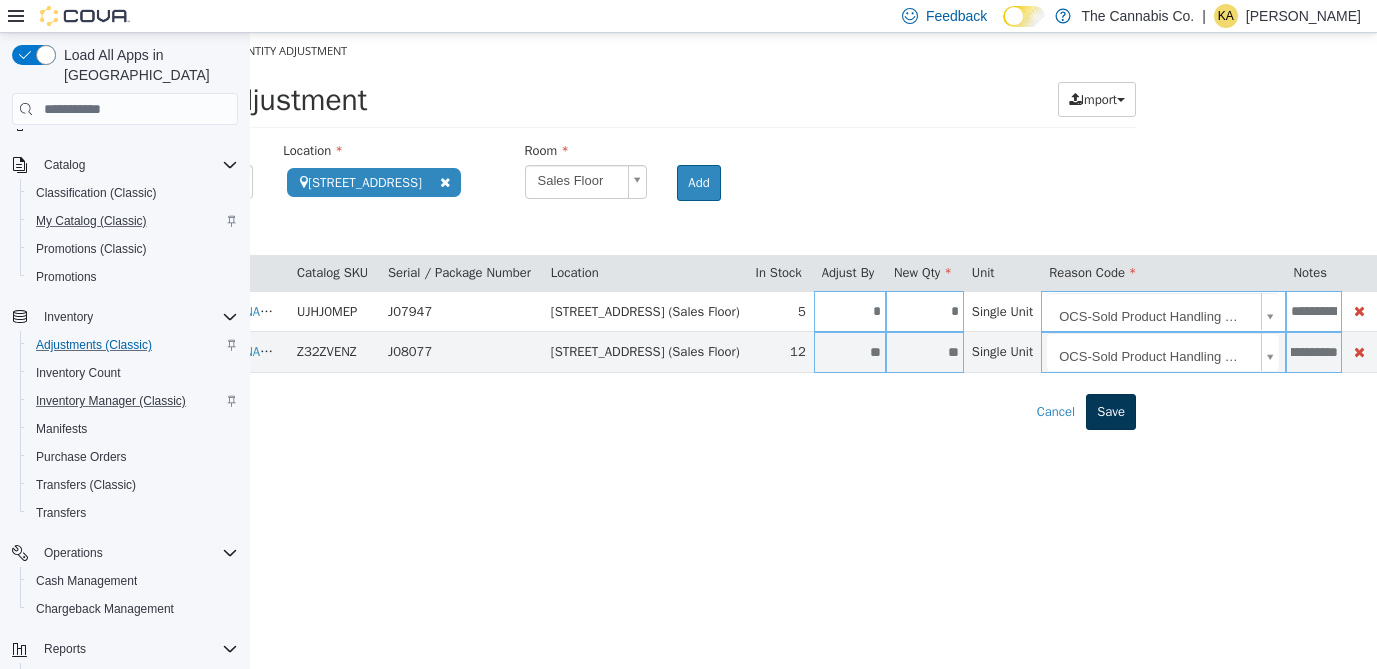 type on "**********" 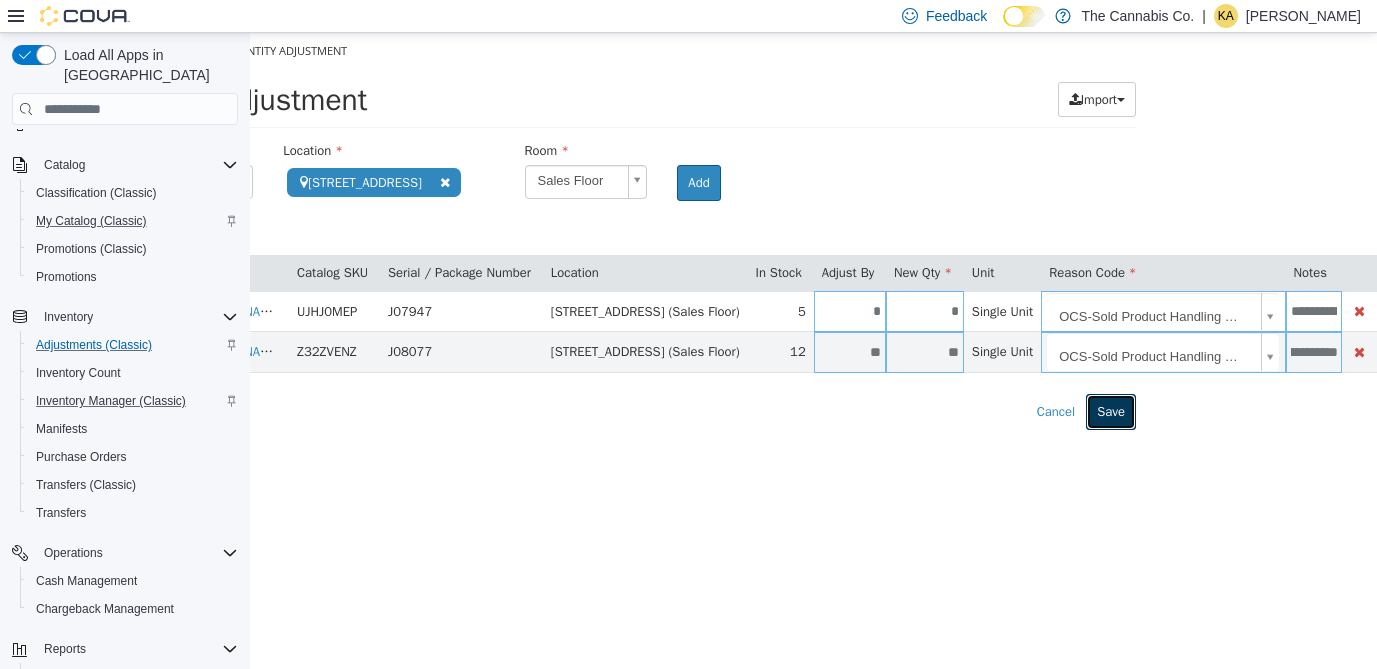 click on "Save" at bounding box center [1111, 412] 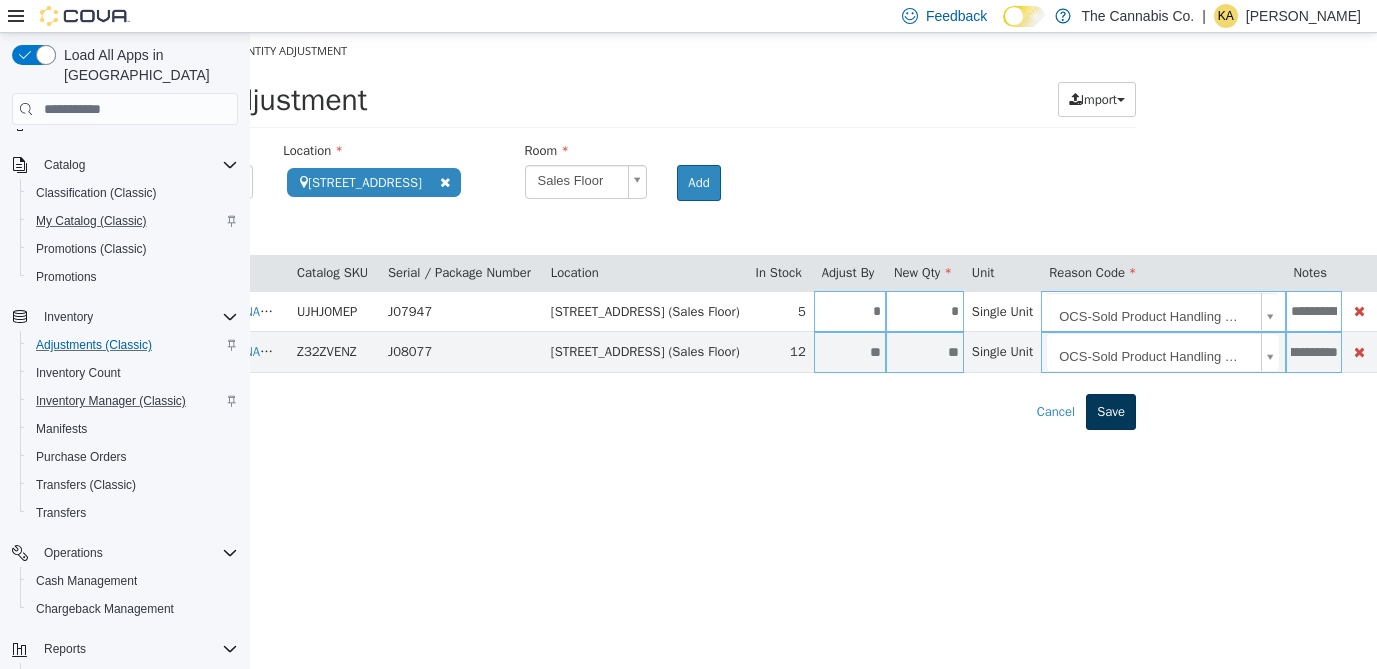 scroll, scrollTop: 0, scrollLeft: 0, axis: both 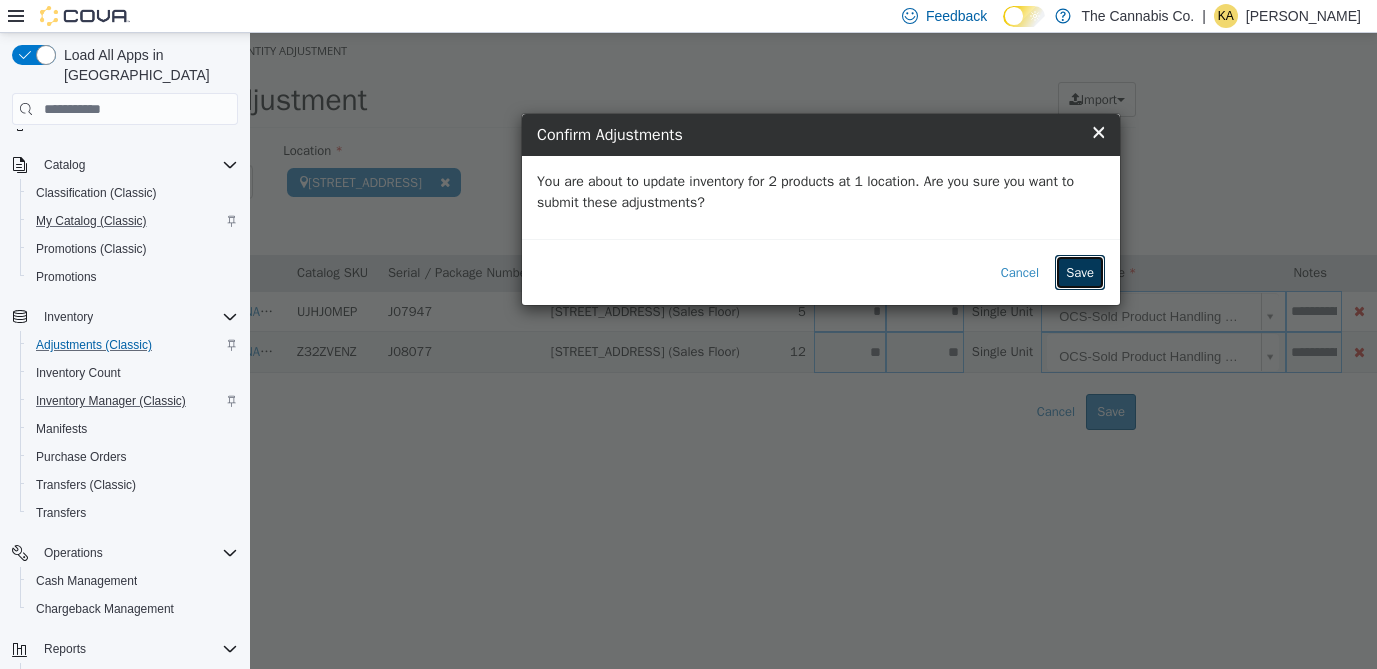 click on "Save" at bounding box center (1080, 273) 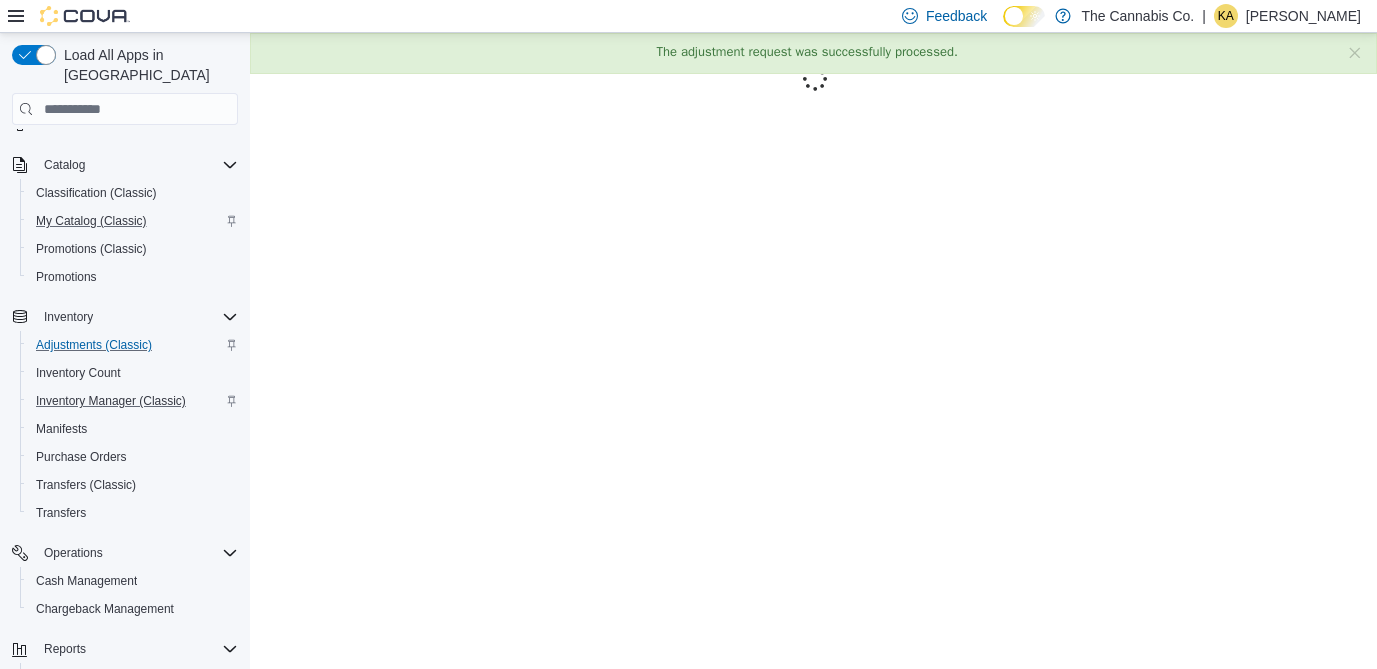 scroll, scrollTop: 0, scrollLeft: 0, axis: both 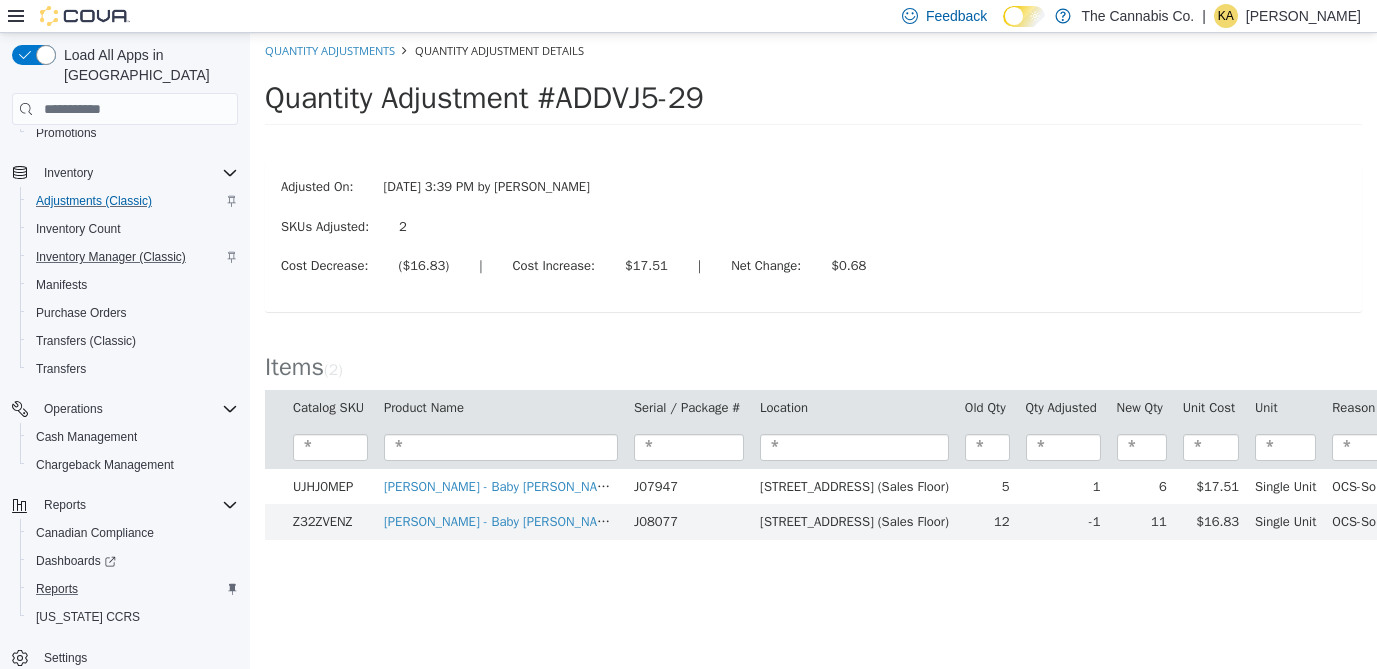 click on "Reports" at bounding box center (133, 589) 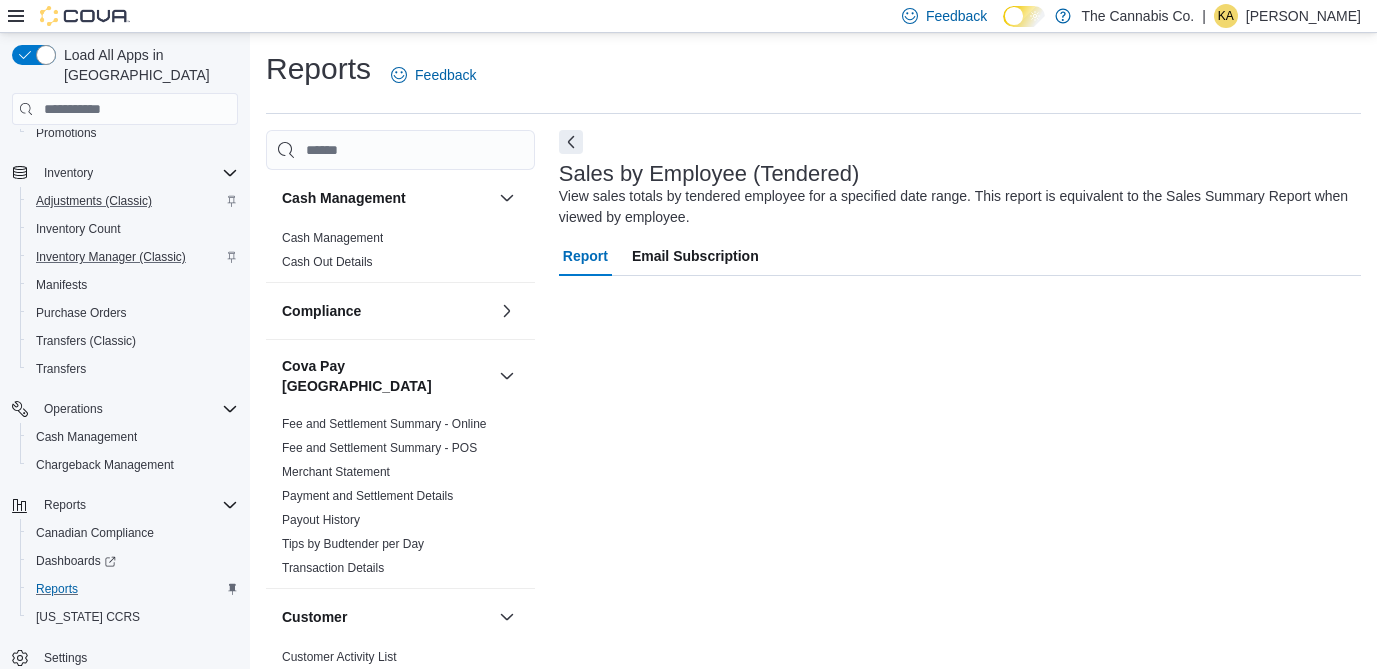 scroll, scrollTop: 19, scrollLeft: 0, axis: vertical 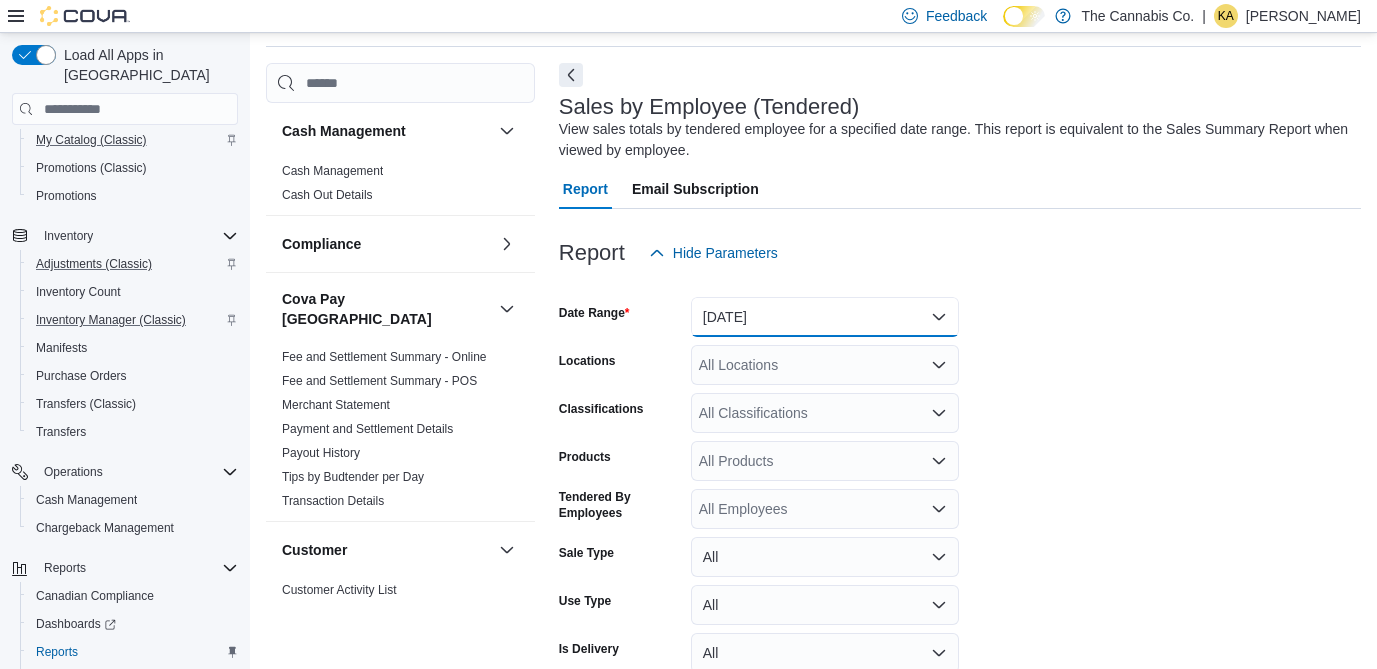 click on "[DATE]" at bounding box center (825, 317) 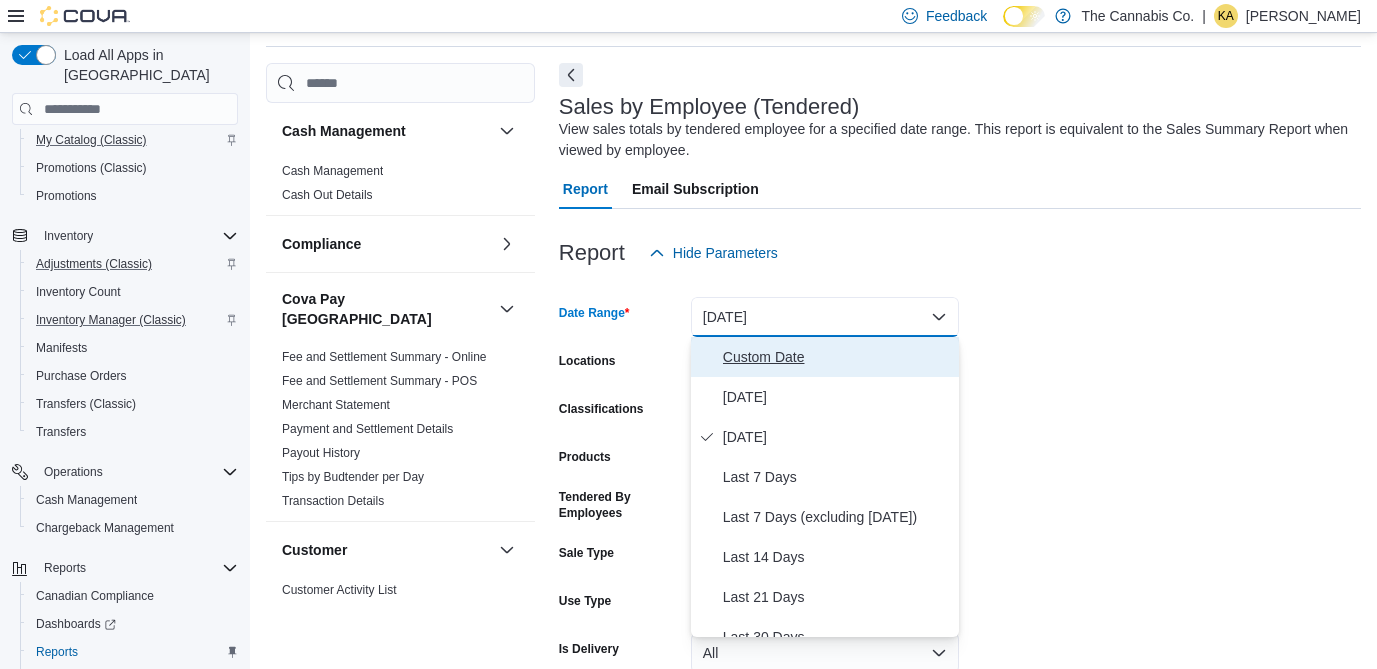 click on "Custom Date" at bounding box center [837, 357] 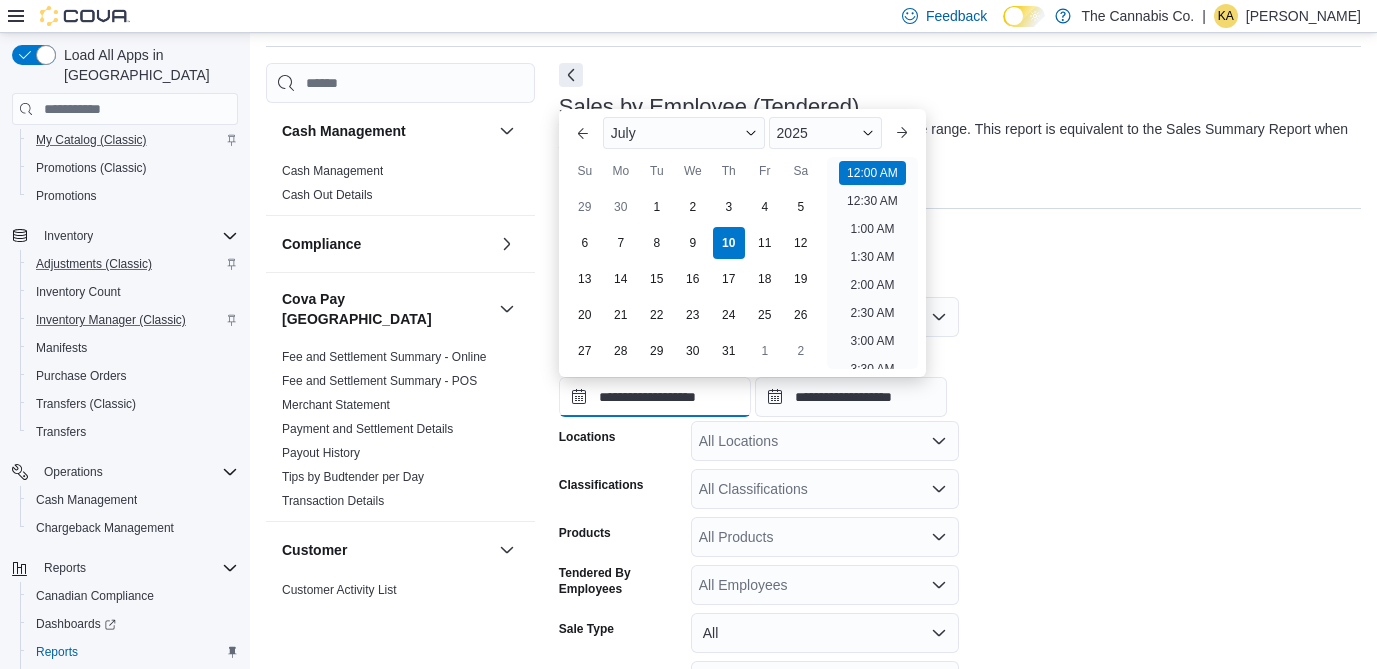click on "**********" at bounding box center [655, 397] 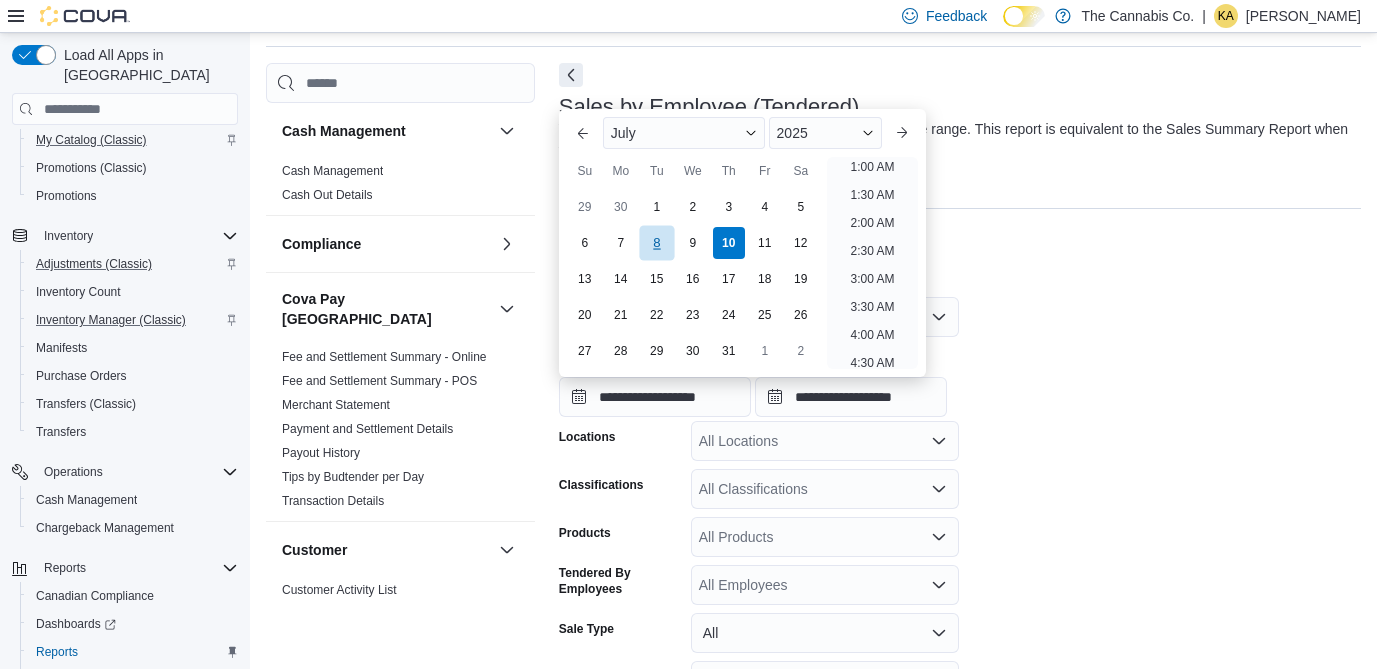 click on "8" at bounding box center (656, 243) 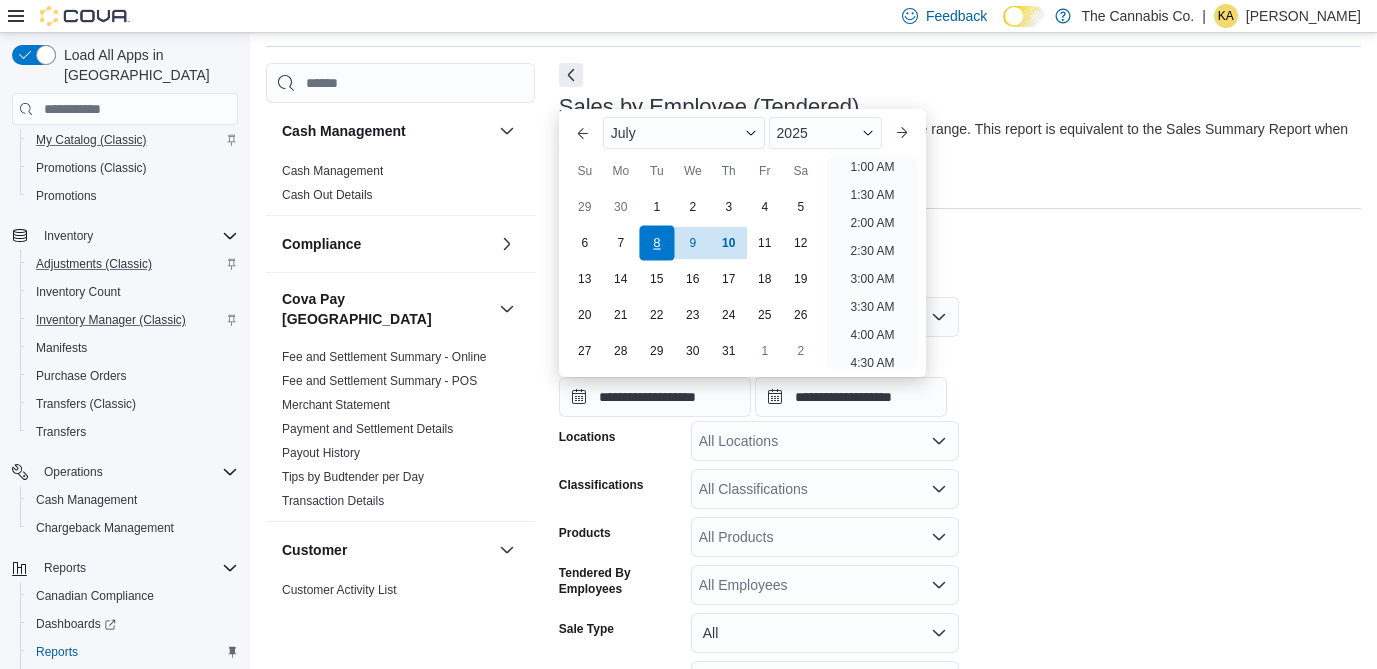 scroll, scrollTop: 4, scrollLeft: 0, axis: vertical 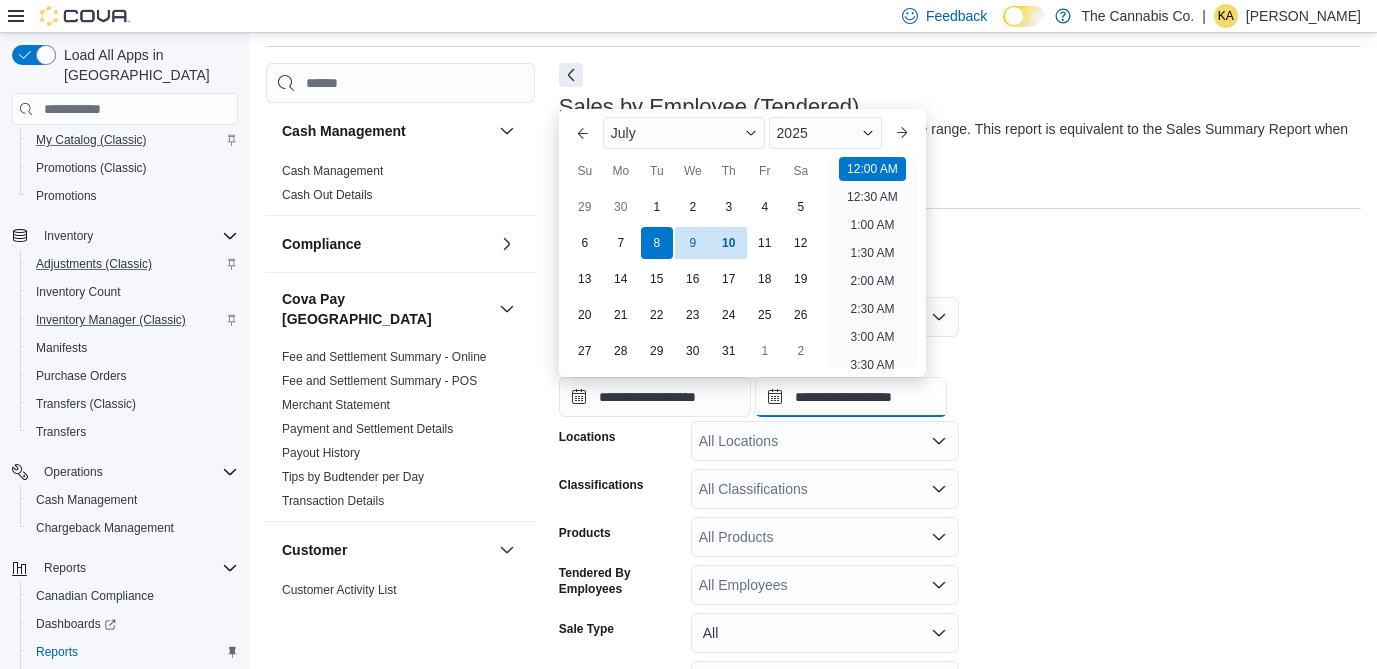 click on "**********" at bounding box center (851, 397) 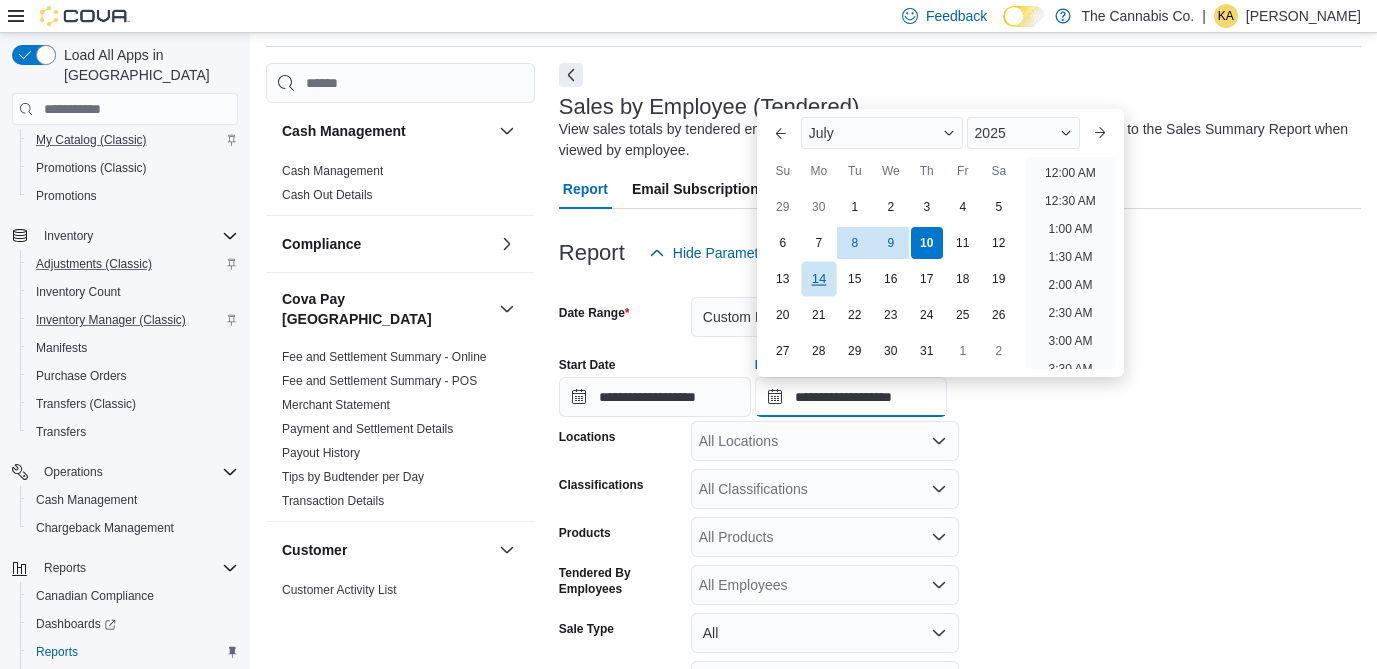 scroll, scrollTop: 1136, scrollLeft: 0, axis: vertical 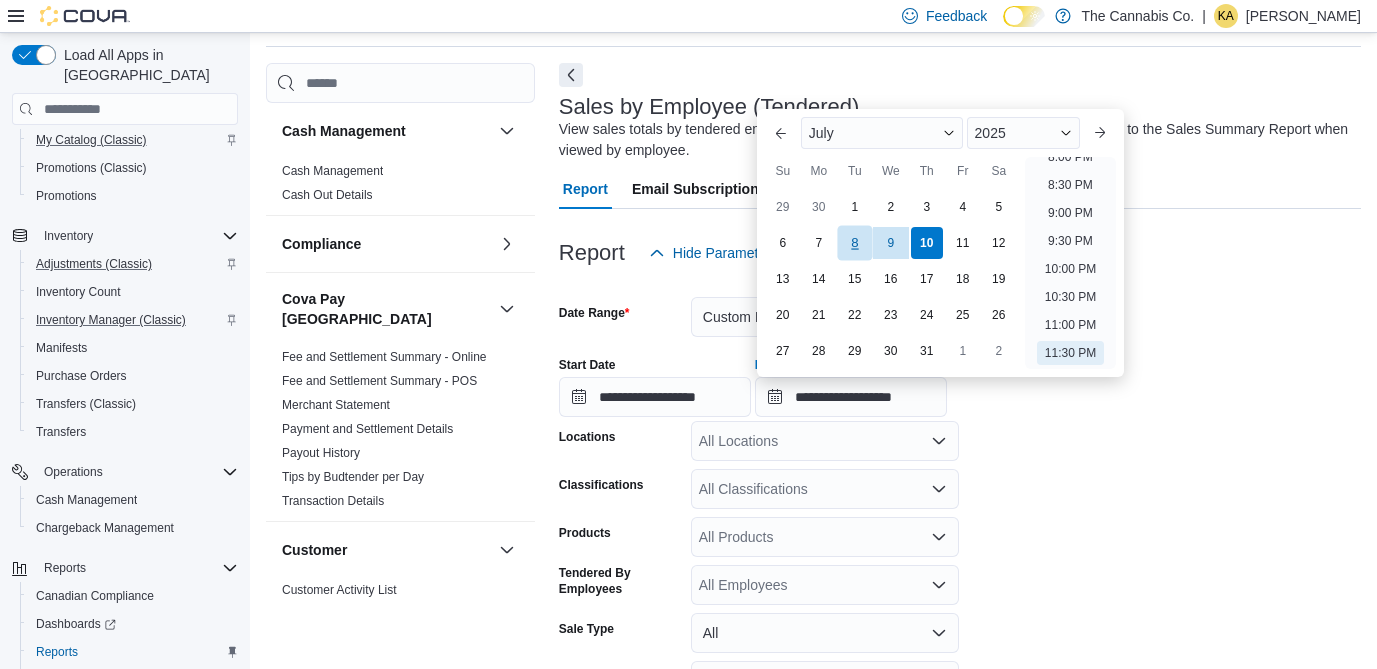 click on "8" at bounding box center (854, 243) 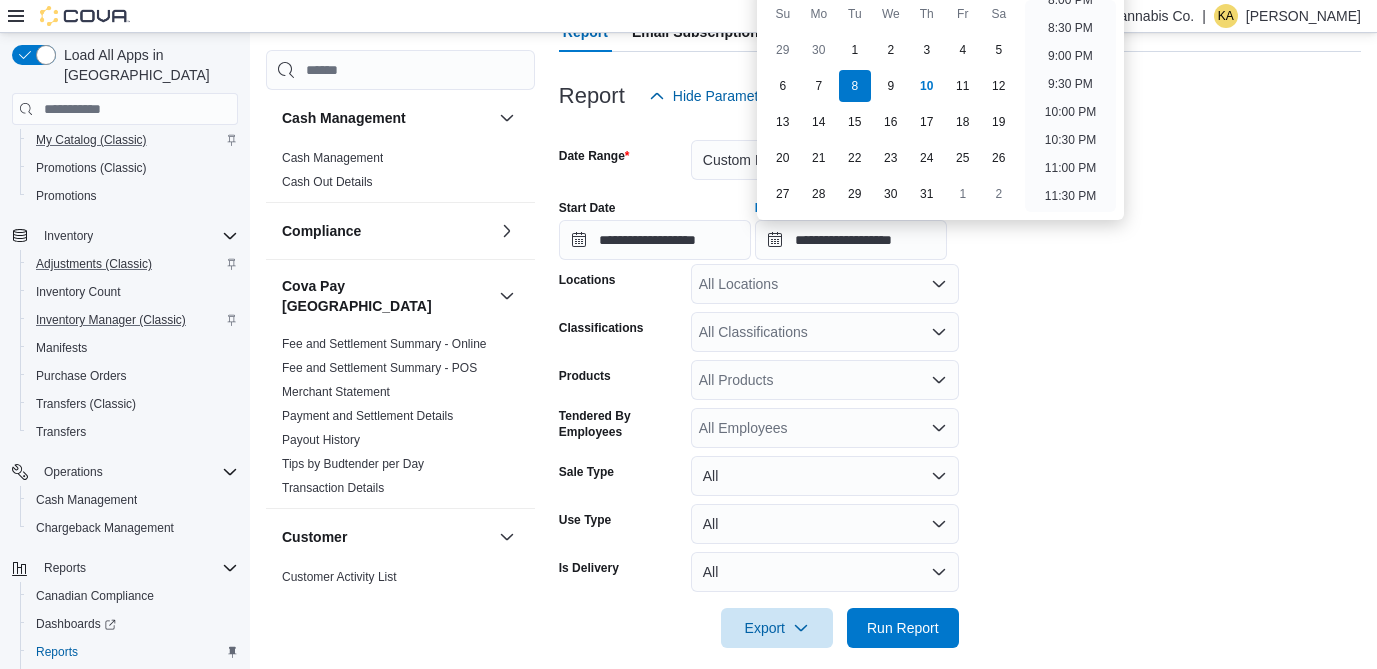 scroll, scrollTop: 243, scrollLeft: 0, axis: vertical 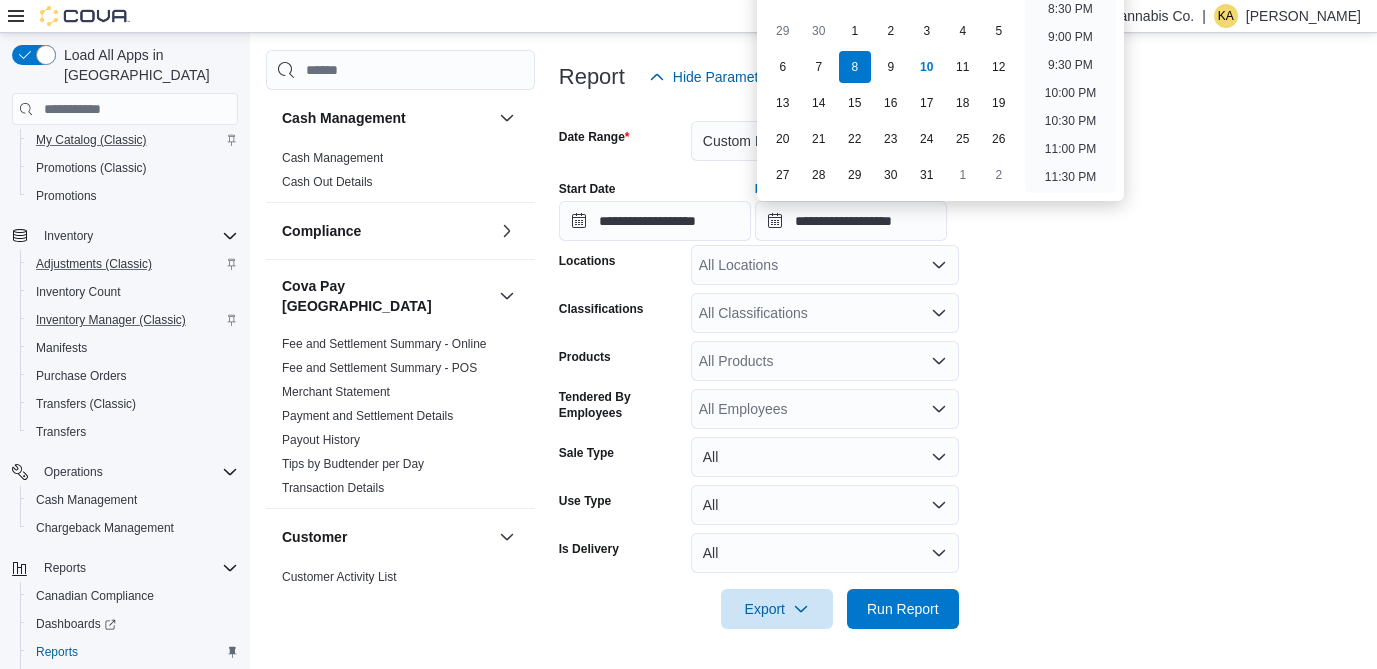 click at bounding box center (960, 581) 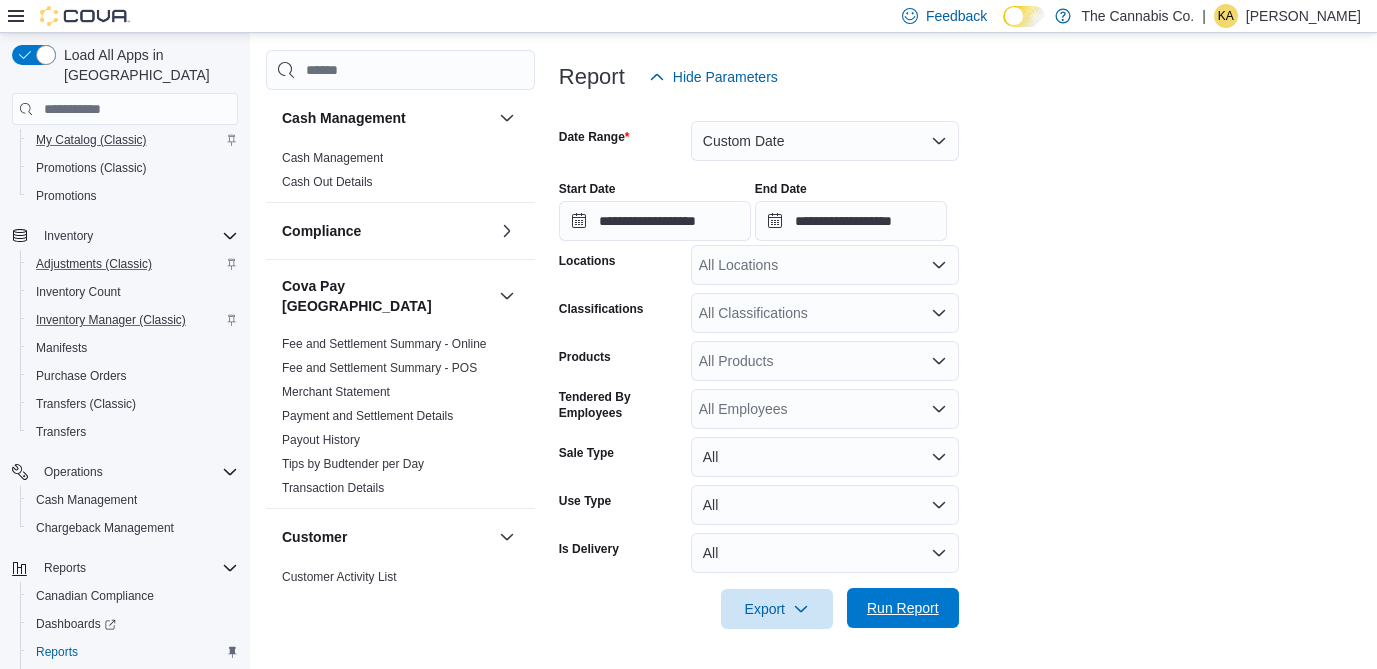 click on "Run Report" at bounding box center [903, 608] 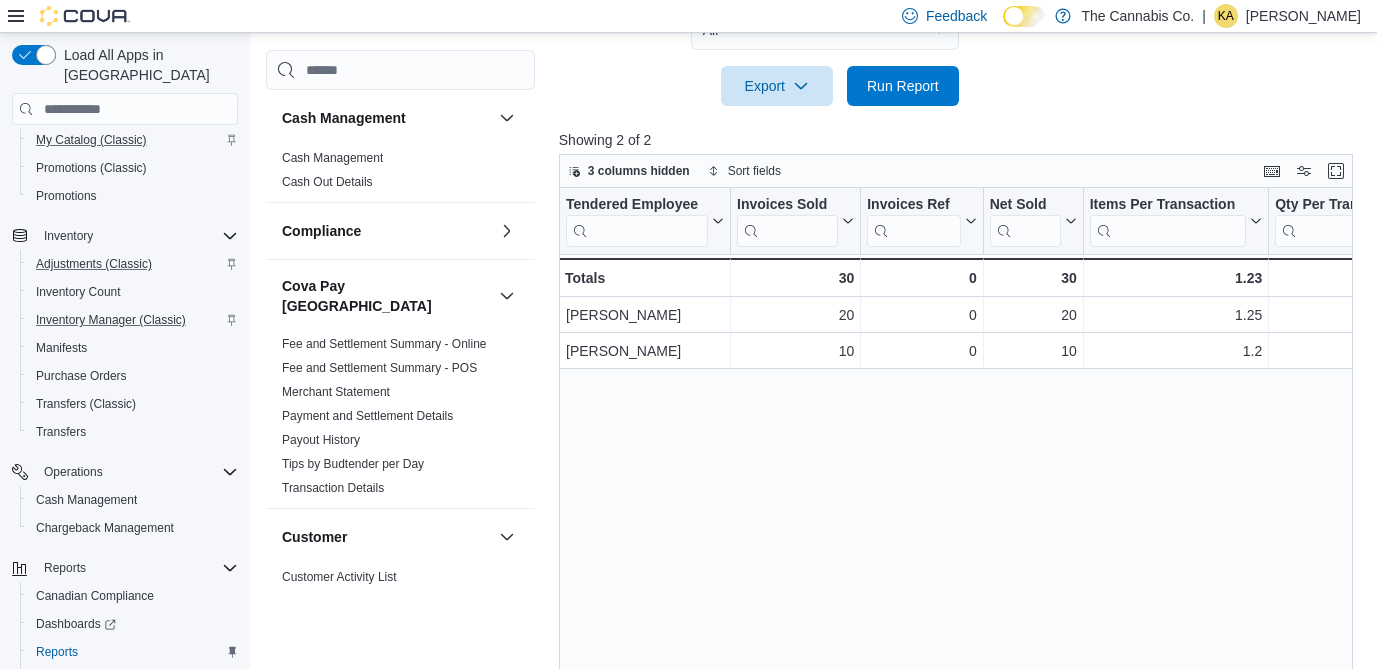 scroll, scrollTop: 771, scrollLeft: 0, axis: vertical 